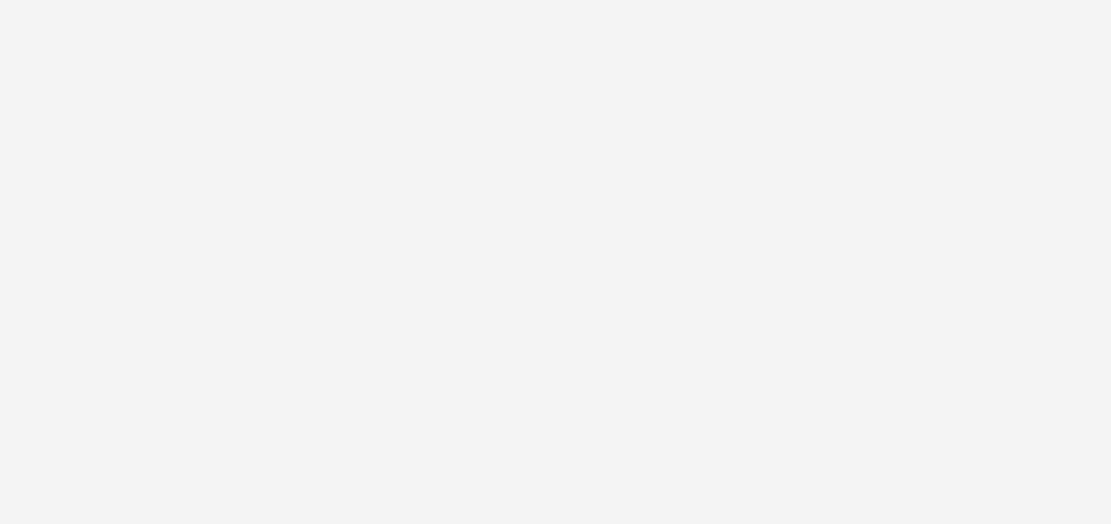 scroll, scrollTop: 0, scrollLeft: 0, axis: both 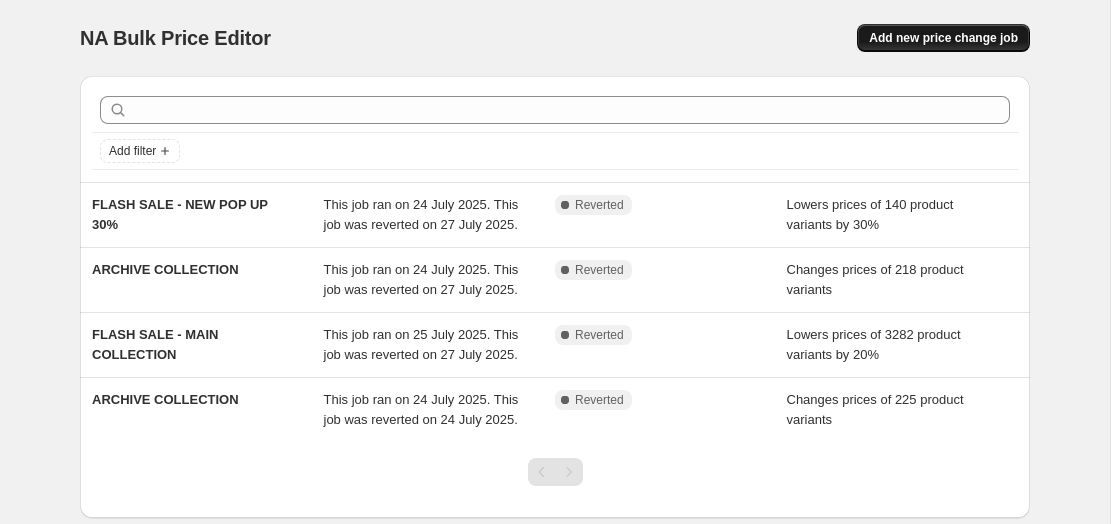 click on "Add new price change job" at bounding box center (943, 38) 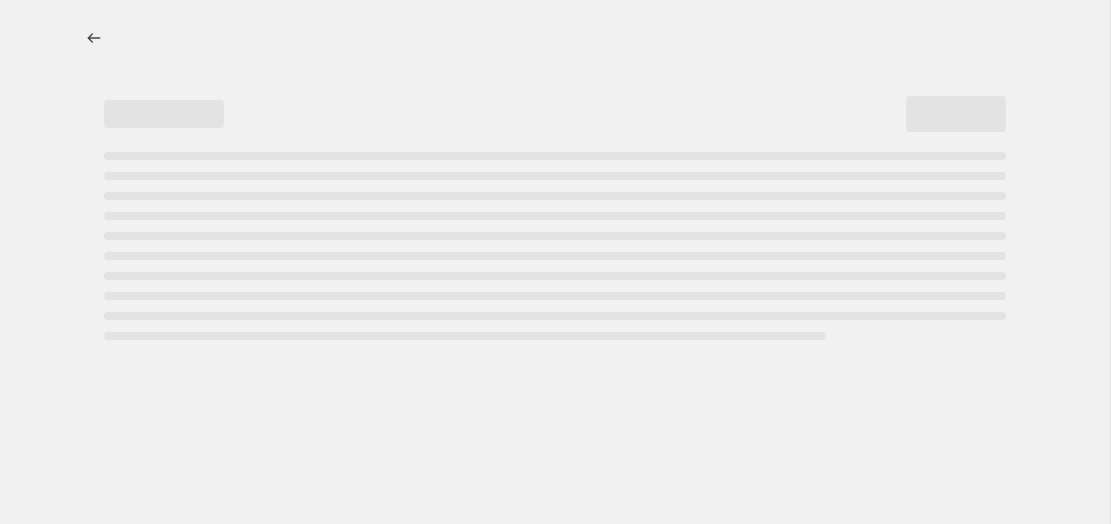 select on "percentage" 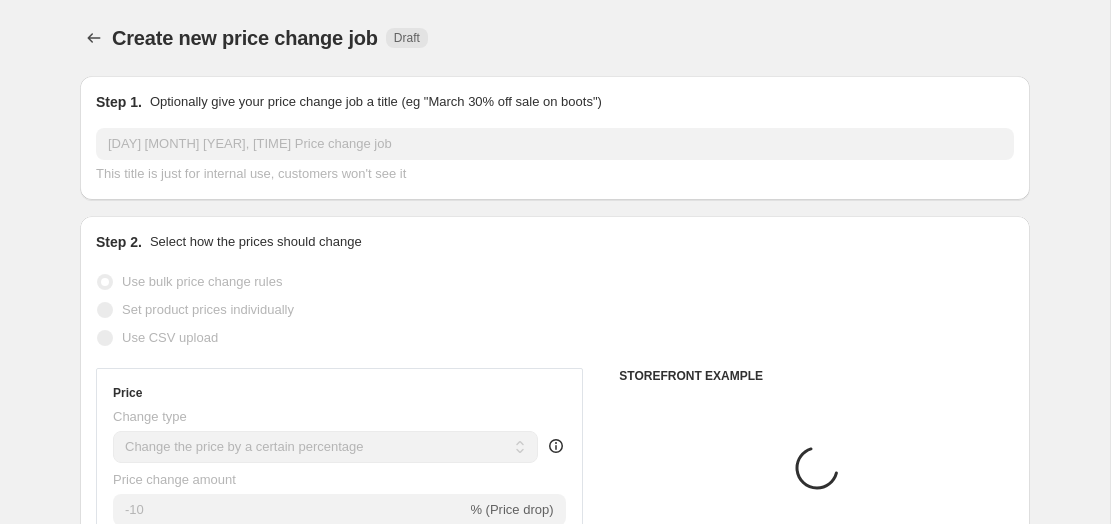 click on "[DAY] [MONTH] [YEAR], [TIME] Price change job" at bounding box center (555, 144) 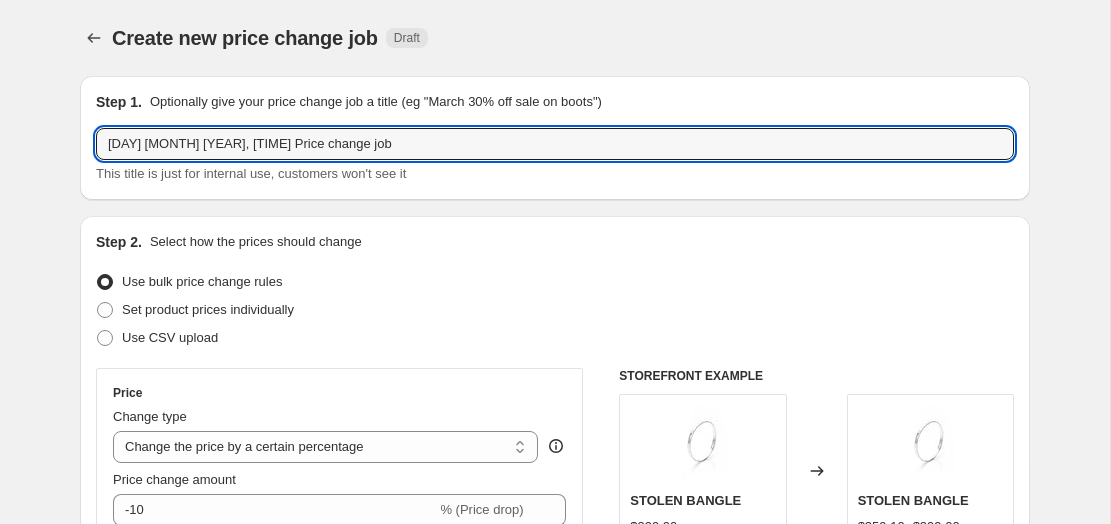 drag, startPoint x: 431, startPoint y: 144, endPoint x: 82, endPoint y: 134, distance: 349.14325 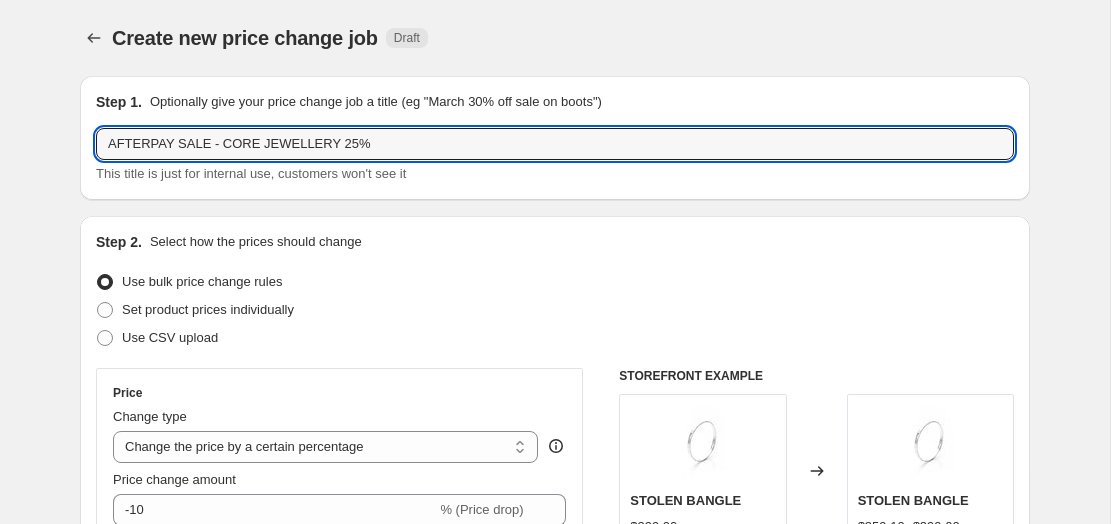 type on "AFTERPAY SALE - CORE JEWELLERY 25%" 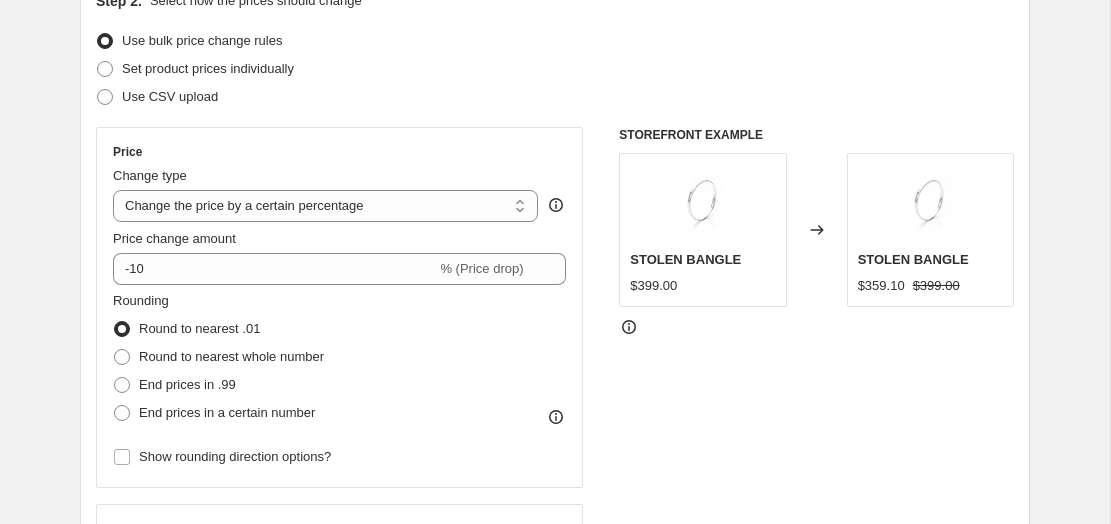 scroll, scrollTop: 259, scrollLeft: 0, axis: vertical 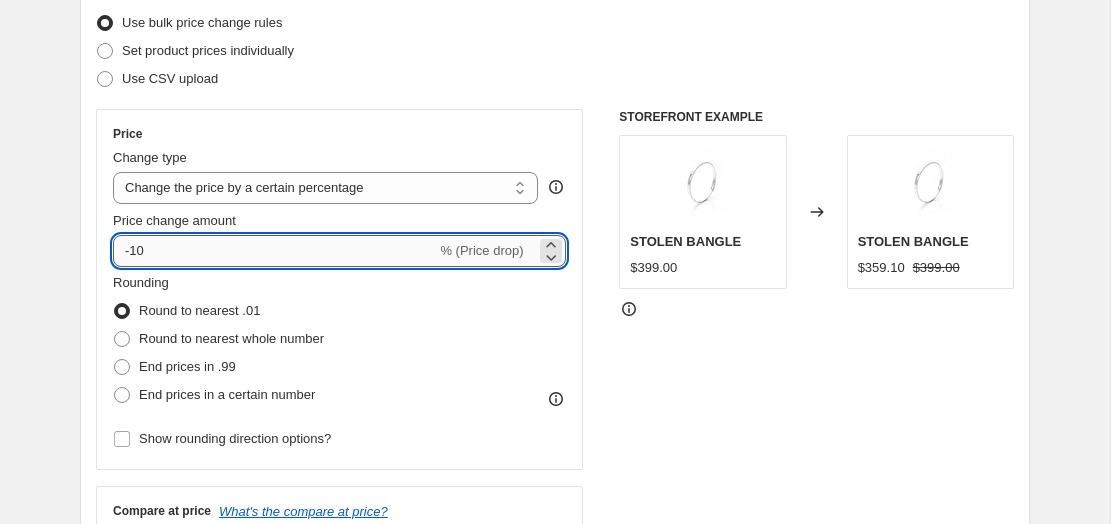 click on "-10" at bounding box center [274, 251] 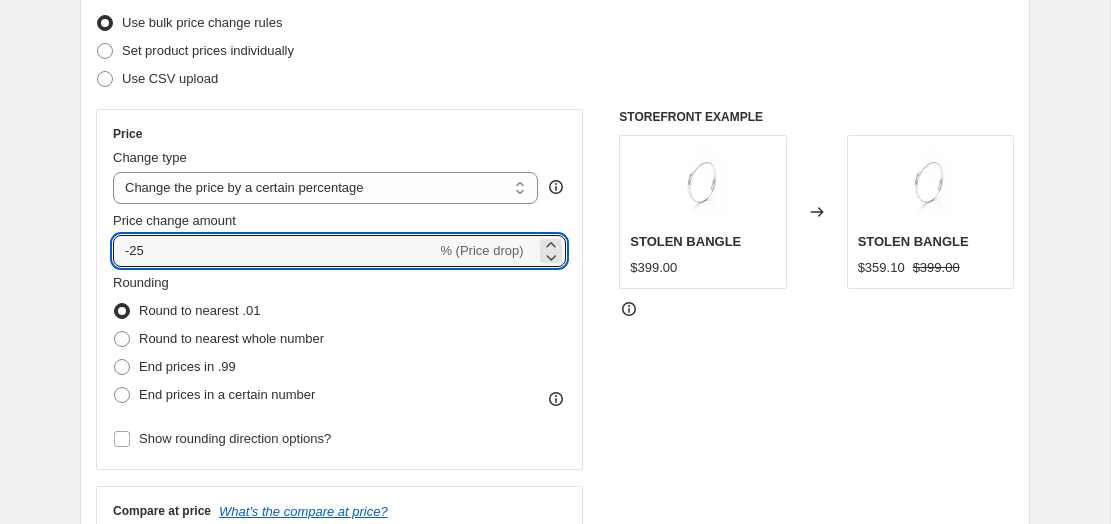 type on "-25" 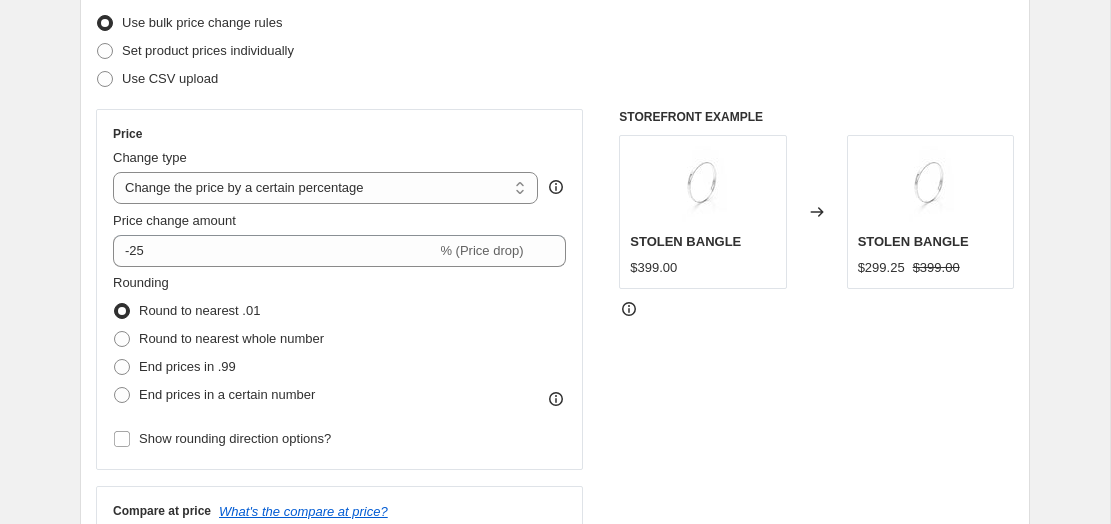click on "Step 1. Optionally give your price change job a title (eg "March 30% off sale on boots") AFTERPAY SALE - CORE JEWELLERY 25% This title is just for internal use, customers won't see it Step 2. Select how the prices should change Use bulk price change rules Set product prices individually Use CSV upload Price Change type Change the price to a certain amount Change the price by a certain amount Change the price by a certain percentage Change the price to the current compare at price (price before sale) Change the price by a certain amount relative to the compare at price Change the price by a certain percentage relative to the compare at price Don't change the price Change the price by a certain percentage relative to the cost per item Change price to certain cost margin Change the price by a certain percentage Price change amount -25 % (Price drop) Rounding Round to nearest .01 Round to nearest whole number End prices in .99 End prices in a certain number Show rounding direction options? Compare at price" at bounding box center [547, 765] 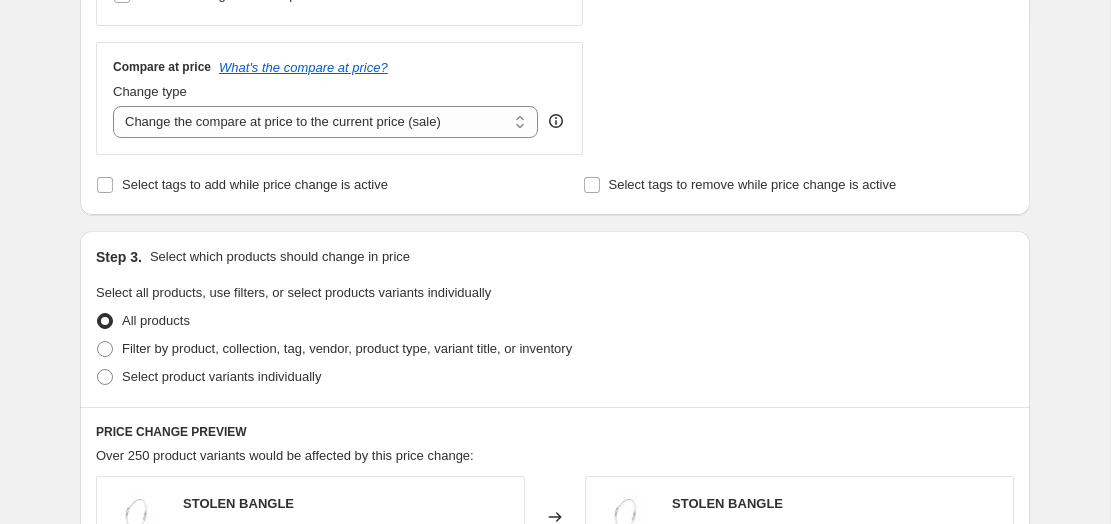 scroll, scrollTop: 706, scrollLeft: 0, axis: vertical 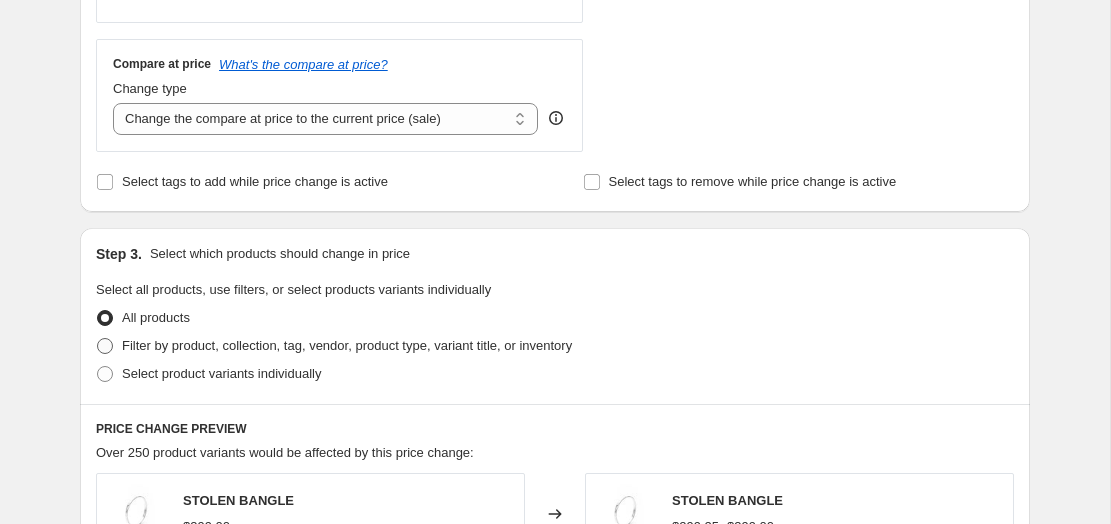 click on "Filter by product, collection, tag, vendor, product type, variant title, or inventory" at bounding box center (347, 345) 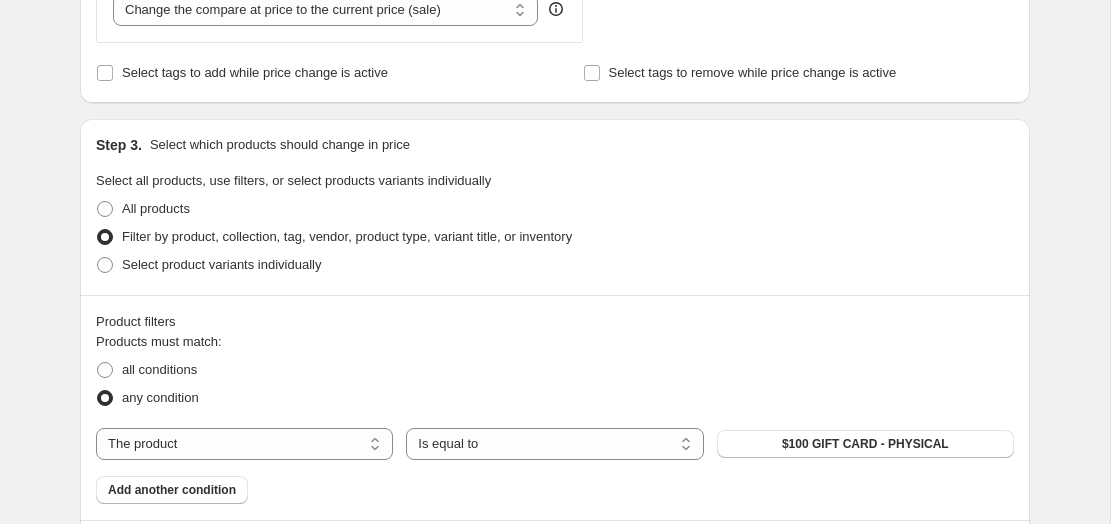 scroll, scrollTop: 834, scrollLeft: 0, axis: vertical 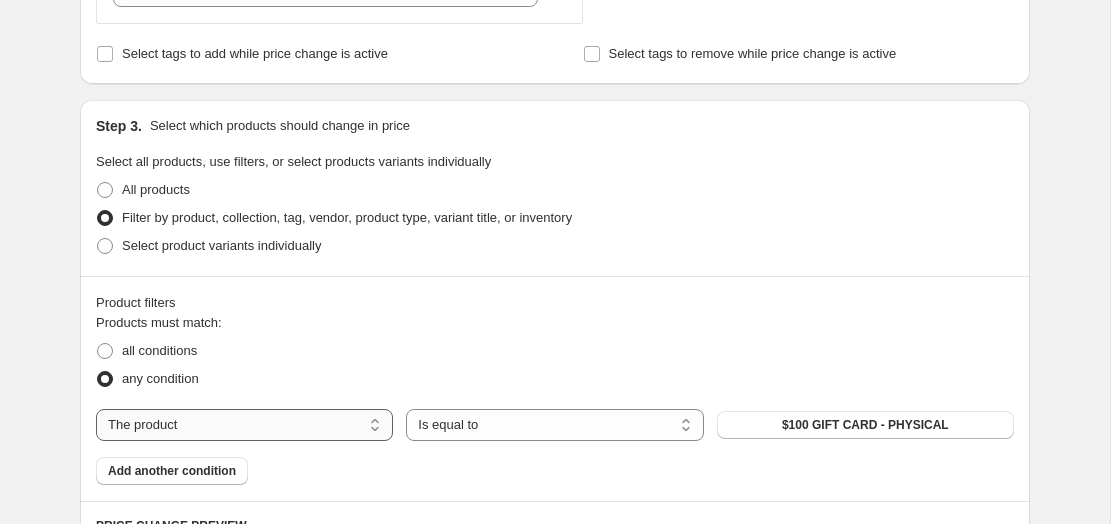 click on "The product The product's collection The product's tag The product's vendor The product's type The product's status The variant's title Inventory quantity" at bounding box center (244, 425) 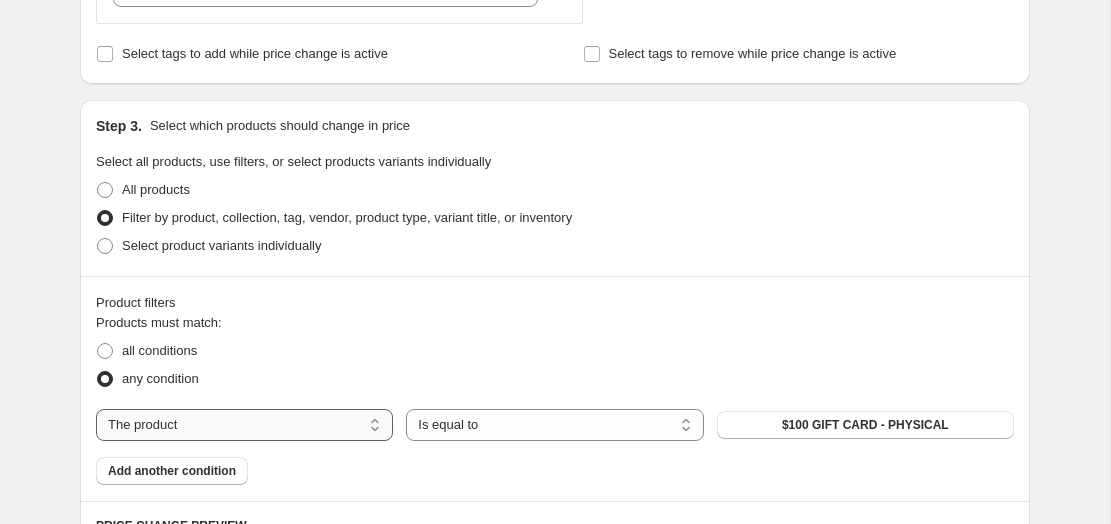 select on "vendor" 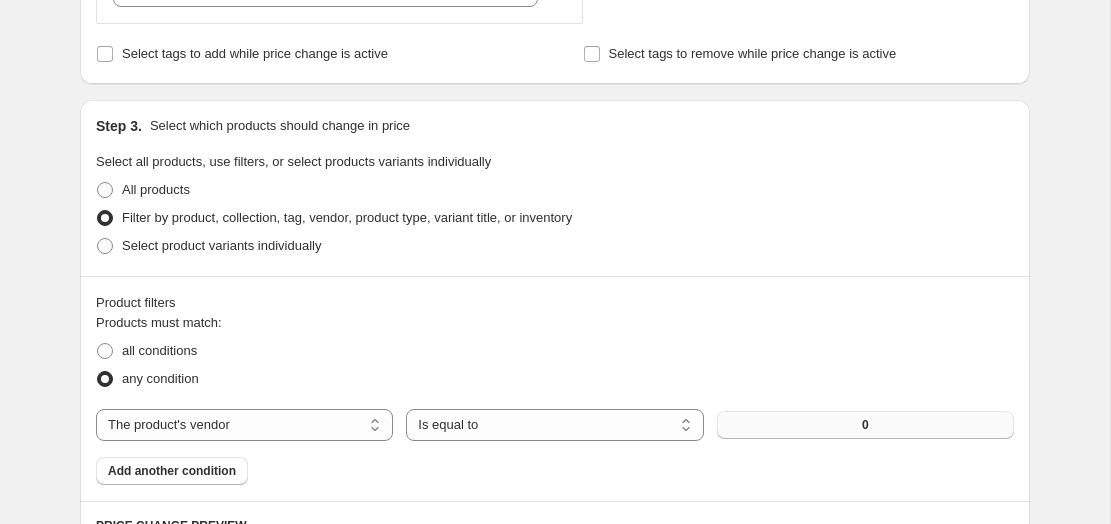 click on "0" at bounding box center [865, 425] 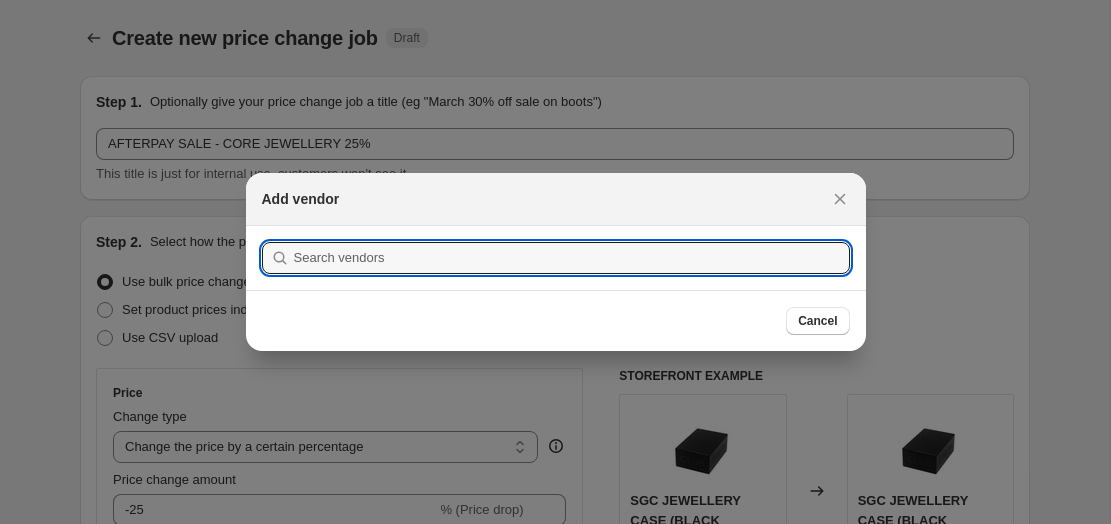 scroll, scrollTop: 0, scrollLeft: 0, axis: both 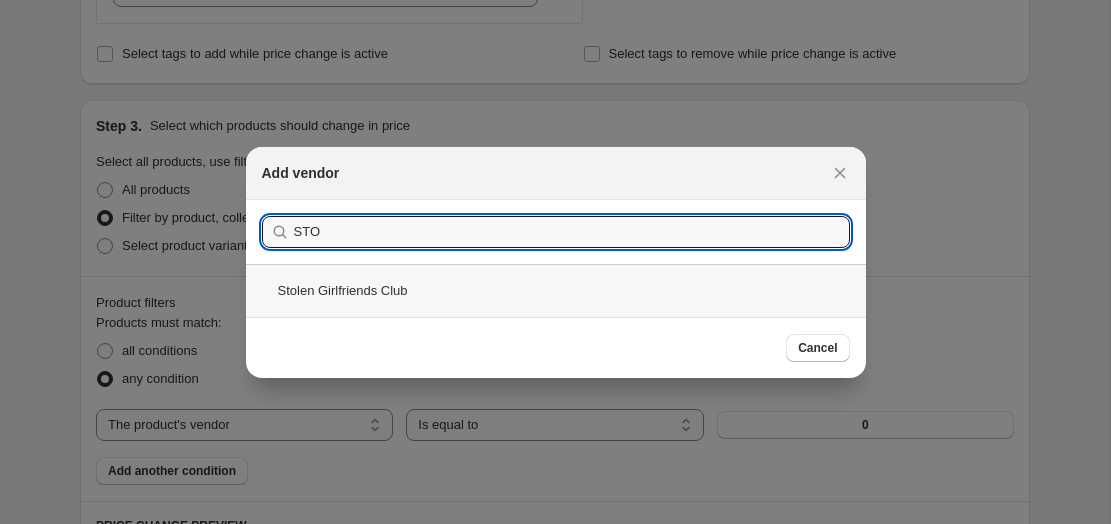 type on "STO" 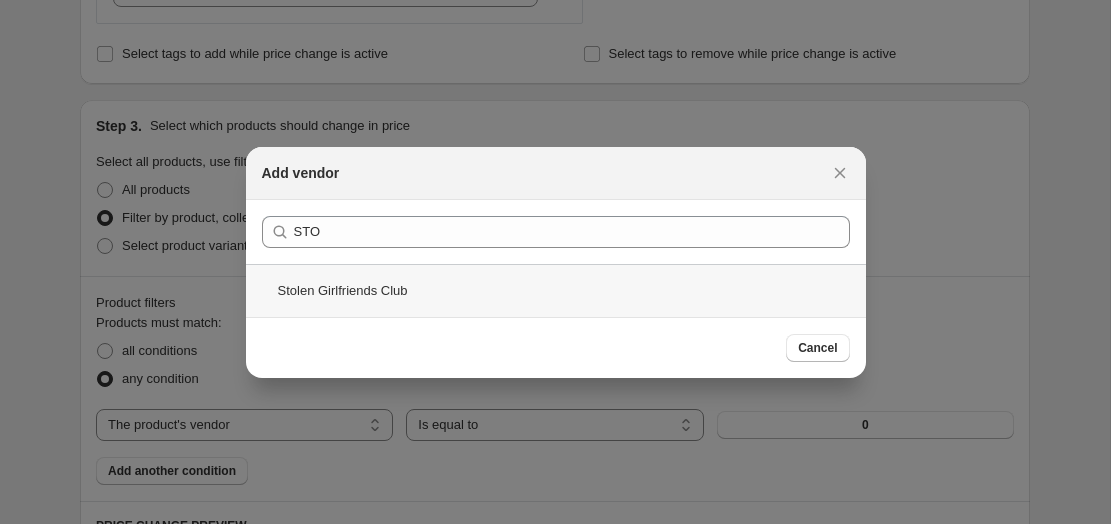 click on "Stolen Girlfriends Club" at bounding box center [556, 290] 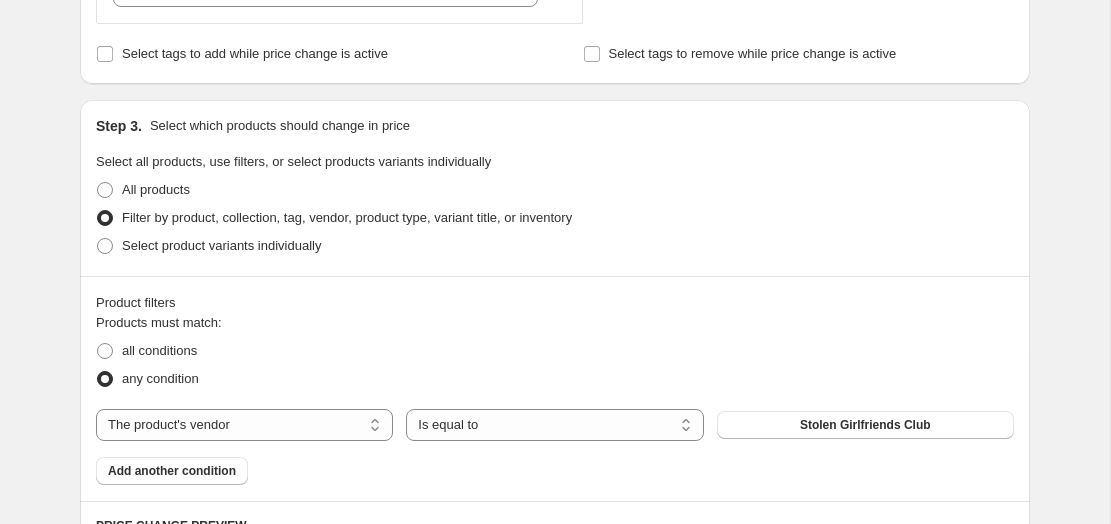 click on "Create new price change job. This page is ready Create new price change job Draft Step 1. Optionally give your price change job a title (eg "[MONTH] [NUMBER]% off sale on boots") AFTERPAY SALE - CORE JEWELLERY [NUMBER]% This title is just for internal use, customers won't see it Step 2. Select how the prices should change Use bulk price change rules Set product prices individually Use CSV upload Price Change type Change the price to a certain amount Change the price by a certain amount Change the price by a certain percentage Change the price to the current compare at price (price before sale) Change the price by a certain amount relative to the compare at price Change the price by a certain percentage relative to the compare at price Don't change the price Change the price by a certain percentage relative to the cost per item Change price to certain cost margin Change the price by a certain percentage Price change amount [NUMBER]% (Price drop) Rounding Round to nearest .01 Round to nearest whole number End prices in .99   FAQ" at bounding box center (555, 334) 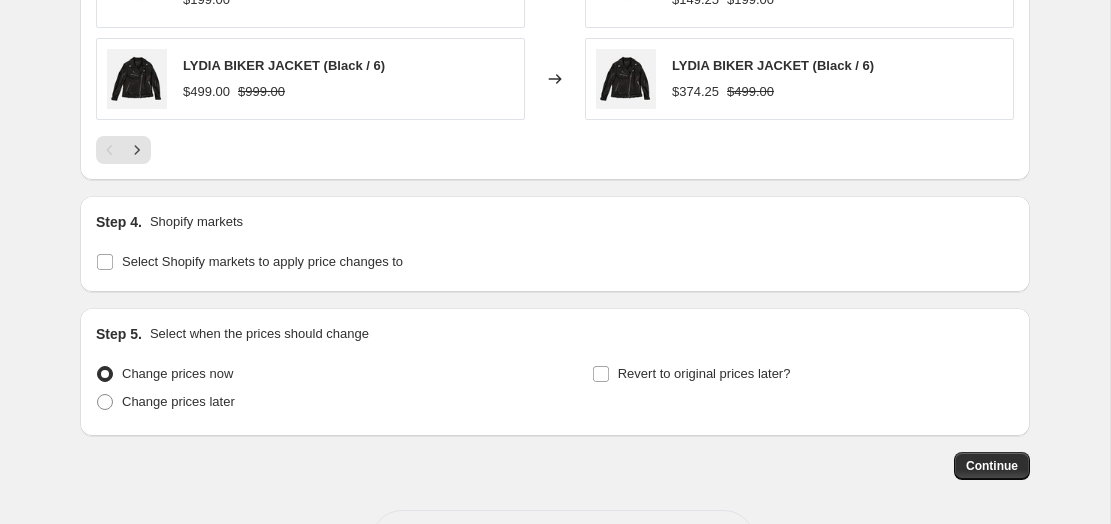 scroll, scrollTop: 1812, scrollLeft: 0, axis: vertical 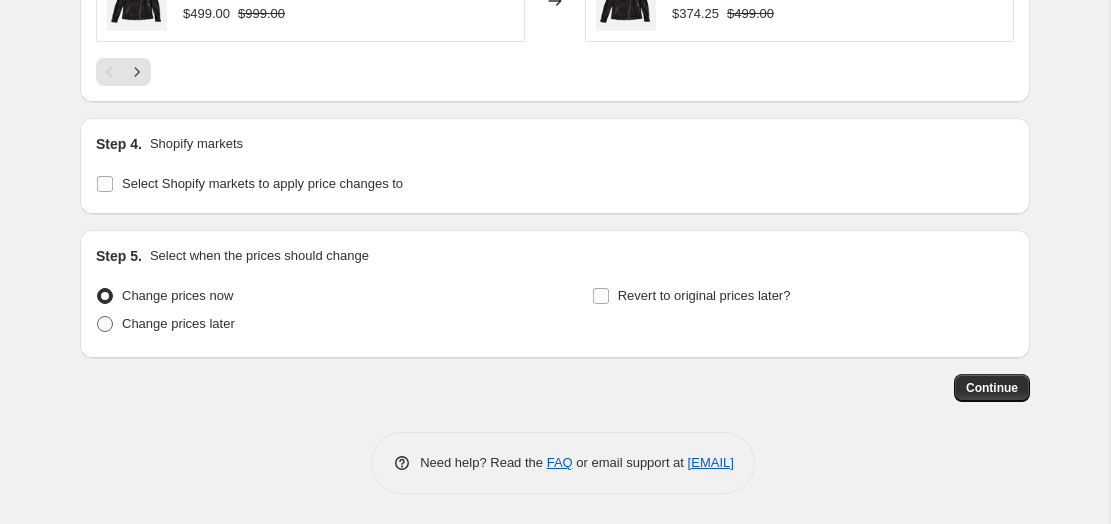 click on "Change prices later" at bounding box center (178, 323) 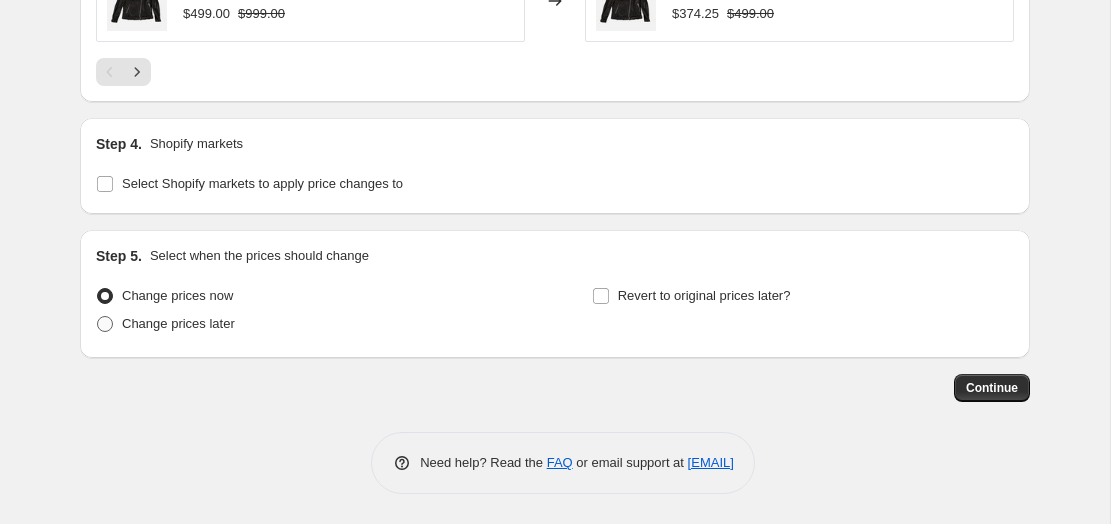 radio on "true" 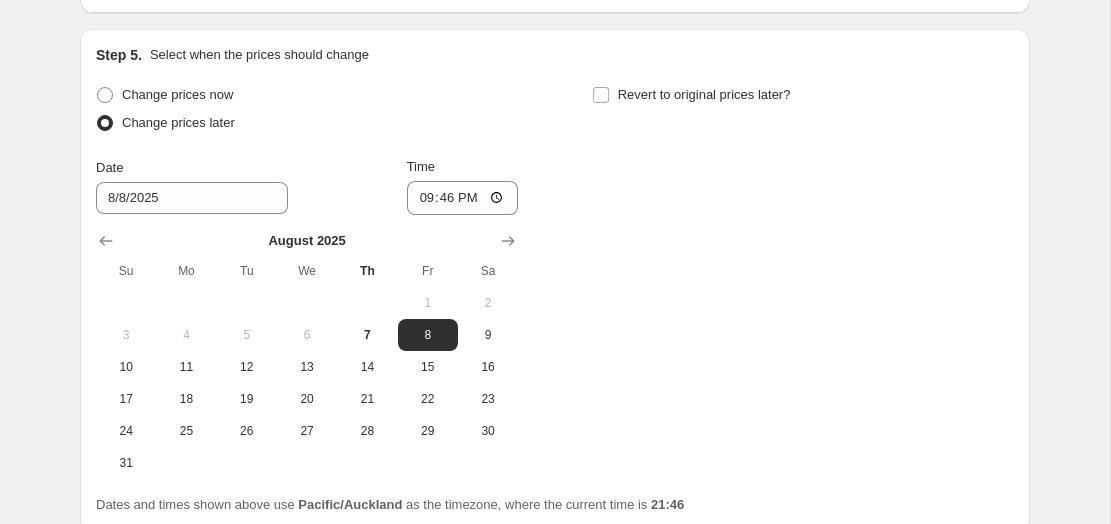 scroll, scrollTop: 2015, scrollLeft: 0, axis: vertical 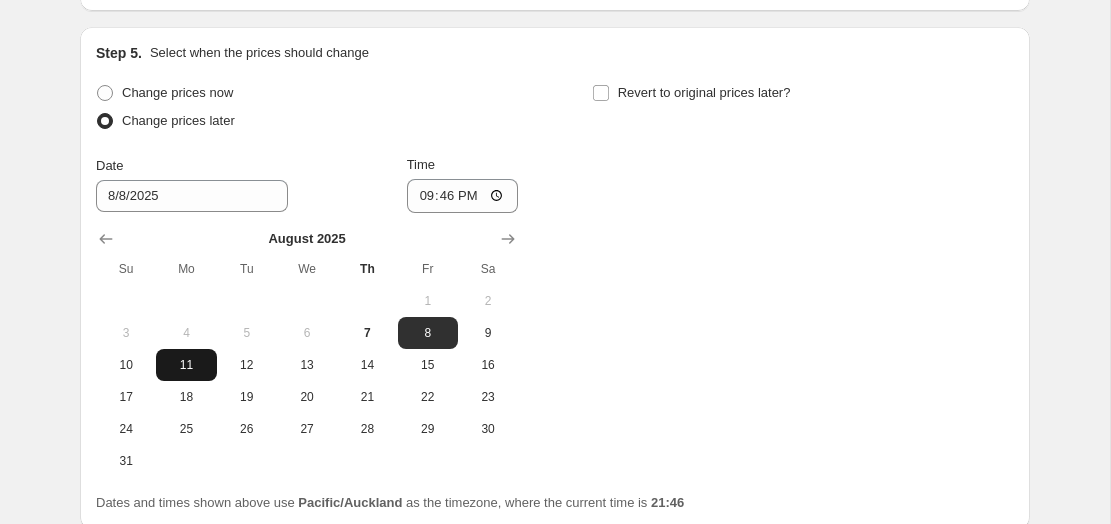 click on "11" at bounding box center [186, 365] 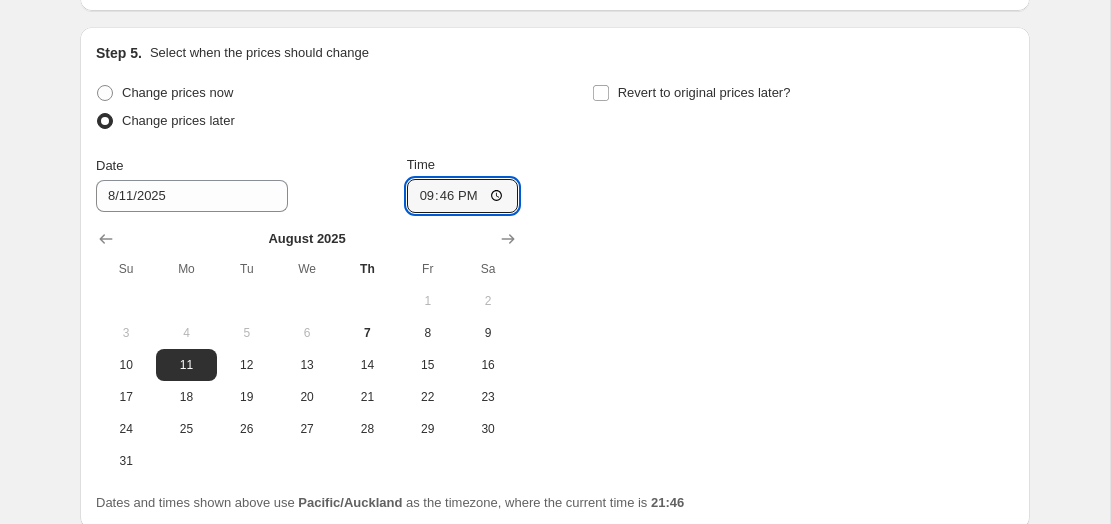 drag, startPoint x: 428, startPoint y: 197, endPoint x: 397, endPoint y: 197, distance: 31 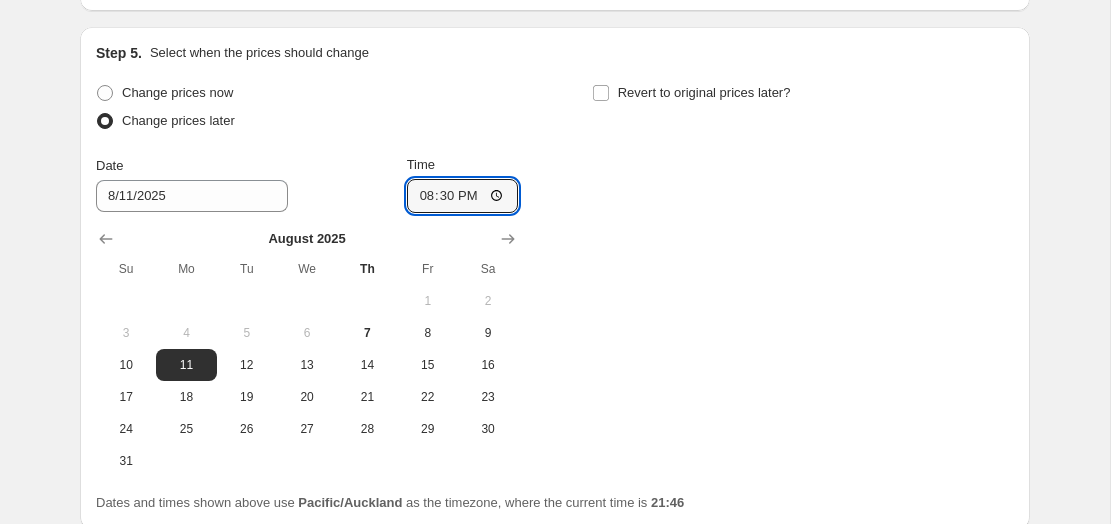 type on "08:30" 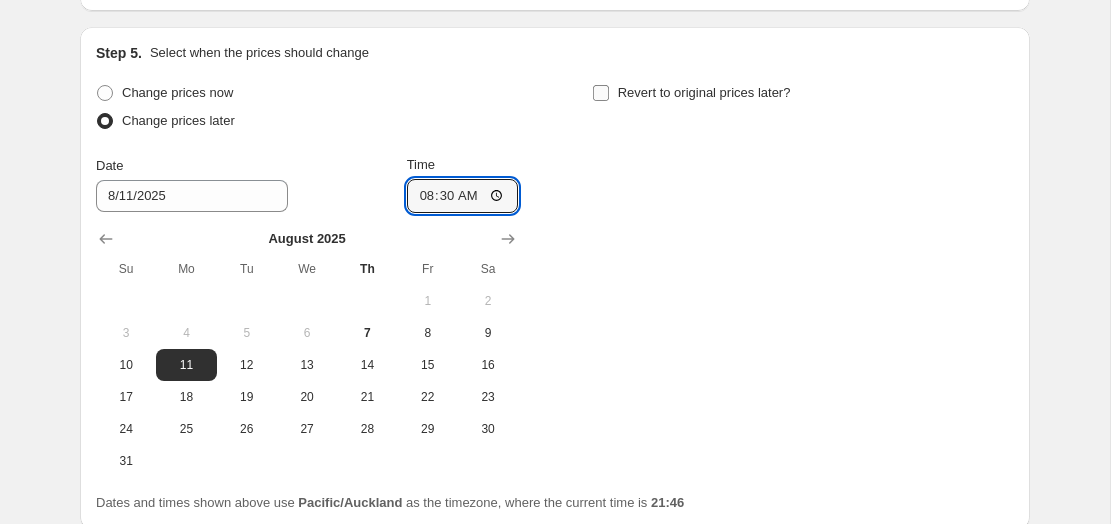 click on "Revert to original prices later?" at bounding box center (601, 93) 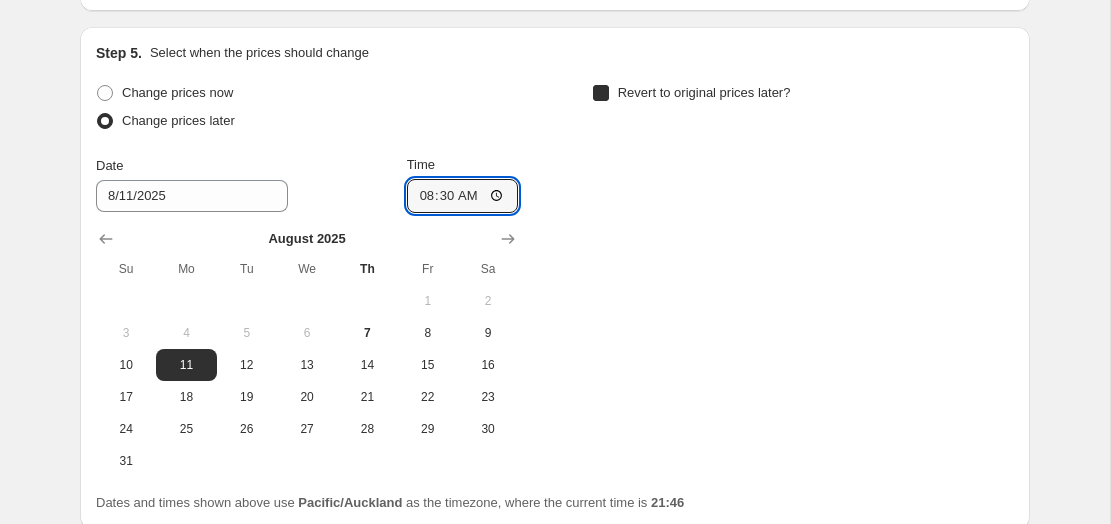checkbox on "true" 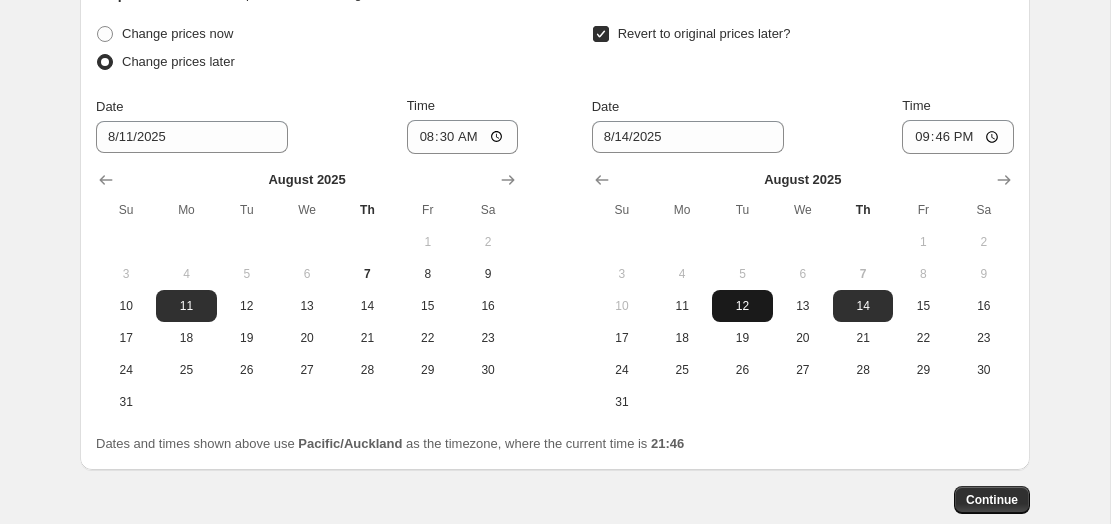 scroll, scrollTop: 2086, scrollLeft: 0, axis: vertical 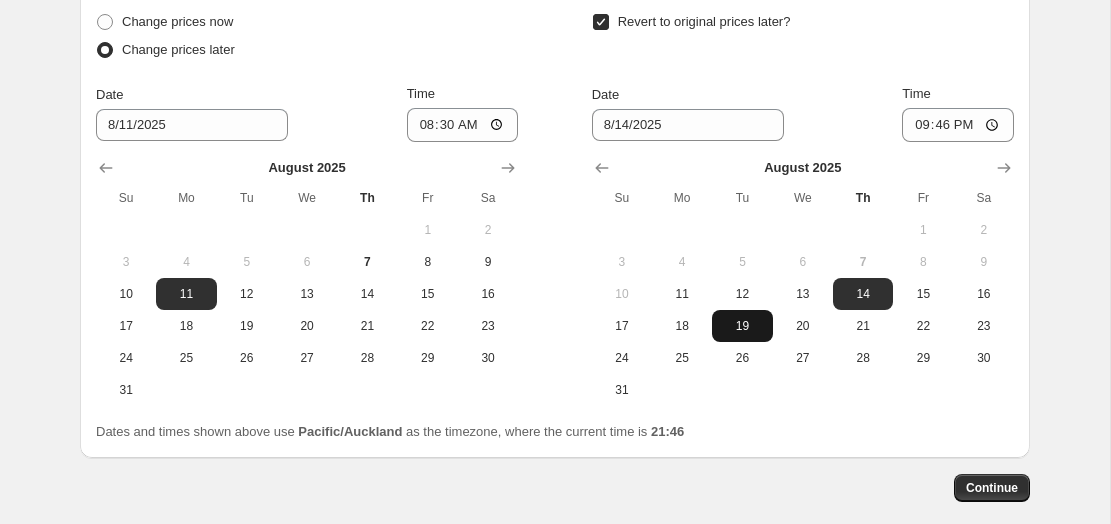 click on "19" at bounding box center [742, 326] 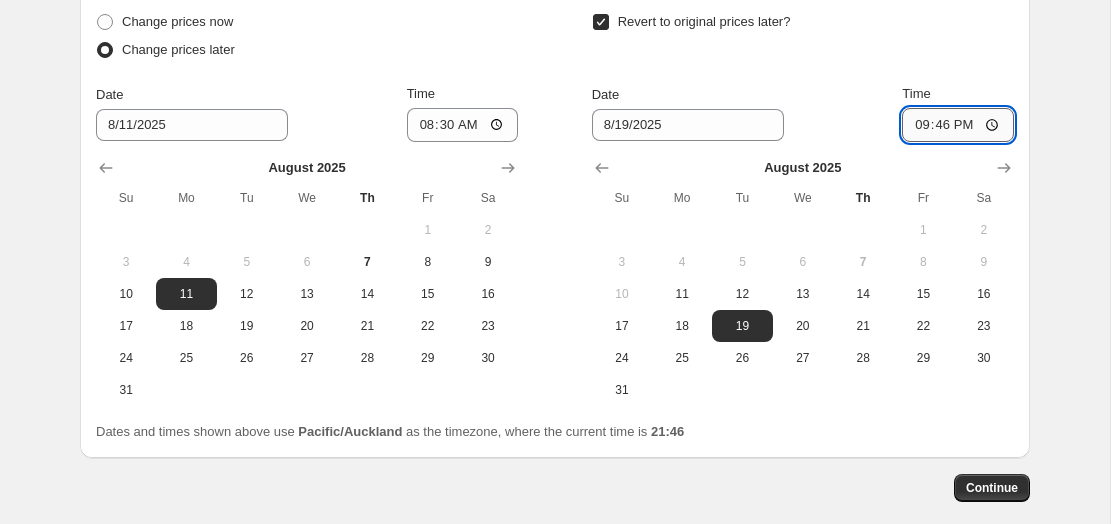click on "21:46" at bounding box center [958, 125] 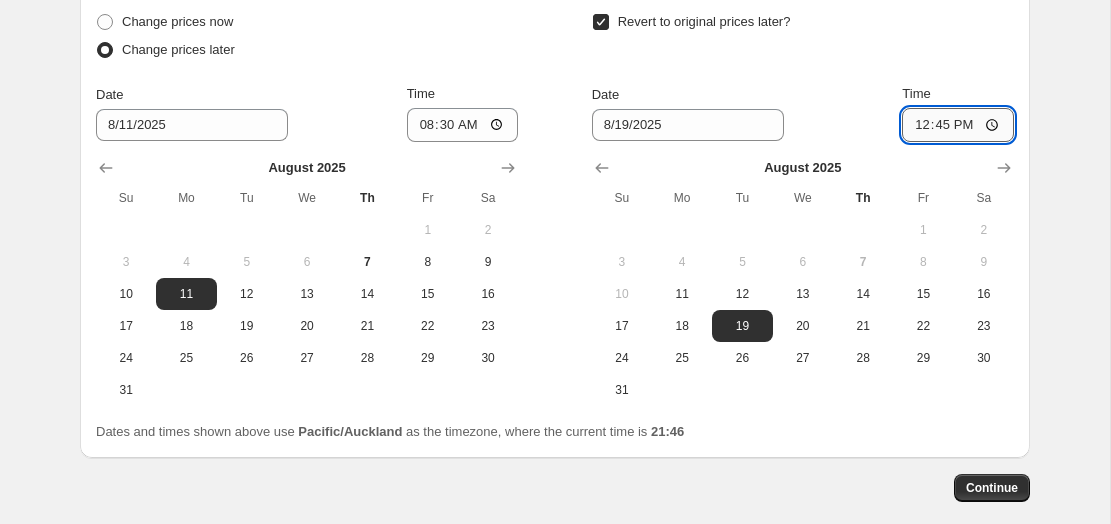 type on "12:00" 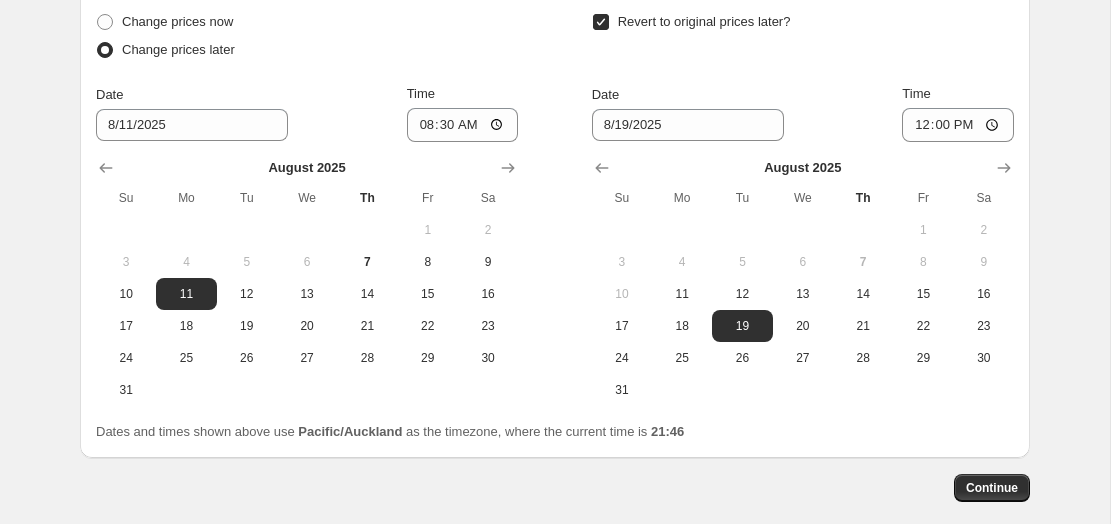 click on "Revert to original prices later?" at bounding box center (803, 38) 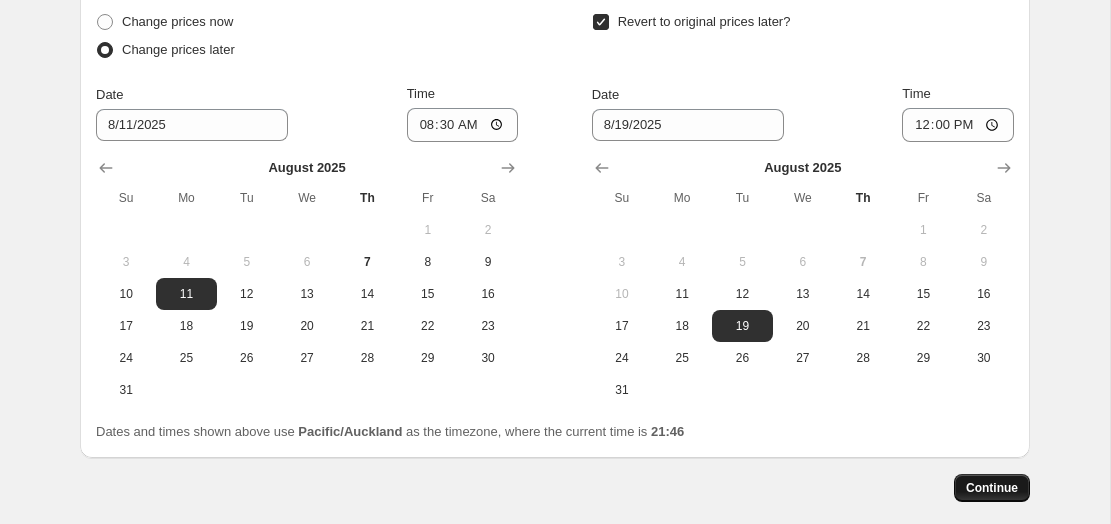 click on "Continue" at bounding box center (992, 488) 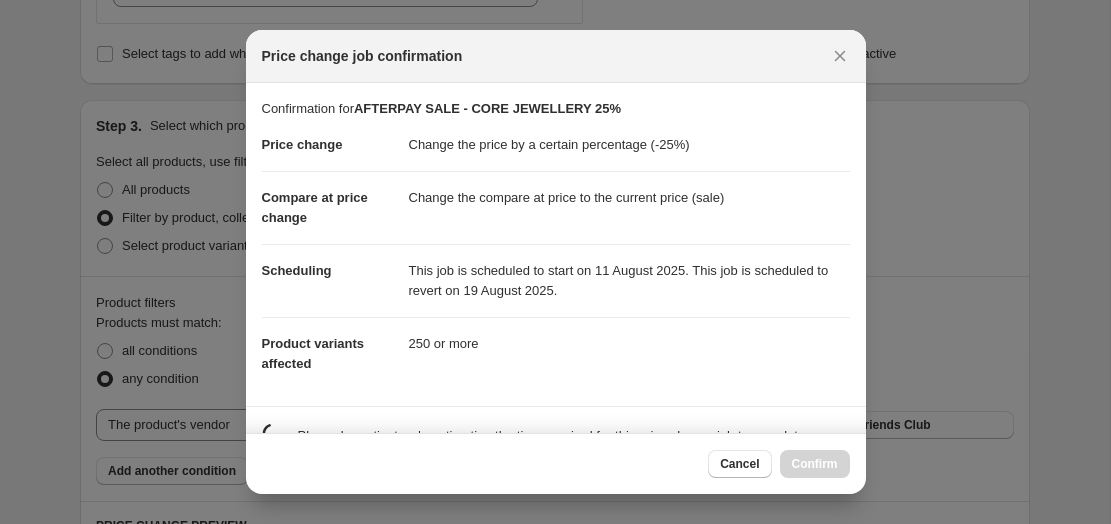 scroll, scrollTop: 0, scrollLeft: 0, axis: both 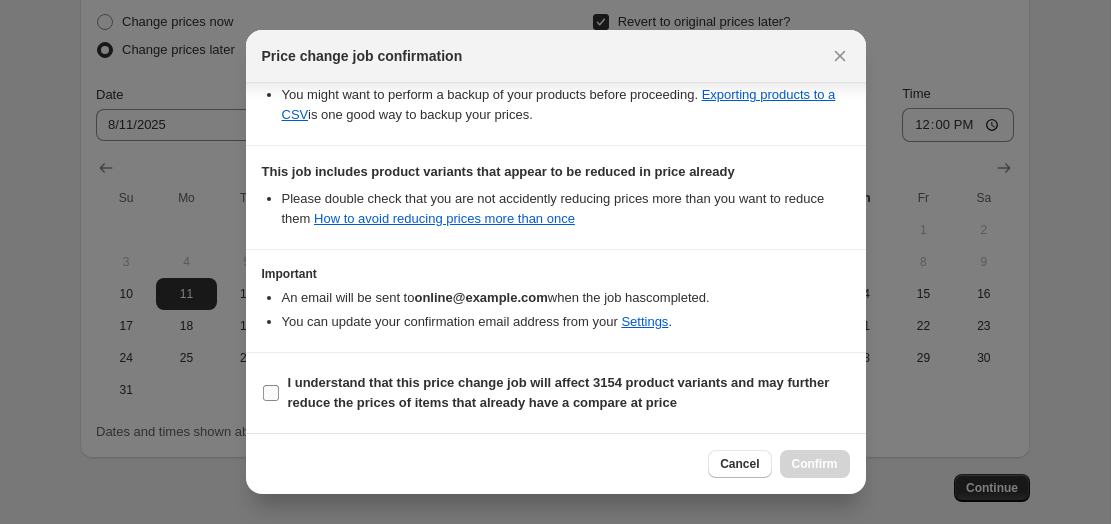 click on "I understand that this price change job will affect 3154 product variants and may further reduce the prices of items that already have a compare at price" at bounding box center [271, 393] 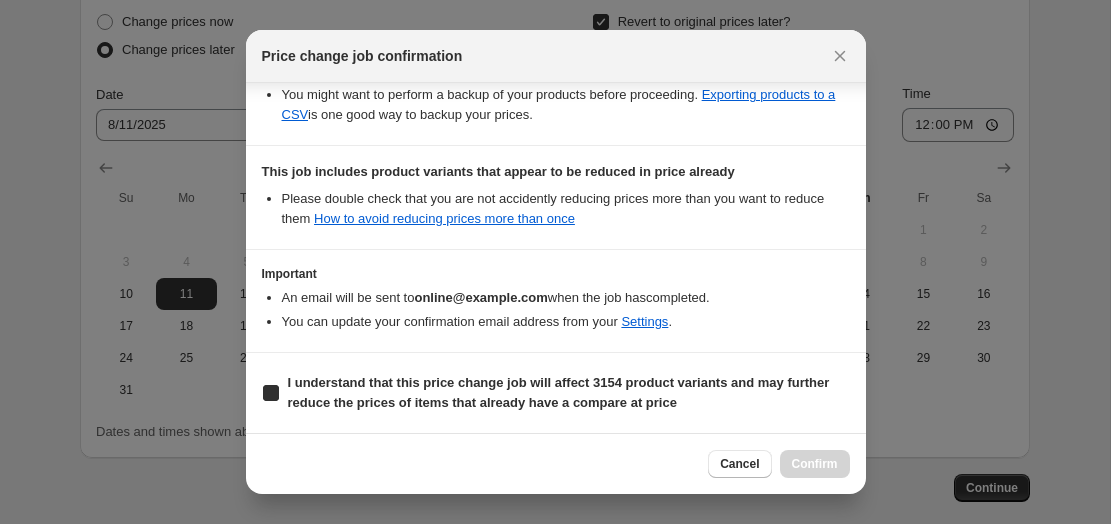 checkbox on "true" 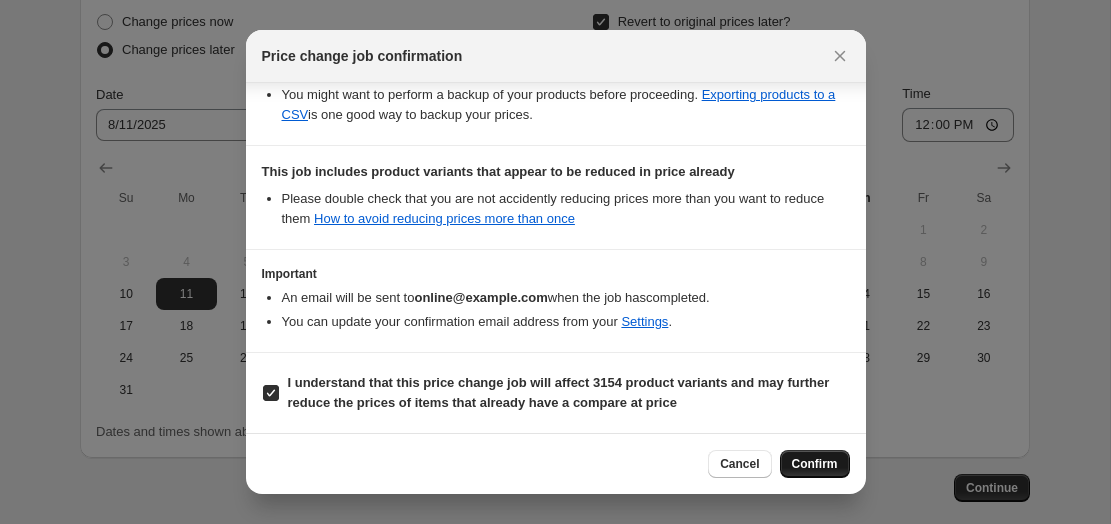 click on "Confirm" at bounding box center [815, 464] 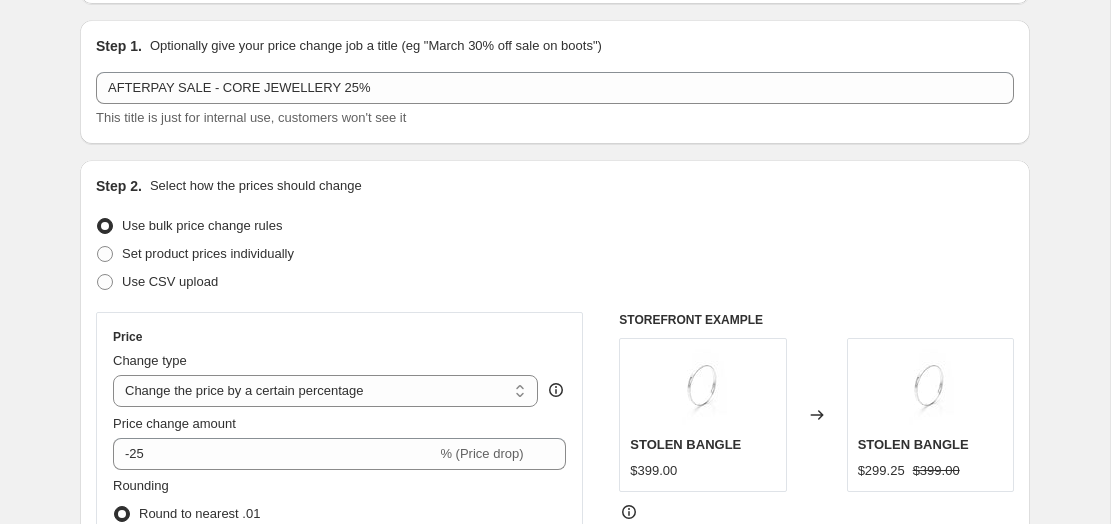 scroll, scrollTop: 0, scrollLeft: 0, axis: both 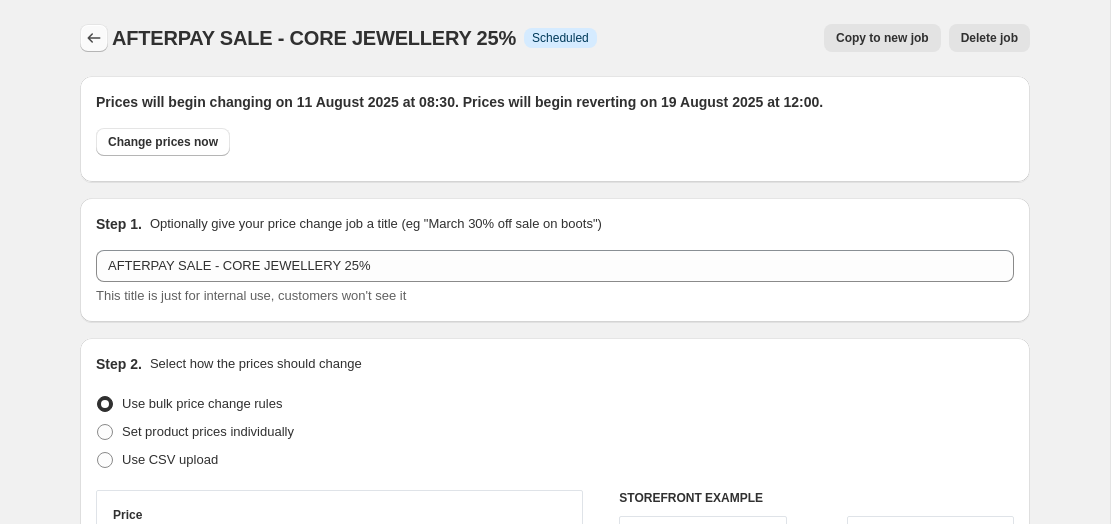 click 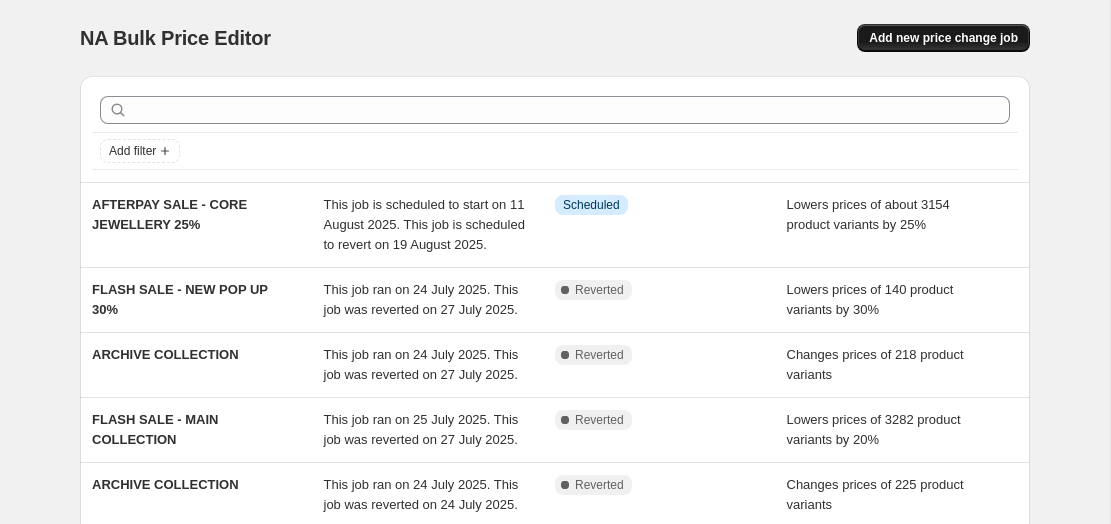 click on "Add new price change job" at bounding box center (943, 38) 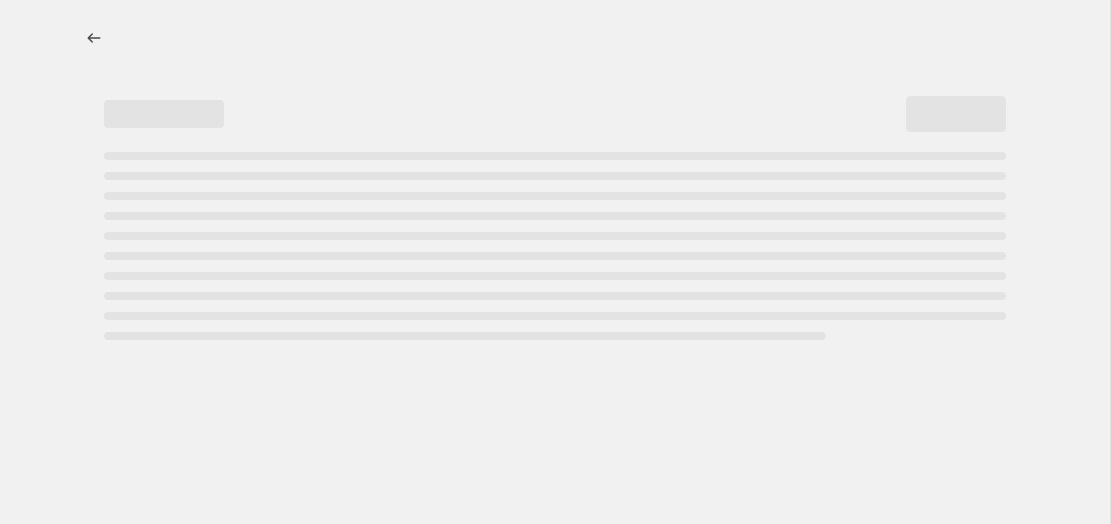 select on "percentage" 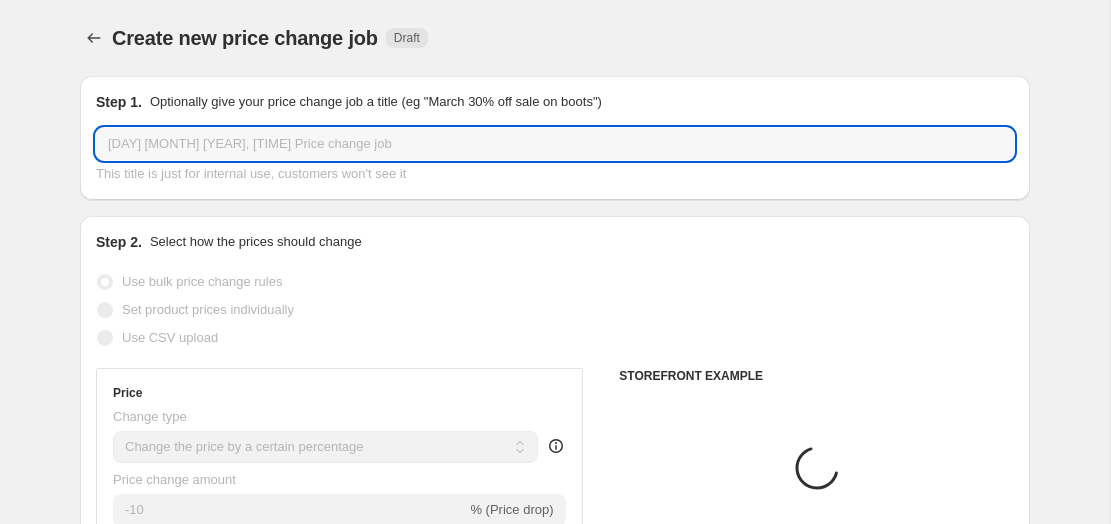 click on "[DAY] [MONTH] [YEAR], [TIME] Price change job" at bounding box center [555, 144] 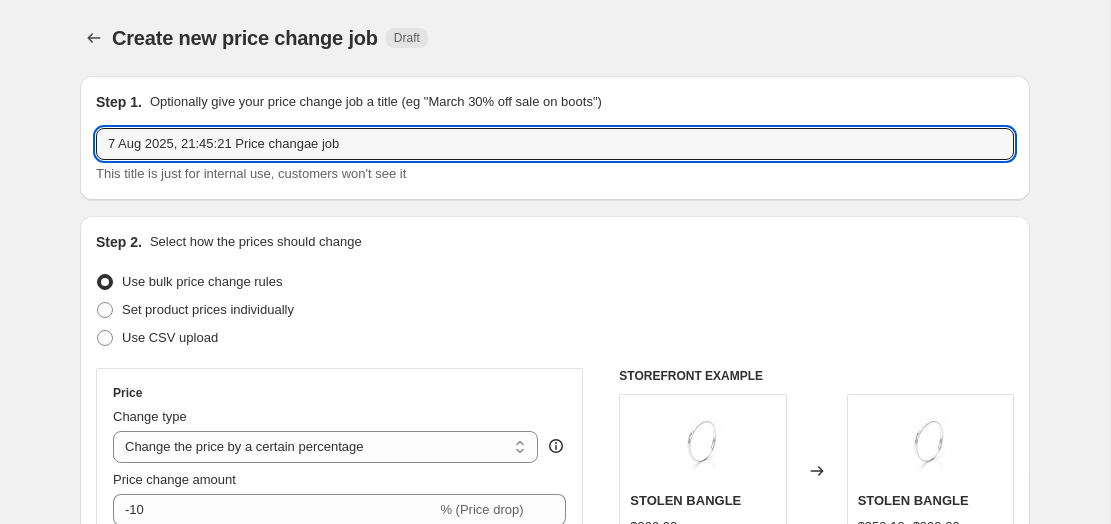 drag, startPoint x: 355, startPoint y: 151, endPoint x: 38, endPoint y: 152, distance: 317.0016 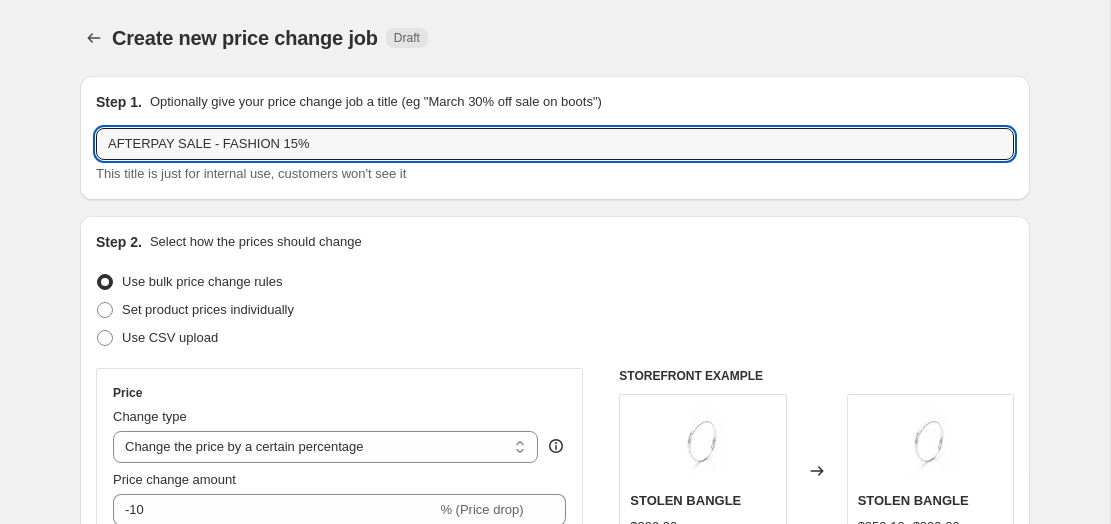 type on "AFTERPAY SALE - FASHION 15%" 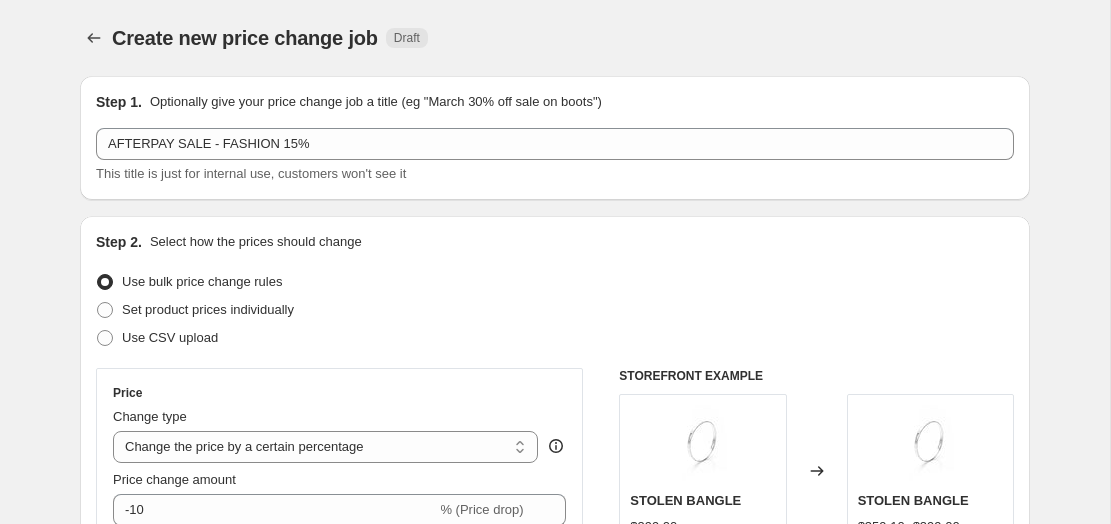 click on "Create new price change job. This page is ready Create new price change job Draft Step 1. Optionally give your price change job a title (eg "March 30% off sale on boots") AFTERPAY SALE - FASHION 15% This title is just for internal use, customers won't see it Step 2. Select how the prices should change Use bulk price change rules Set product prices individually Use CSV upload Price Change type Change the price to a certain amount Change the price by a certain amount Change the price by a certain percentage Change the price to the current compare at price (price before sale) Change the price by a certain amount relative to the compare at price Change the price by a certain percentage relative to the compare at price Don't change the price Change the price by a certain percentage relative to the cost per item Change price to certain cost margin Change the price by a certain percentage Price change amount -10 % (Price drop) Rounding Round to nearest .01 Round to nearest whole number End prices in .99 Change type" at bounding box center (555, 1055) 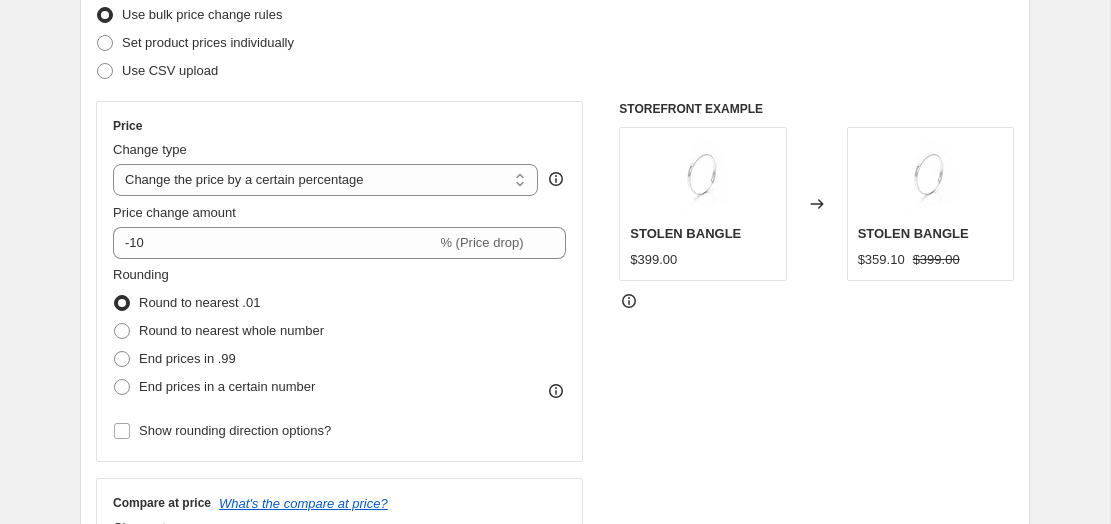 scroll, scrollTop: 369, scrollLeft: 0, axis: vertical 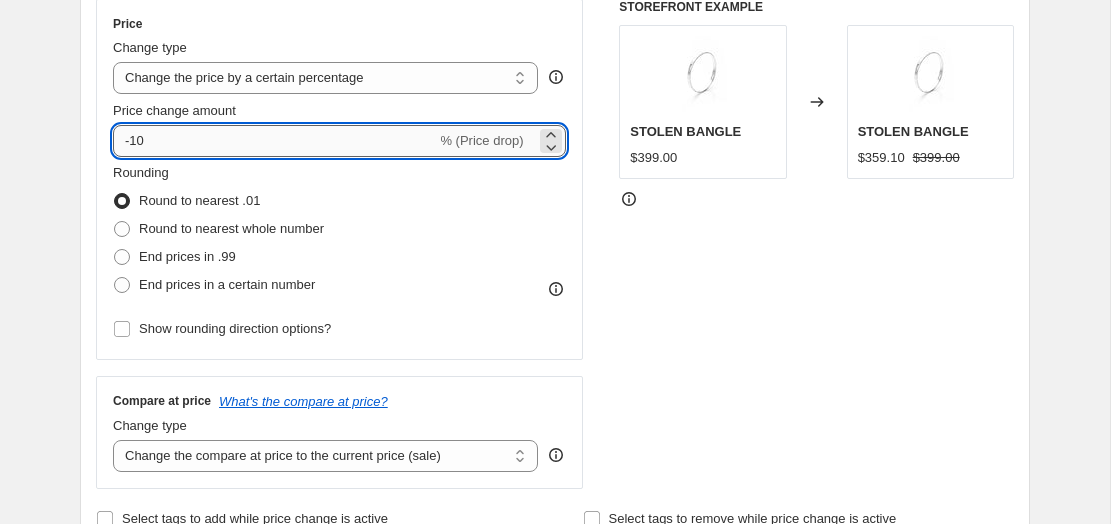click on "-10" at bounding box center [274, 141] 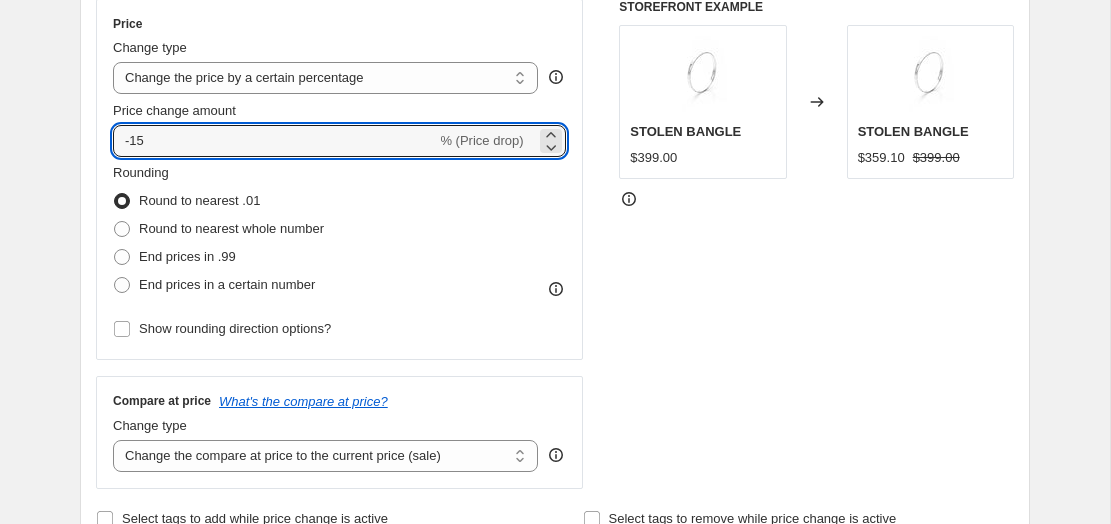 type on "-15" 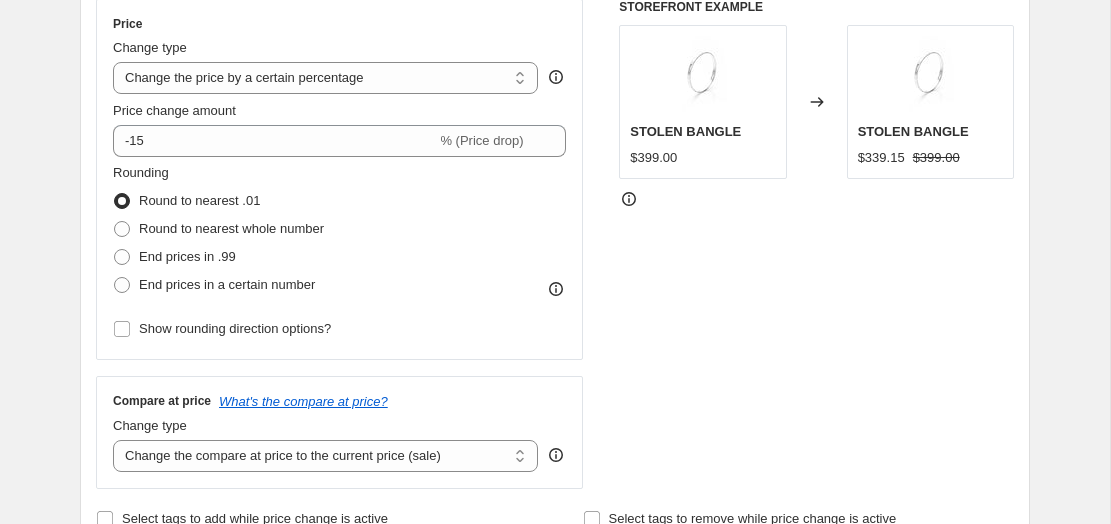 click on "Create new price change job. This page is ready Create new price change job Draft Step 1. Optionally give your price change job a title (eg "March 30% off sale on boots") AFTERPAY SALE - FASHION 15% This title is just for internal use, customers won't see it Step 2. Select how the prices should change Use bulk price change rules Set product prices individually Use CSV upload Price Change type Change the price to a certain amount Change the price by a certain amount Change the price by a certain percentage Change the price to the current compare at price (price before sale) Change the price by a certain amount relative to the compare at price Change the price by a certain percentage relative to the compare at price Don't change the price Change the price by a certain percentage relative to the cost per item Change price to certain cost margin Change the price by a certain percentage Price change amount -15 % (Price drop) Rounding Round to nearest .01 Round to nearest whole number End prices in .99 Change type" at bounding box center (555, 686) 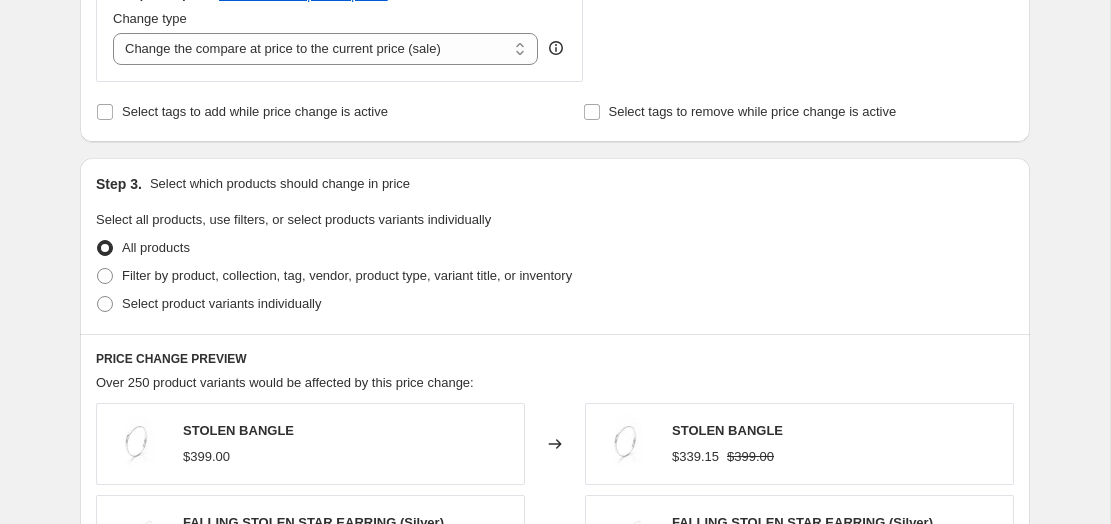 scroll, scrollTop: 786, scrollLeft: 0, axis: vertical 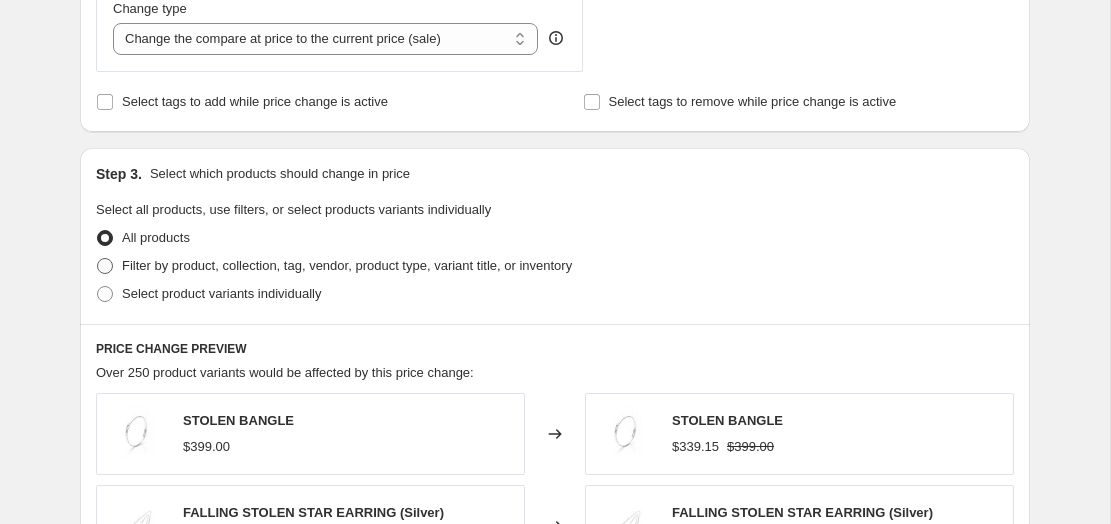 click at bounding box center (105, 266) 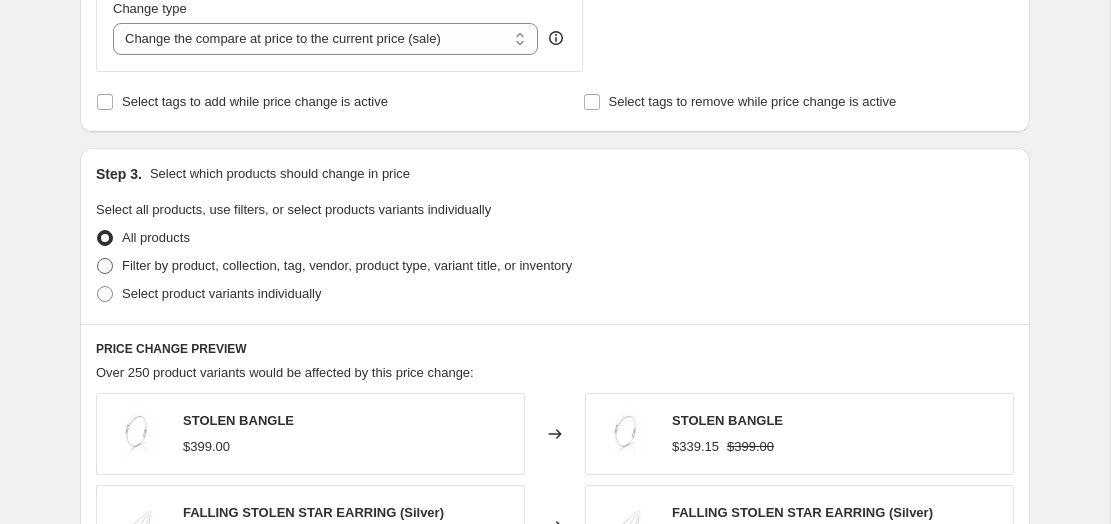 radio on "true" 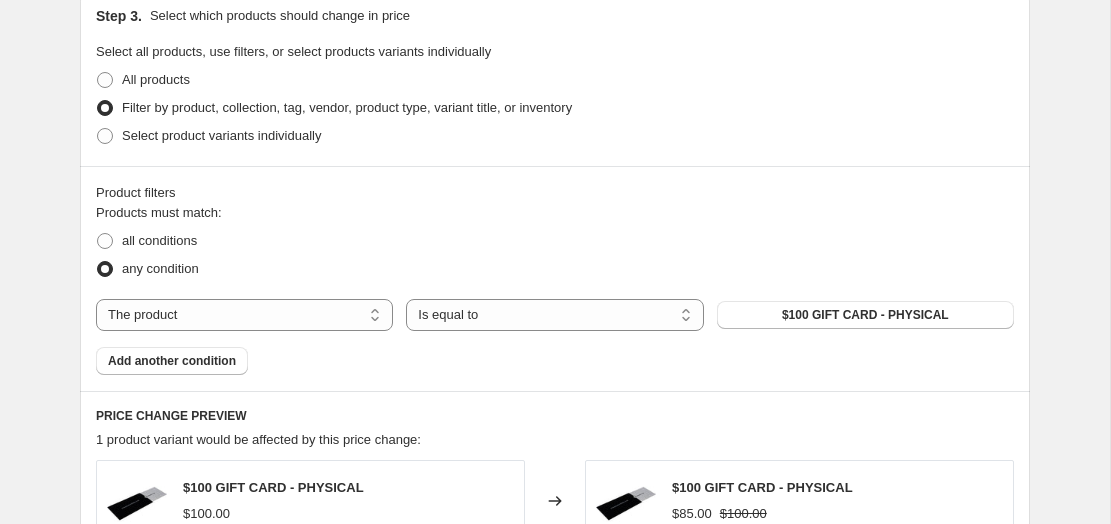 scroll, scrollTop: 958, scrollLeft: 0, axis: vertical 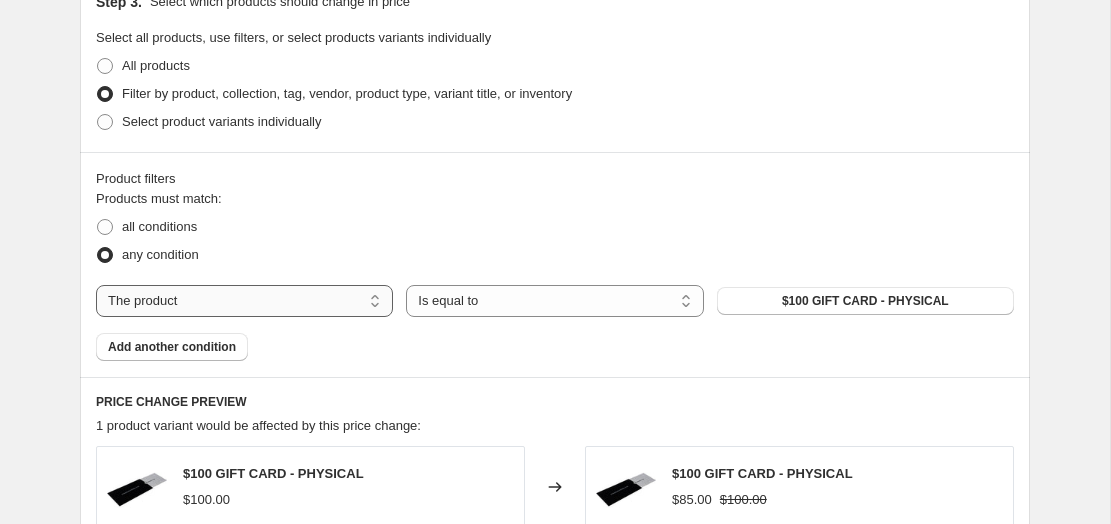 click on "The product The product's collection The product's tag The product's vendor The product's type The product's status The variant's title Inventory quantity" at bounding box center (244, 301) 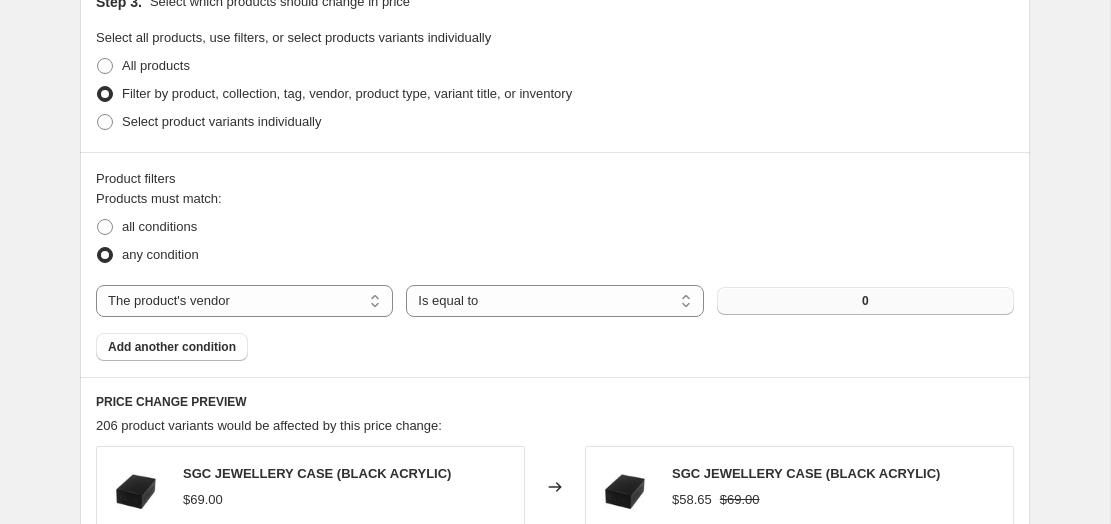 click on "0" at bounding box center [865, 301] 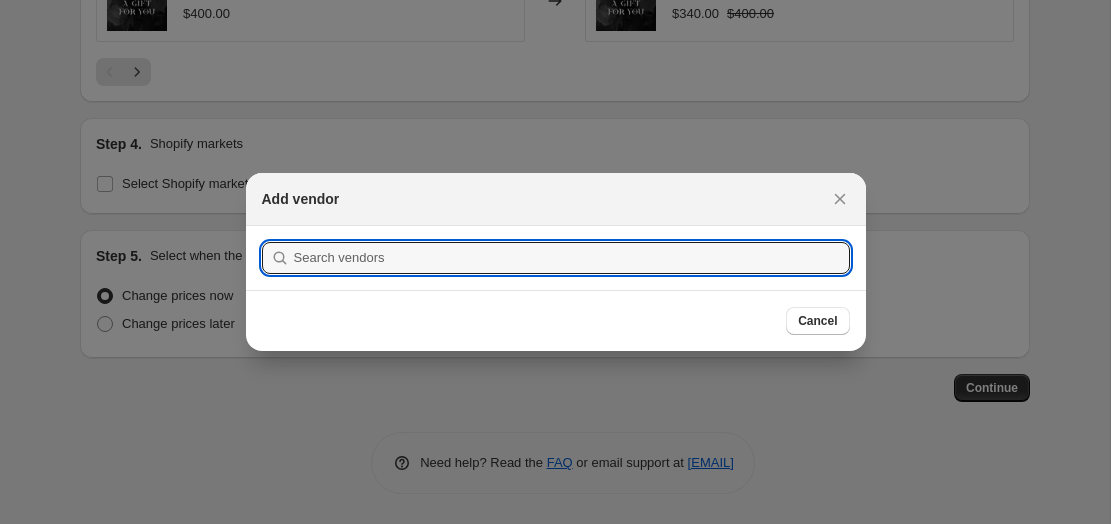 scroll, scrollTop: 0, scrollLeft: 0, axis: both 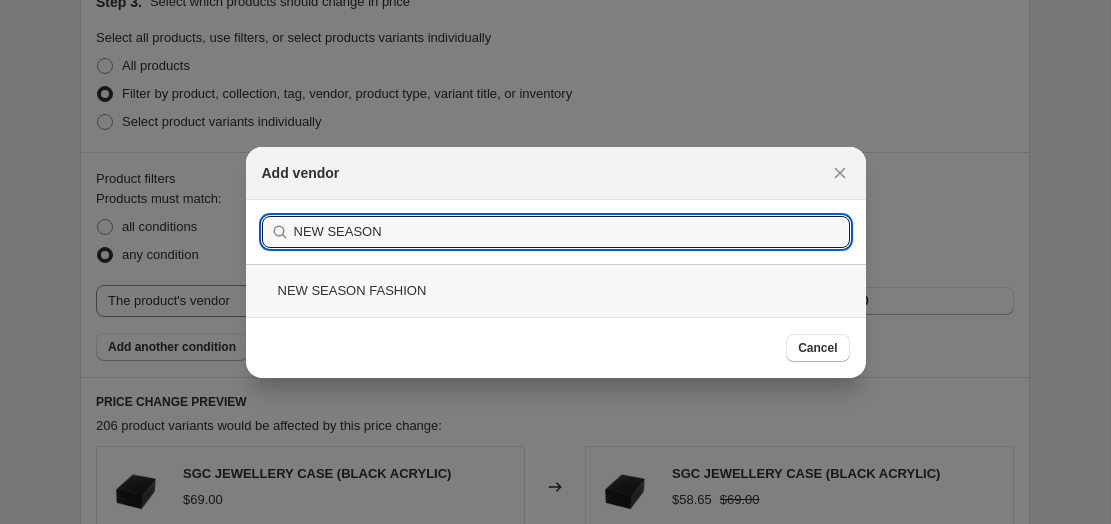 type on "NEW SEASON" 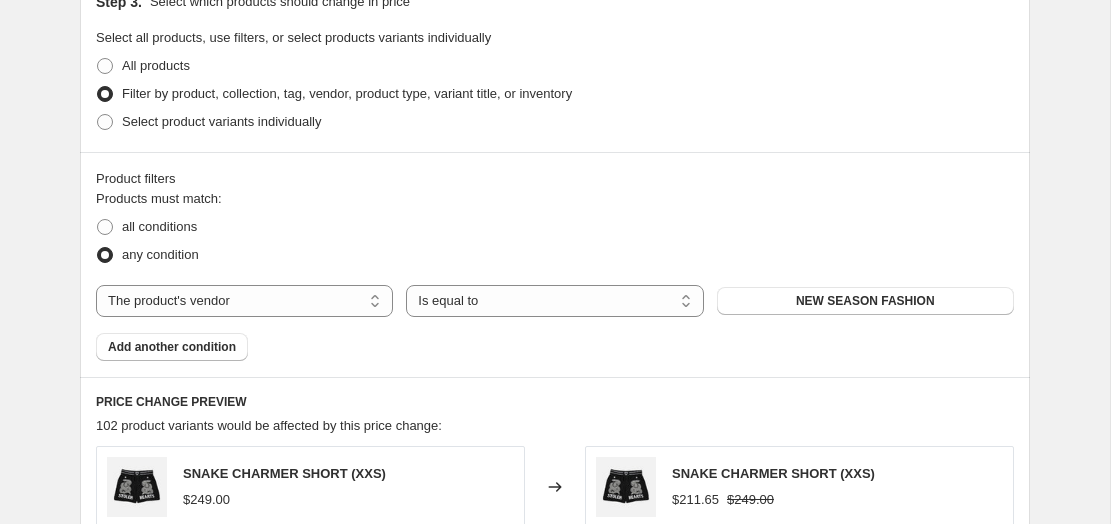 click on "Create new price change job. This page is ready Create new price change job Draft Step 1. Optionally give your price change job a title (eg "March 30% off sale on boots") AFTERPAY SALE - FASHION 15% This title is just for internal use, customers won't see it Step 2. Select how the prices should change Use bulk price change rules Set product prices individually Use CSV upload Price Change type Change the price to a certain amount Change the price by a certain amount Change the price by a certain percentage Change the price to the current compare at price (price before sale) Change the price by a certain amount relative to the compare at price Change the price by a certain percentage relative to the compare at price Don't change the price Change the price by a certain percentage relative to the cost per item Change price to certain cost margin Change the price by a certain percentage Price change amount -15 % (Price drop) Rounding Round to nearest .01 Round to nearest whole number End prices in .99 Change type" at bounding box center [555, 210] 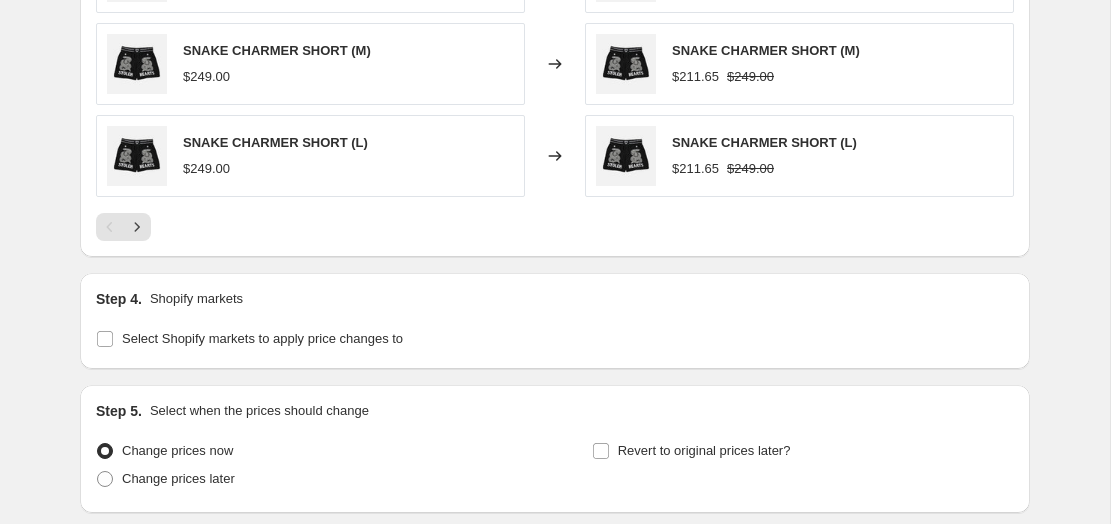 scroll, scrollTop: 1812, scrollLeft: 0, axis: vertical 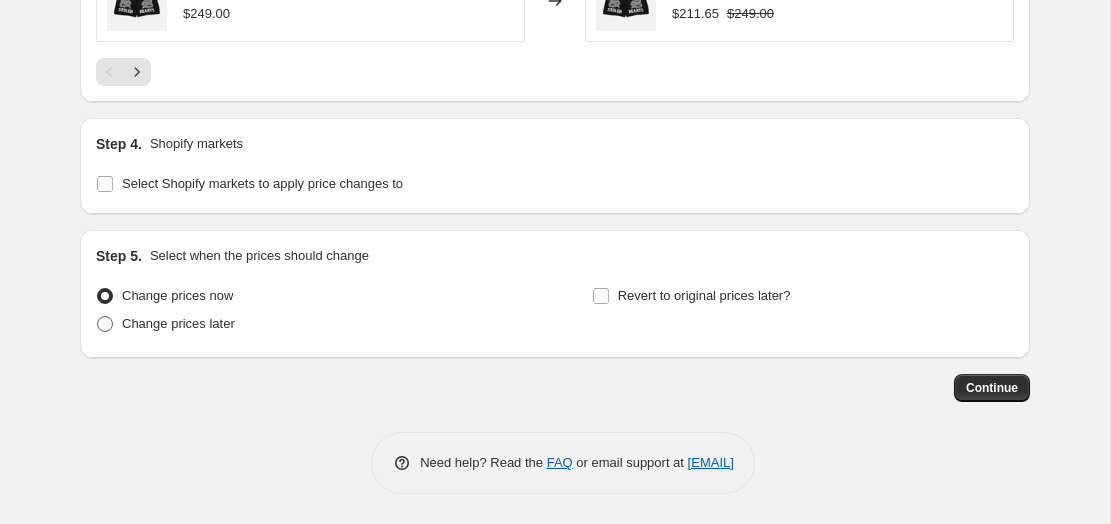 click on "Change prices later" at bounding box center [178, 323] 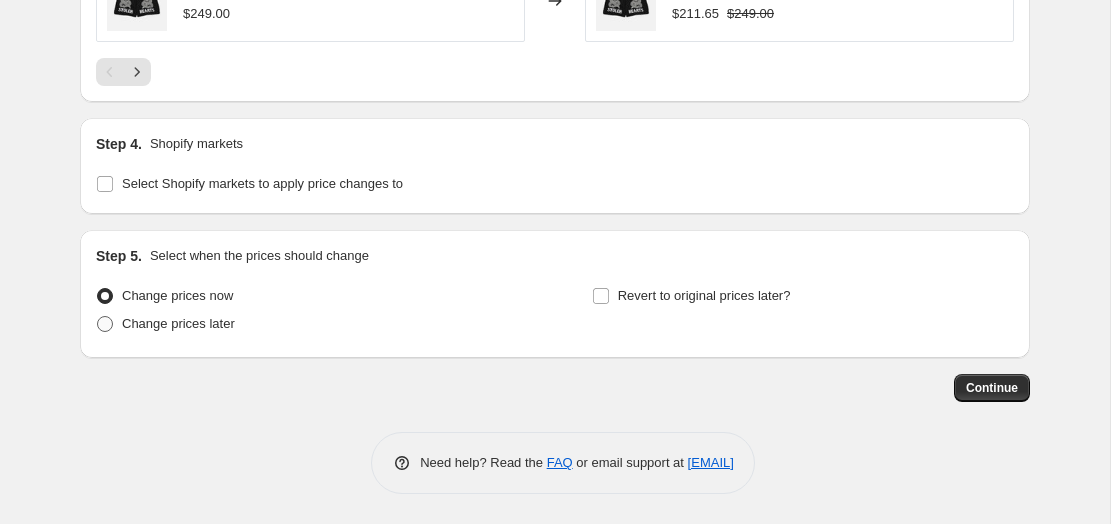 radio on "true" 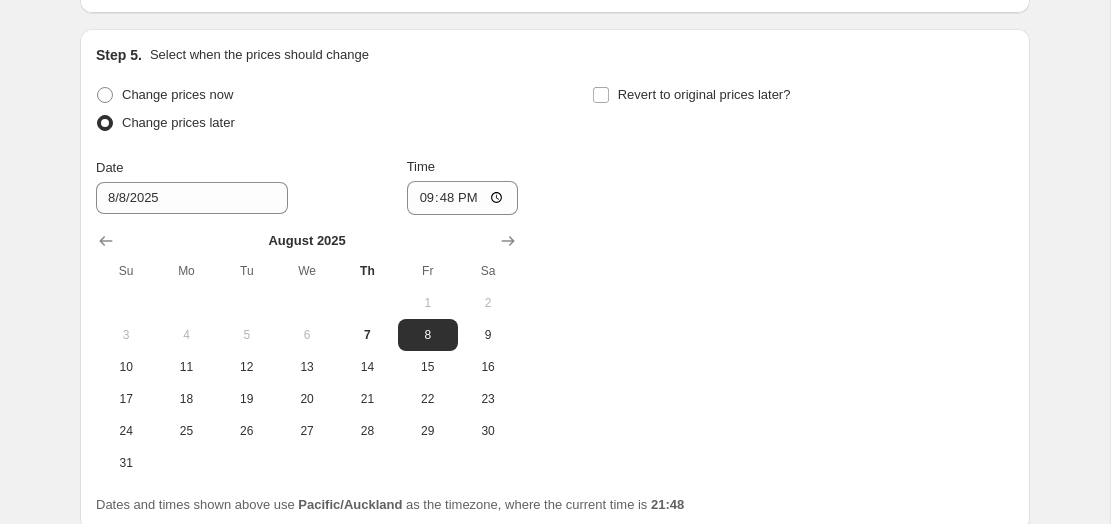 scroll, scrollTop: 2014, scrollLeft: 0, axis: vertical 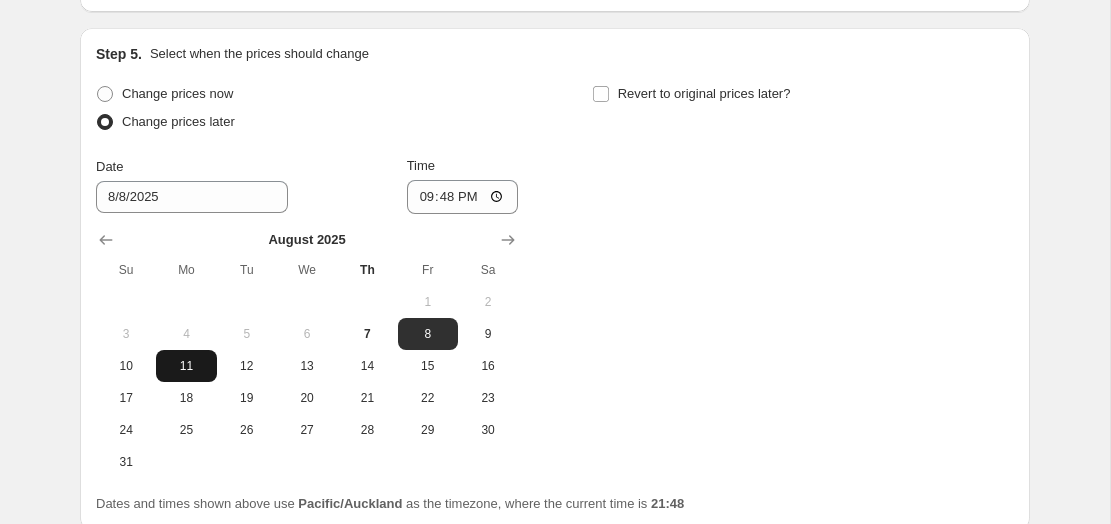 click on "11" at bounding box center [186, 366] 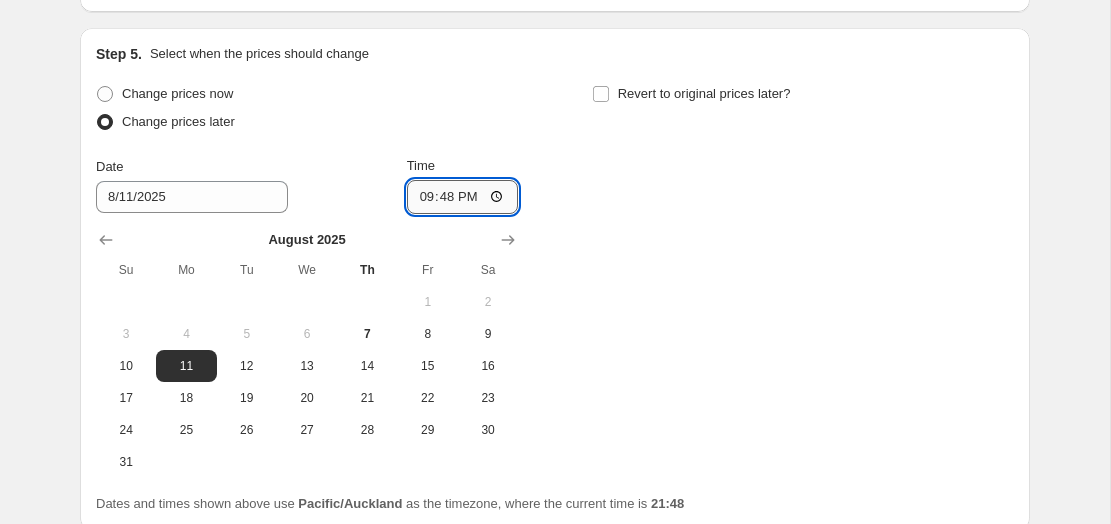 click on "21:48" at bounding box center [463, 197] 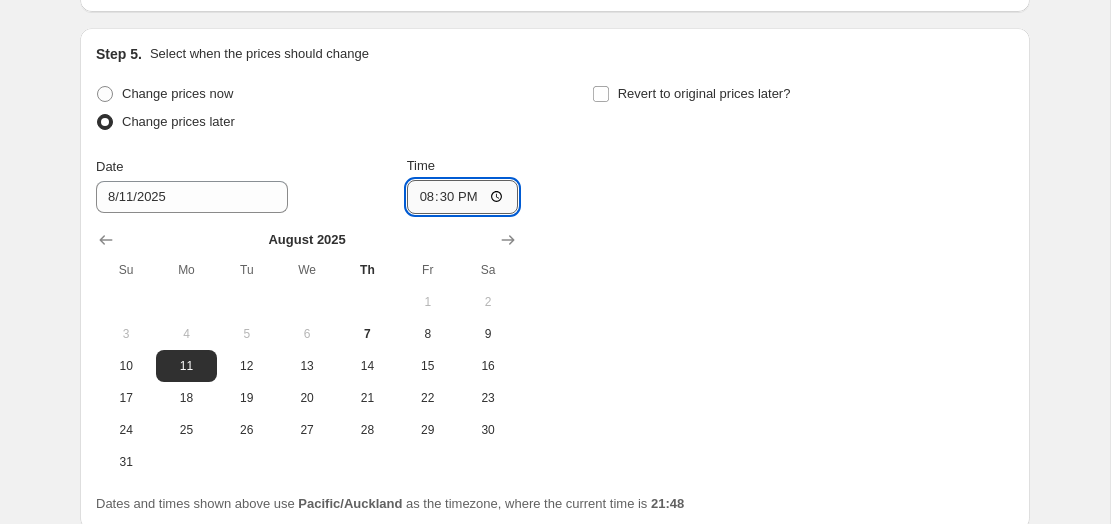 type on "08:30" 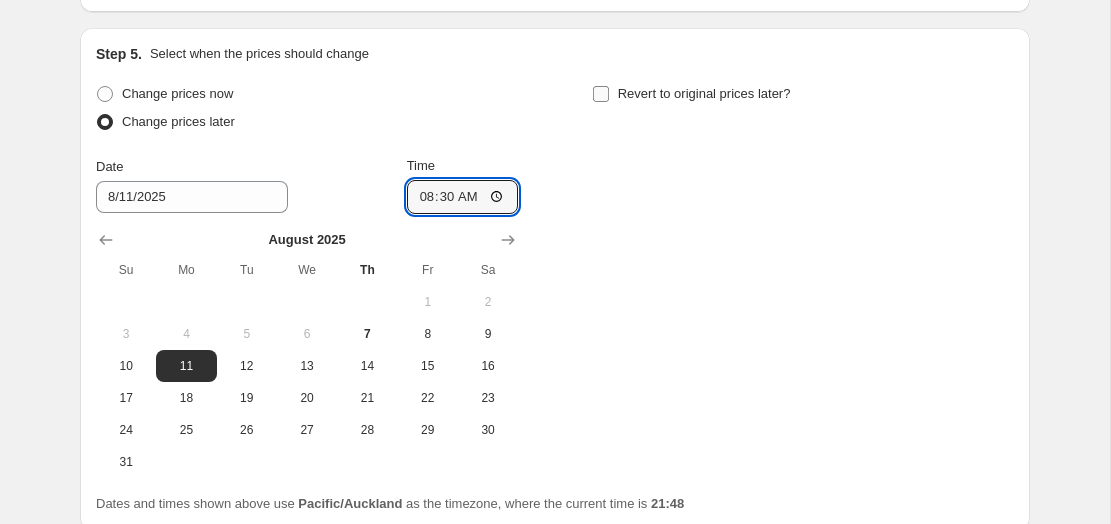 click on "Revert to original prices later?" at bounding box center [601, 94] 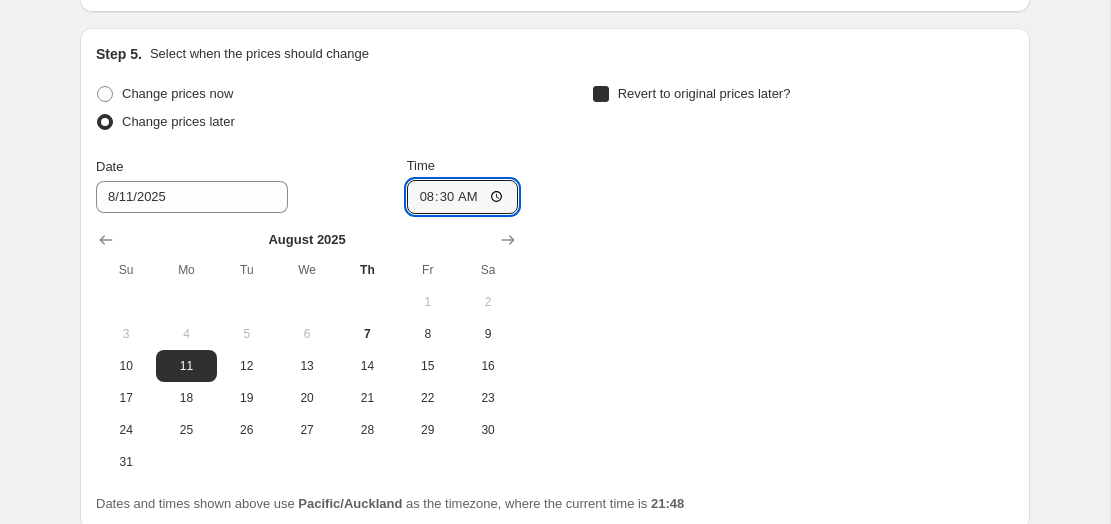 checkbox on "true" 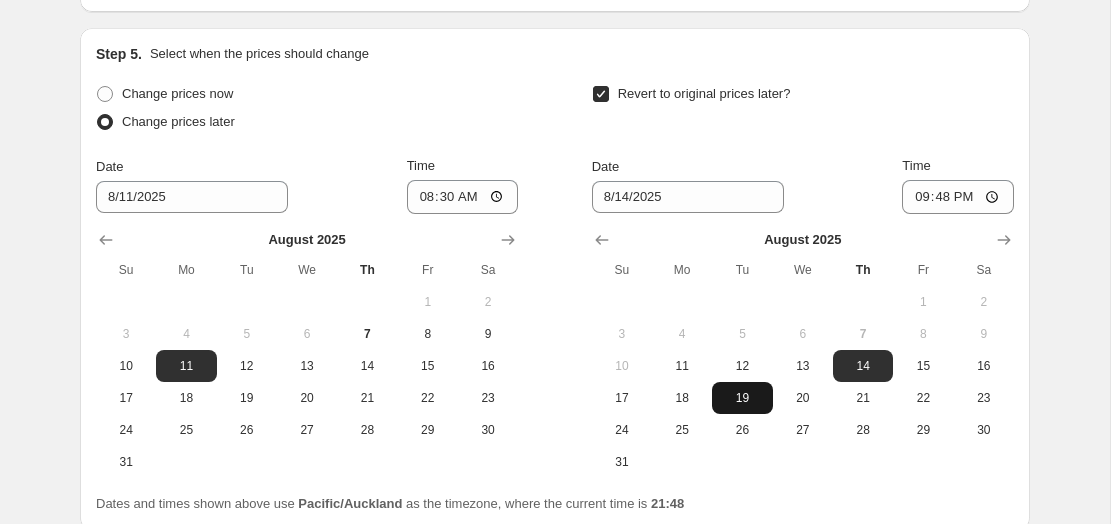 click on "19" at bounding box center [742, 398] 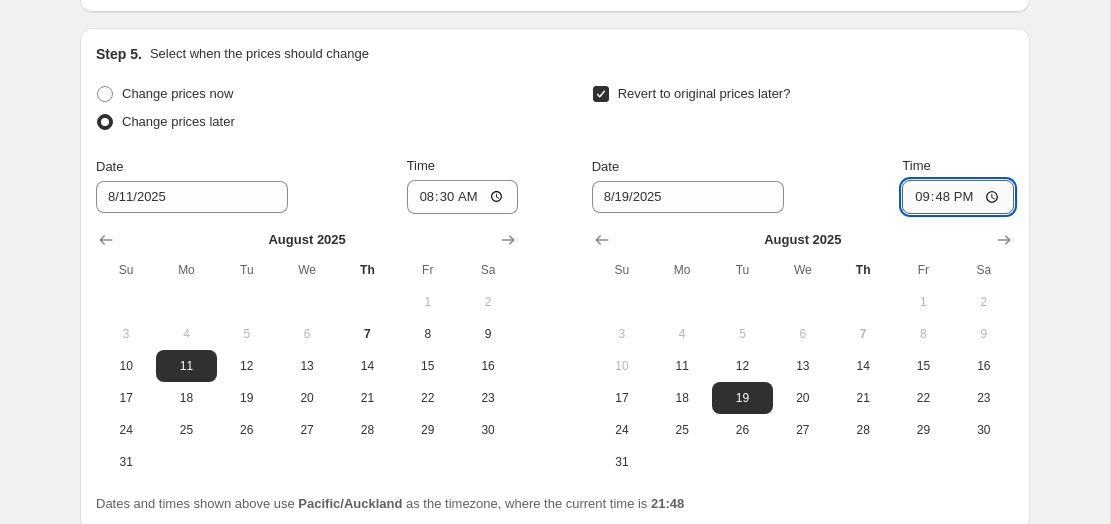 click on "21:48" at bounding box center (958, 197) 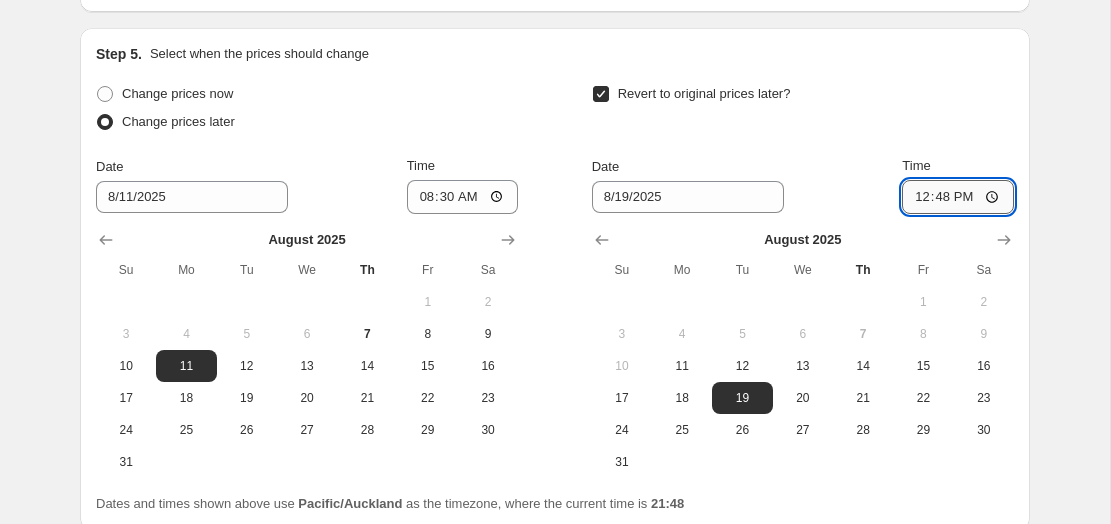 type on "12:00" 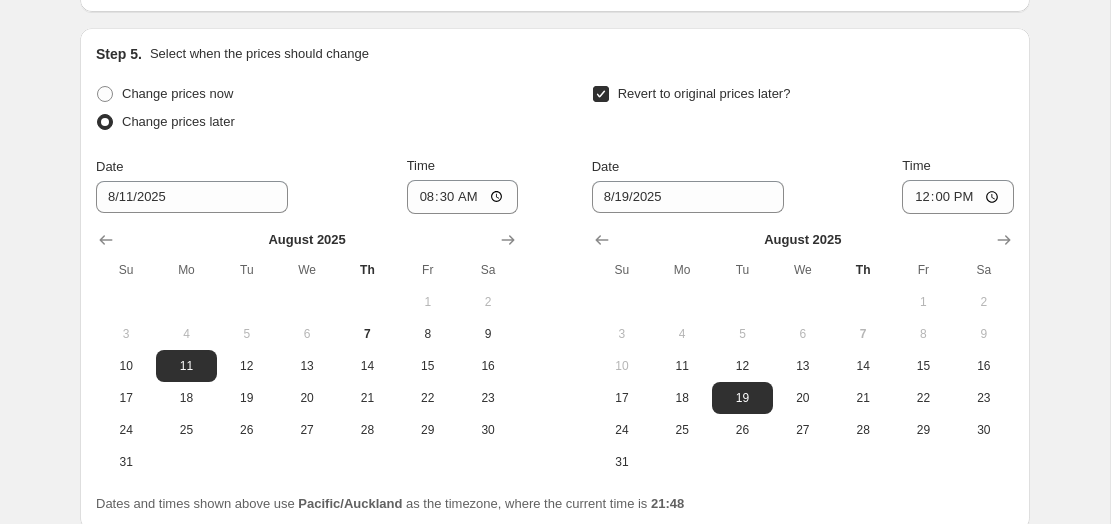 click on "Create new price change job. This page is ready Create new price change job Draft Step 1. Optionally give your price change job a title (eg "March 30% off sale on boots") AFTERPAY SALE - FASHION 15% This title is just for internal use, customers won't see it Step 2. Select how the prices should change Use bulk price change rules Set product prices individually Use CSV upload Price Change type Change the price to a certain amount Change the price by a certain amount Change the price by a certain percentage Change the price to the current compare at price (price before sale) Change the price by a certain amount relative to the compare at price Change the price by a certain percentage relative to the compare at price Don't change the price Change the price by a certain percentage relative to the cost per item Change price to certain cost margin Change the price by a certain percentage Price change amount -15 % (Price drop) Rounding Round to nearest .01 Round to nearest whole number End prices in .99 Change type" at bounding box center (555, -659) 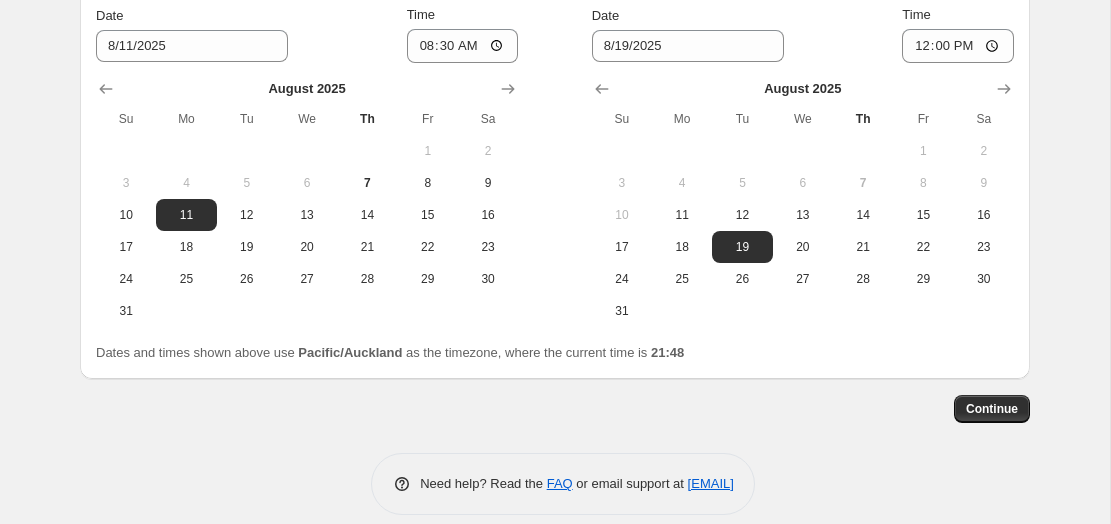 scroll, scrollTop: 2172, scrollLeft: 0, axis: vertical 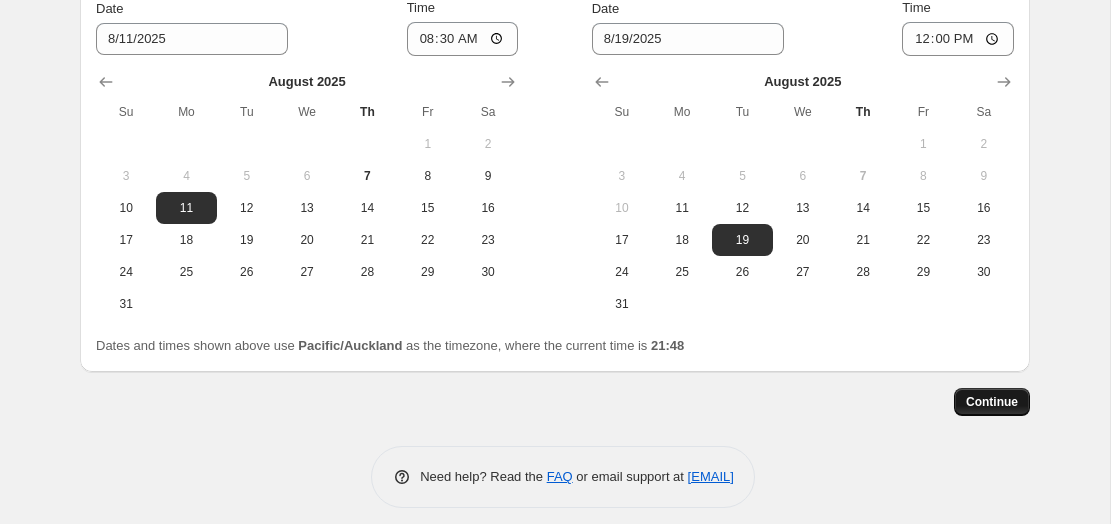 click on "Continue" at bounding box center [992, 402] 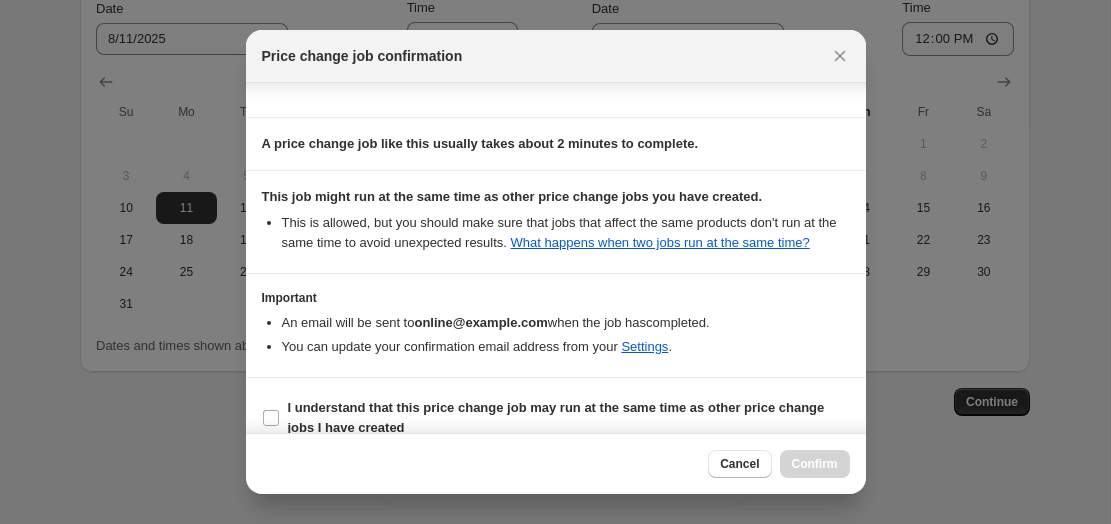 scroll, scrollTop: 334, scrollLeft: 0, axis: vertical 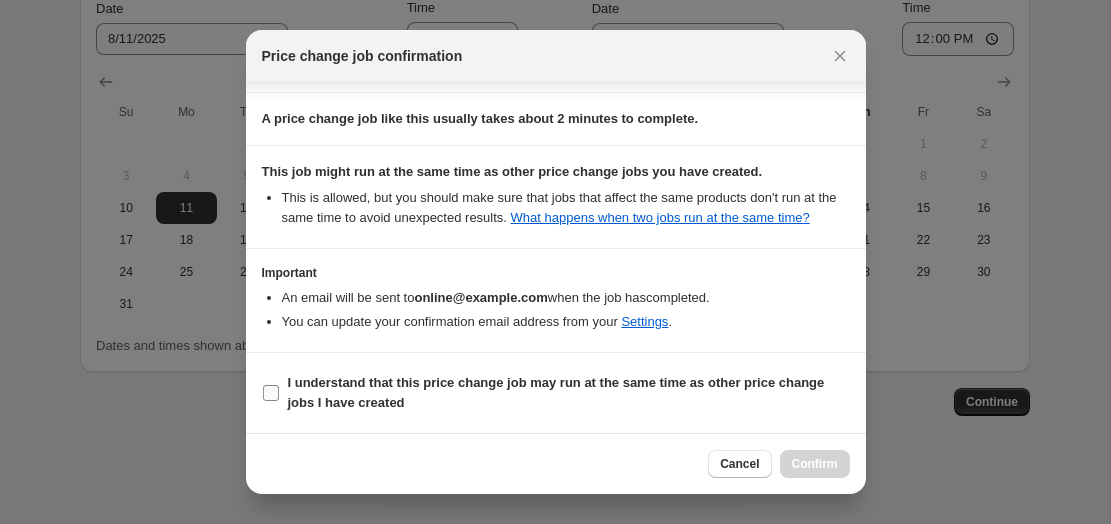 click on "I understand that this price change job may run at the same time as other price change jobs I have created" at bounding box center [271, 393] 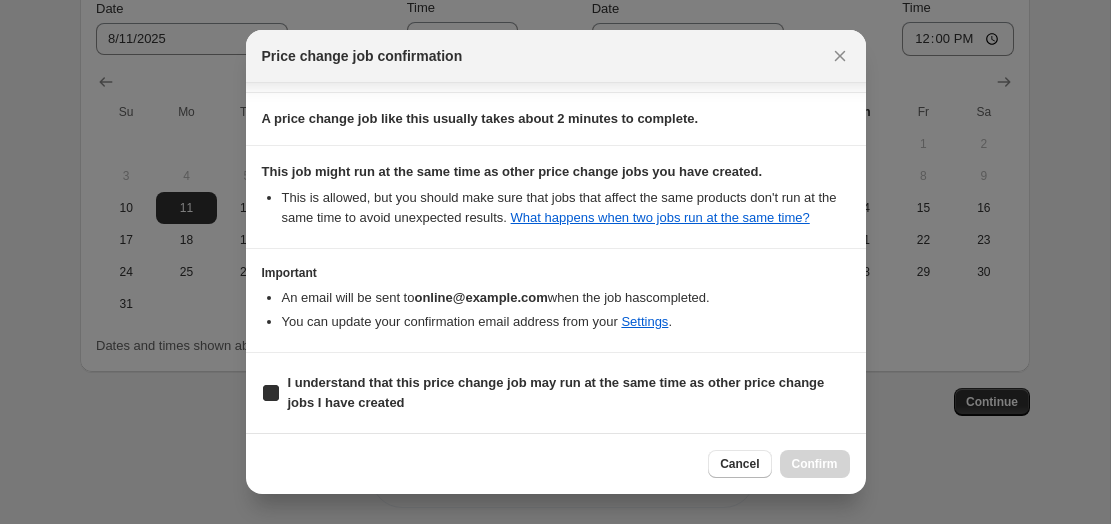 checkbox on "true" 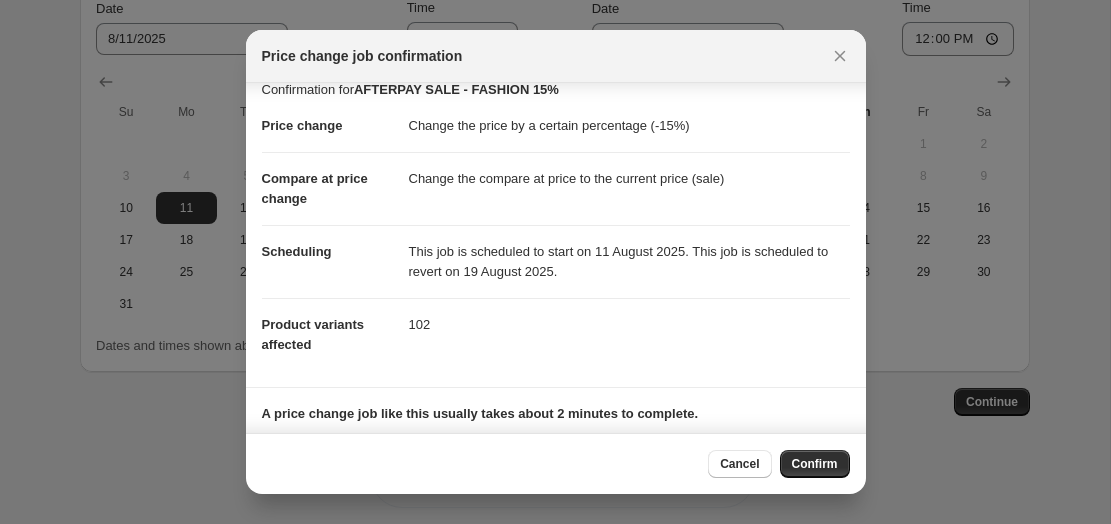scroll, scrollTop: 0, scrollLeft: 0, axis: both 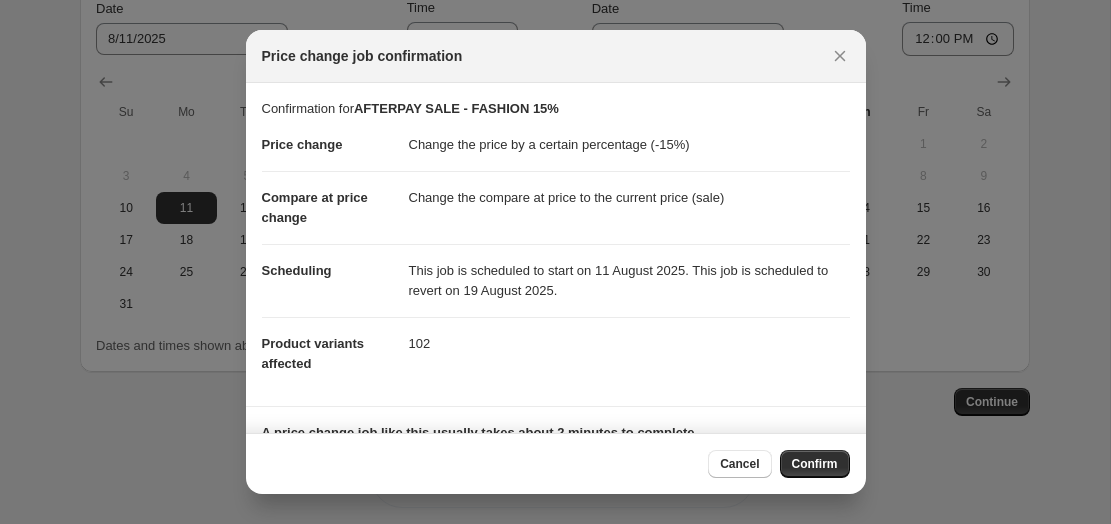 click on "Confirm" at bounding box center (815, 464) 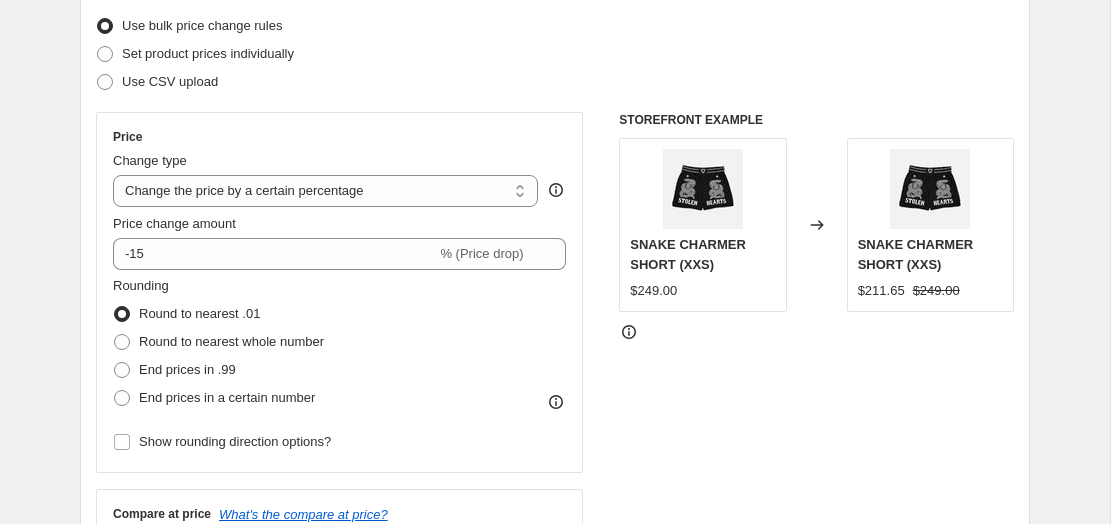scroll, scrollTop: 0, scrollLeft: 0, axis: both 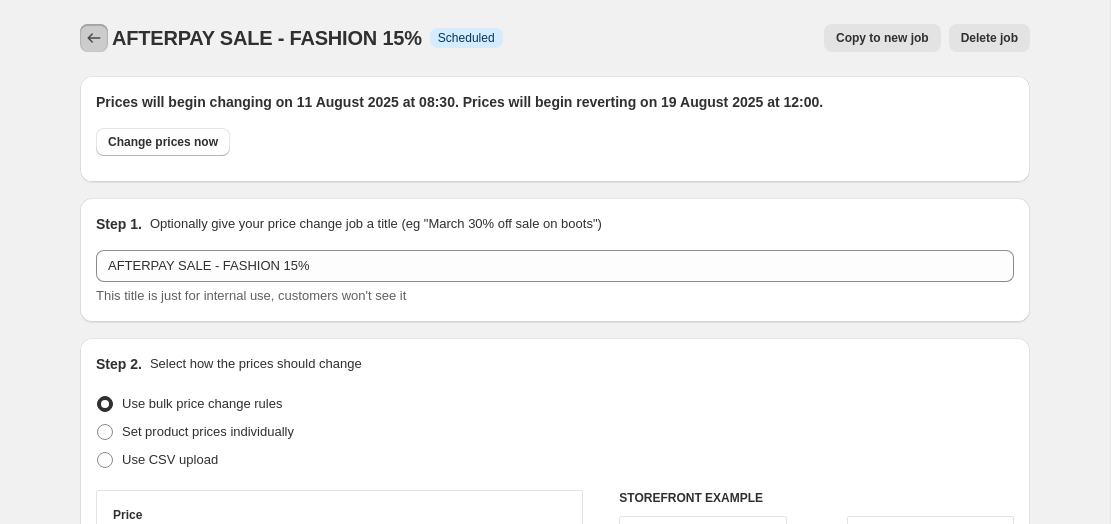 click 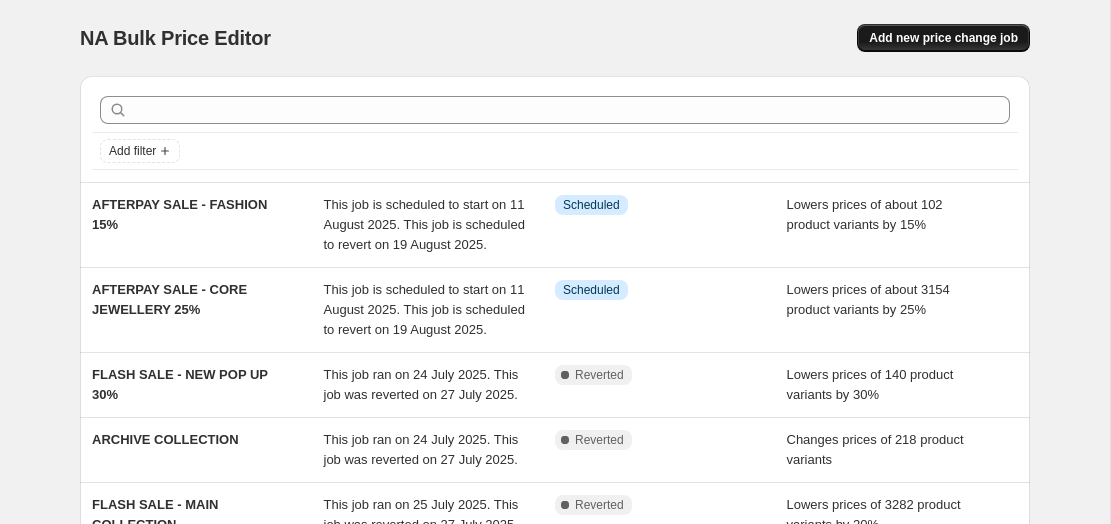 click on "Add new price change job" at bounding box center (943, 38) 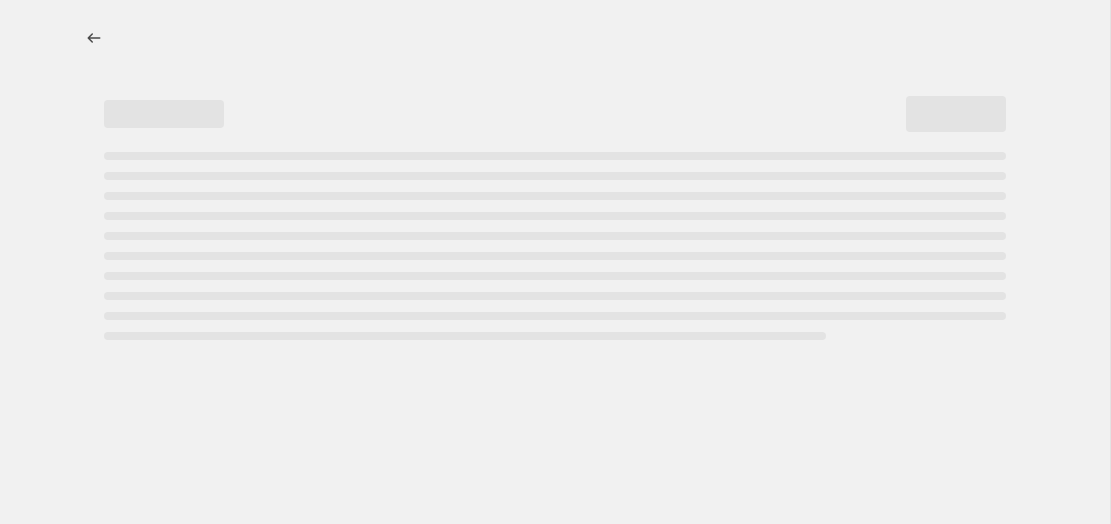 select on "percentage" 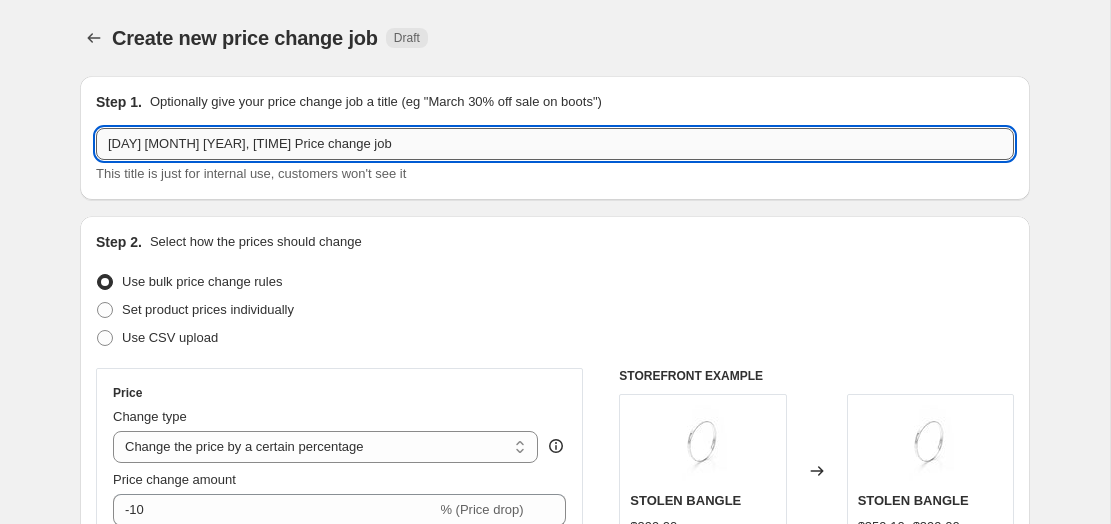 click on "[DAY] [MONTH] [YEAR], [TIME] Price change job" at bounding box center [555, 144] 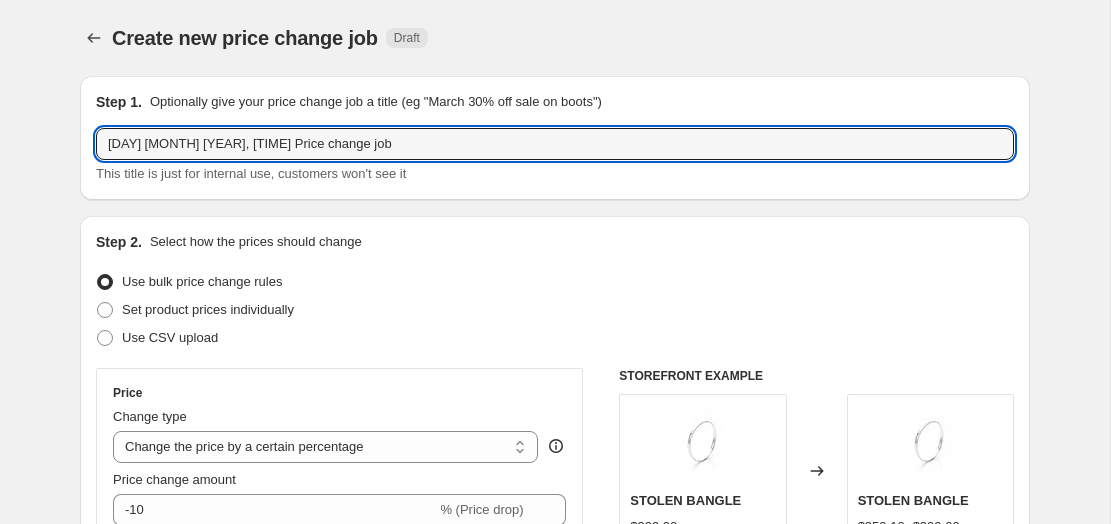 drag, startPoint x: 308, startPoint y: 145, endPoint x: 93, endPoint y: 148, distance: 215.02094 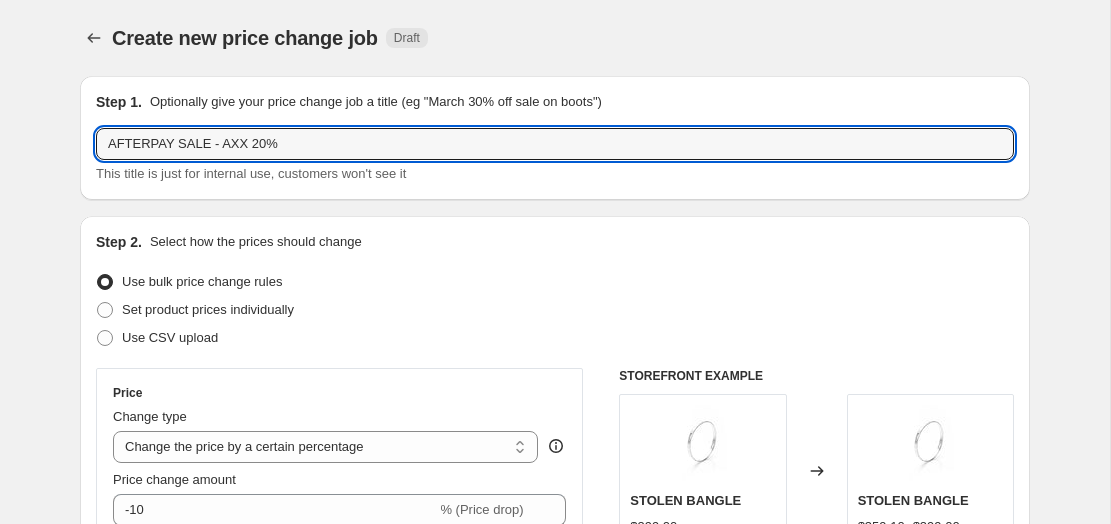 type on "AFTERPAY SALE - AXX 20%" 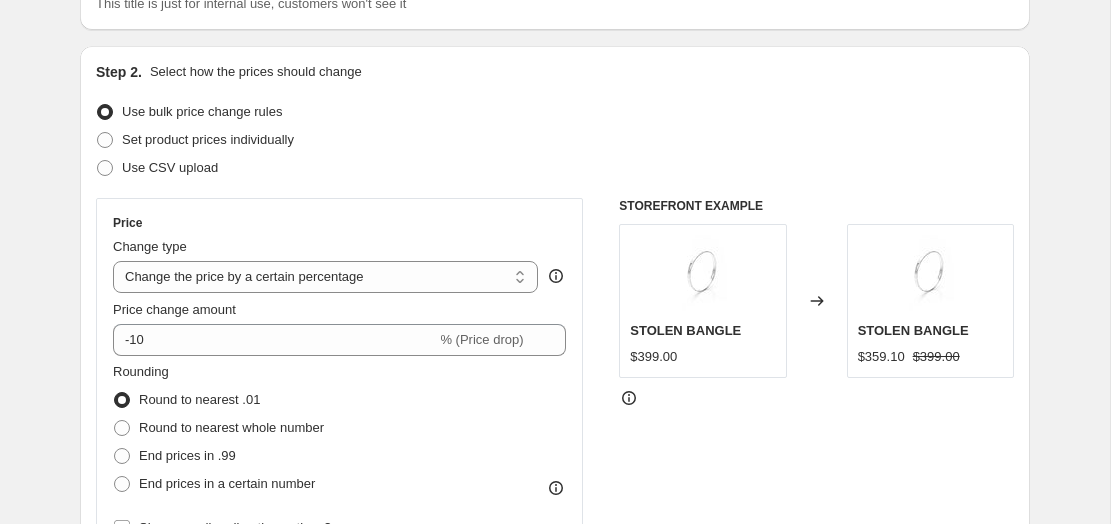 scroll, scrollTop: 173, scrollLeft: 0, axis: vertical 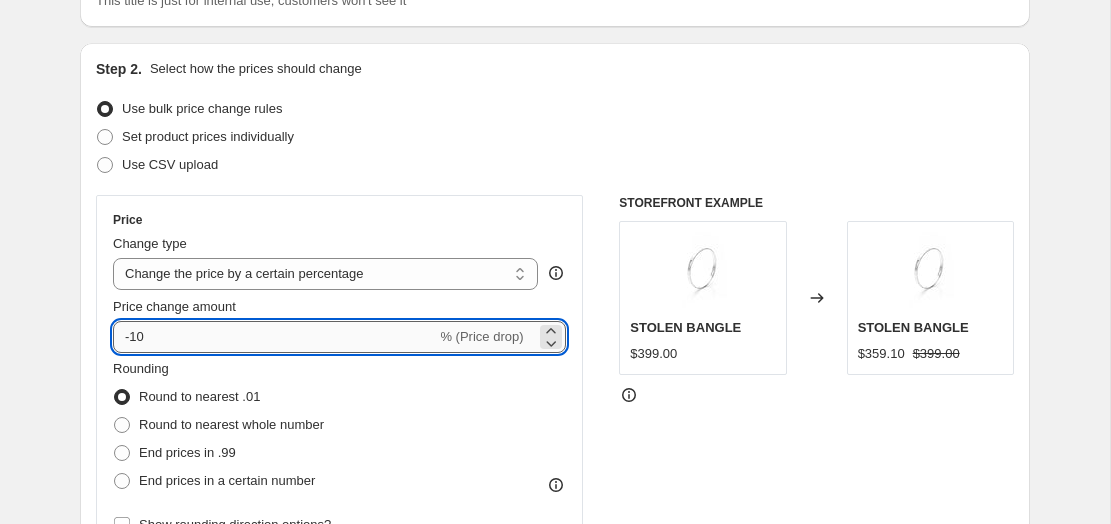 click on "-10" at bounding box center (274, 337) 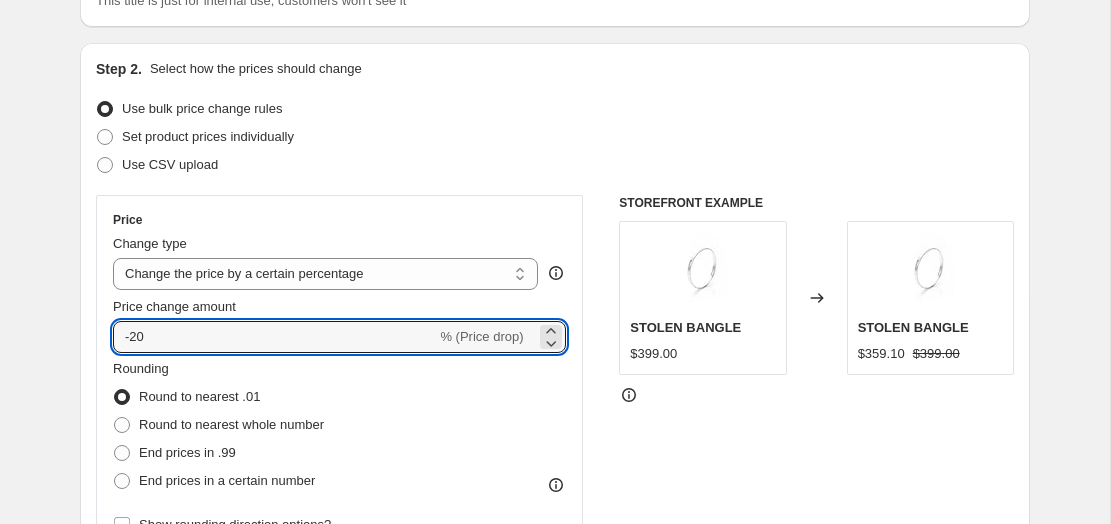 type on "-20" 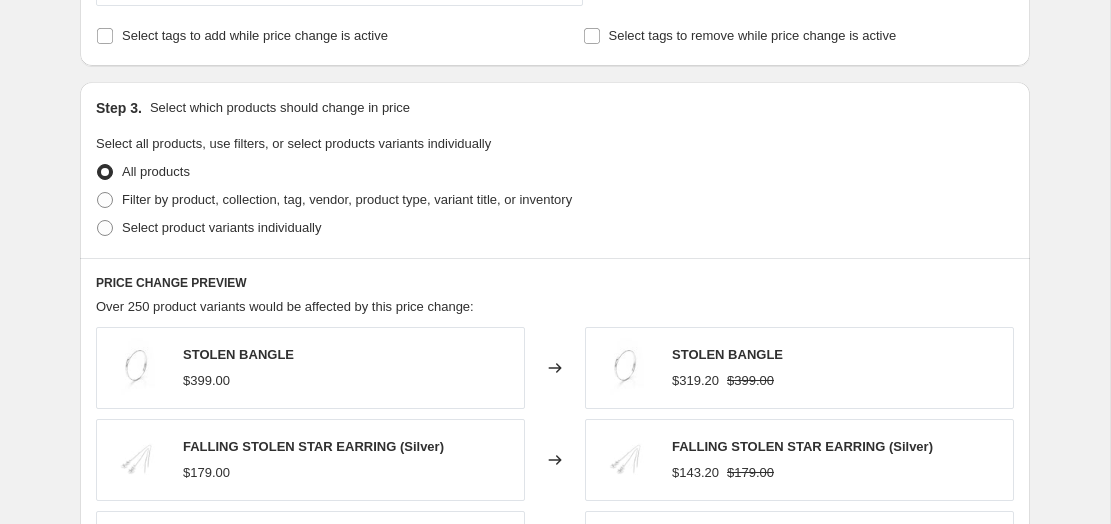 scroll, scrollTop: 869, scrollLeft: 0, axis: vertical 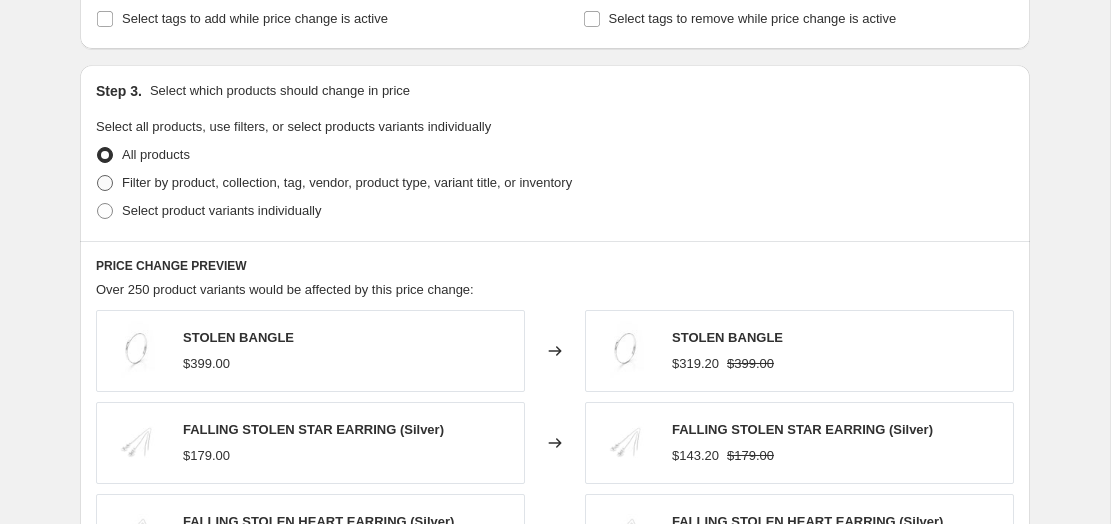 click at bounding box center [105, 183] 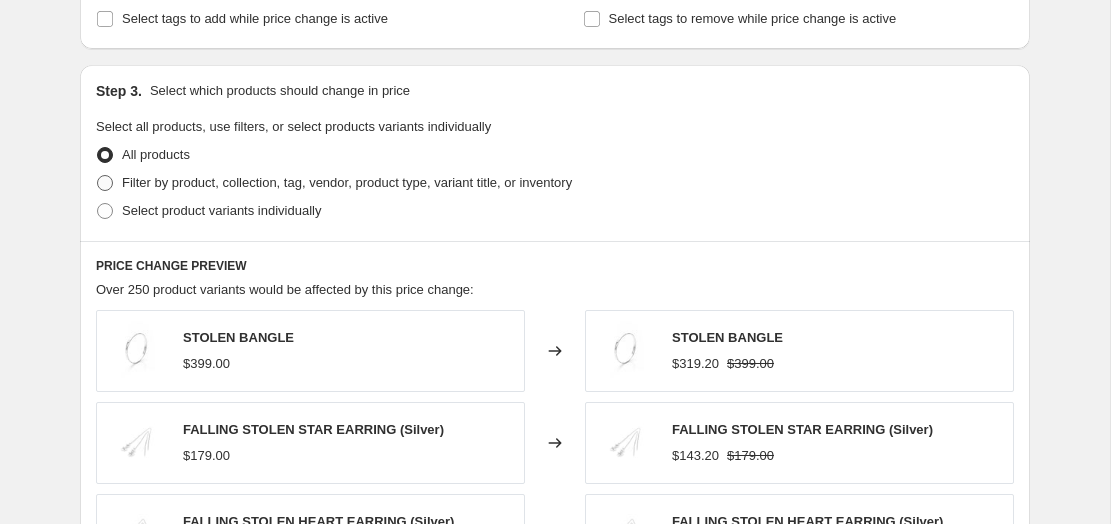 radio on "true" 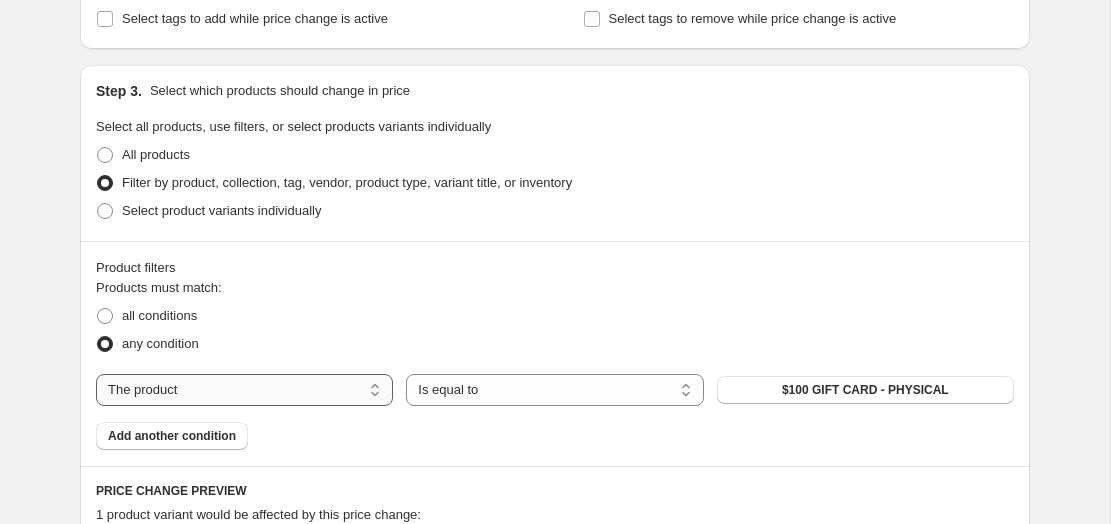 click on "The product The product's collection The product's tag The product's vendor The product's type The product's status The variant's title Inventory quantity" at bounding box center (244, 390) 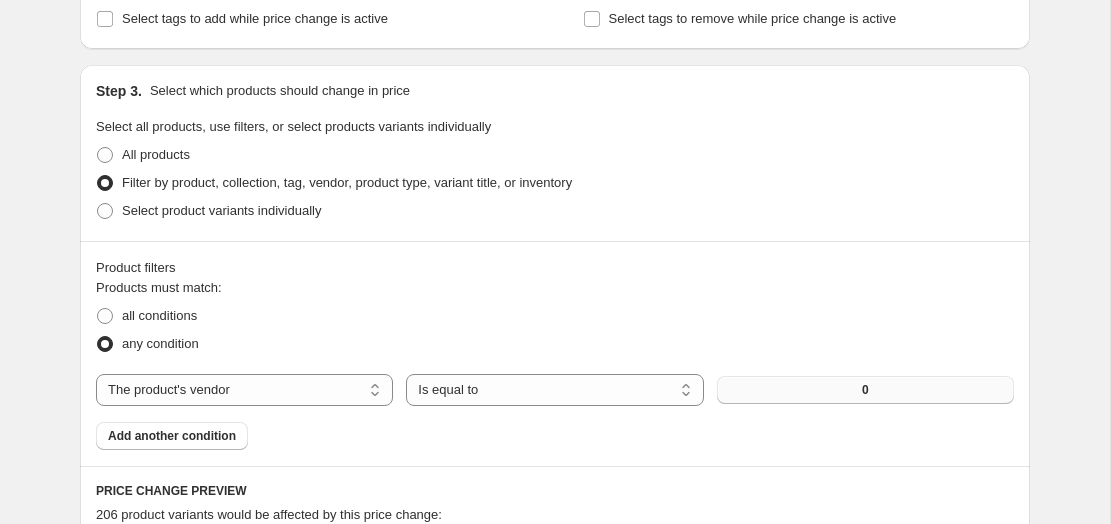click on "0" at bounding box center [865, 390] 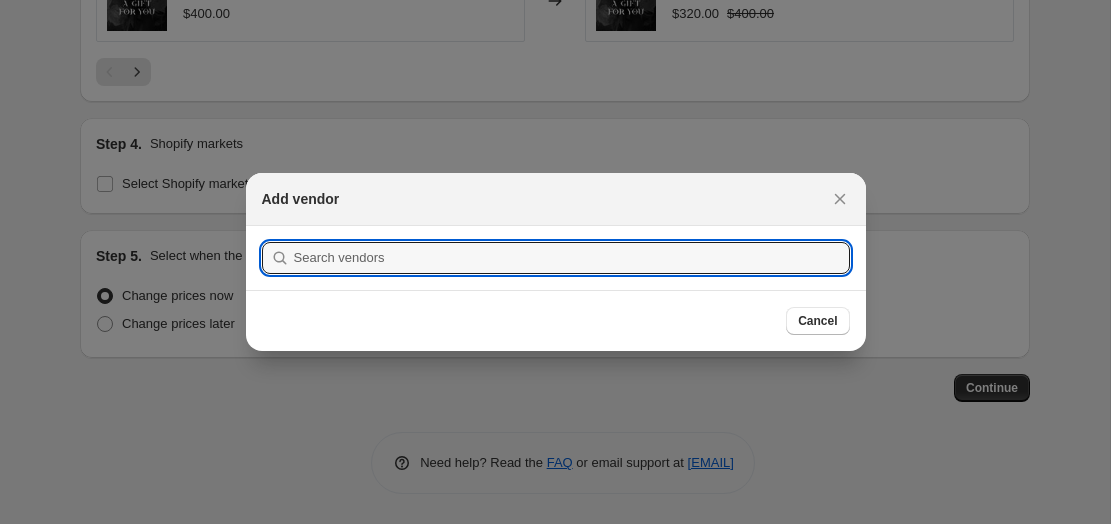 scroll, scrollTop: 0, scrollLeft: 0, axis: both 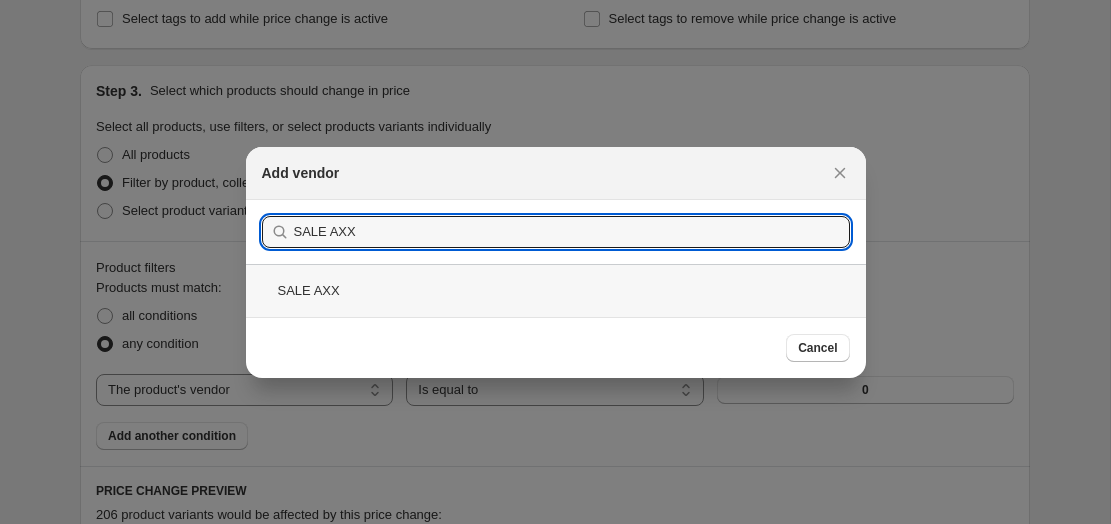 type on "SALE AXX" 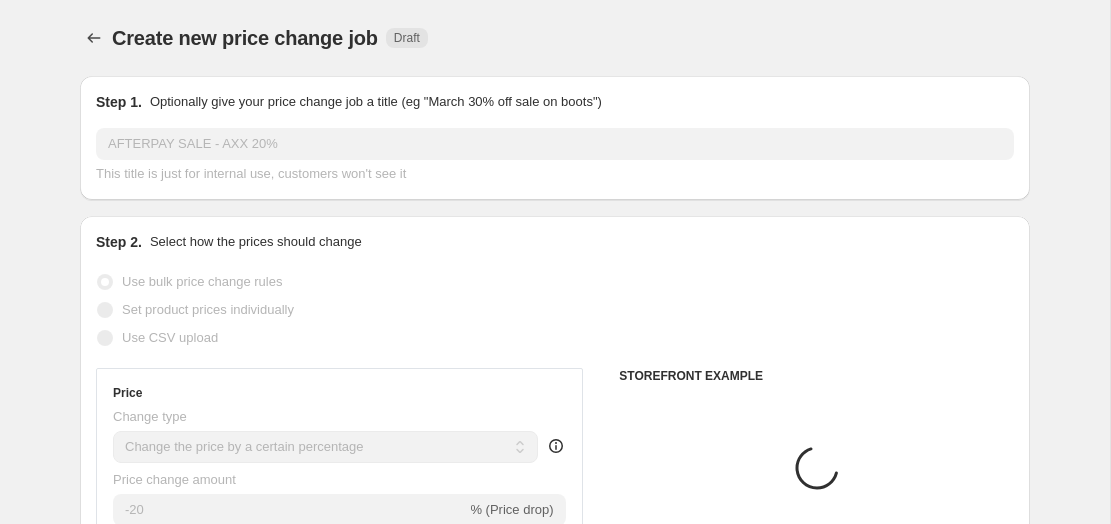 scroll, scrollTop: 869, scrollLeft: 0, axis: vertical 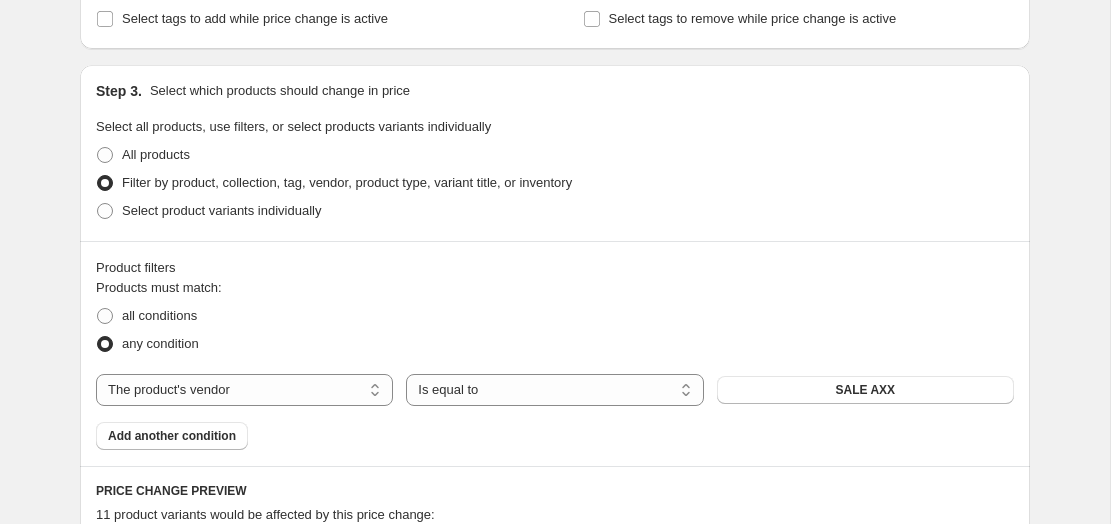 click on "Create new price change job. This page is ready Create new price change job Draft Step 1. Optionally give your price change job a title (eg "March 30% off sale on boots") AFTERPAY SALE - AXX 20% This title is just for internal use, customers won't see it Step 2. Select how the prices should change Use bulk price change rules Set product prices individually Use CSV upload Price Change type Change the price to a certain amount Change the price by a certain amount Change the price by a certain percentage Change the price to the current compare at price (price before sale) Change the price by a certain amount relative to the compare at price Change the price by a certain percentage relative to the compare at price Don't change the price Change the price by a certain percentage relative to the cost per item Change price to certain cost margin Change the price by a certain percentage Price change amount -20 % (Price drop) Rounding Round to nearest .01 Round to nearest whole number End prices in .99 Compare at price" at bounding box center (555, 308) 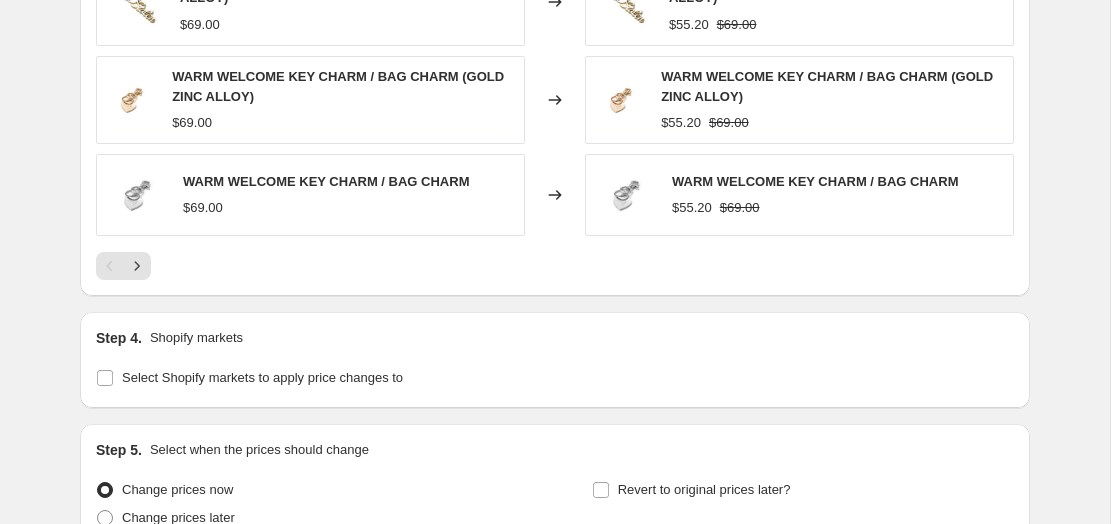 scroll, scrollTop: 1831, scrollLeft: 0, axis: vertical 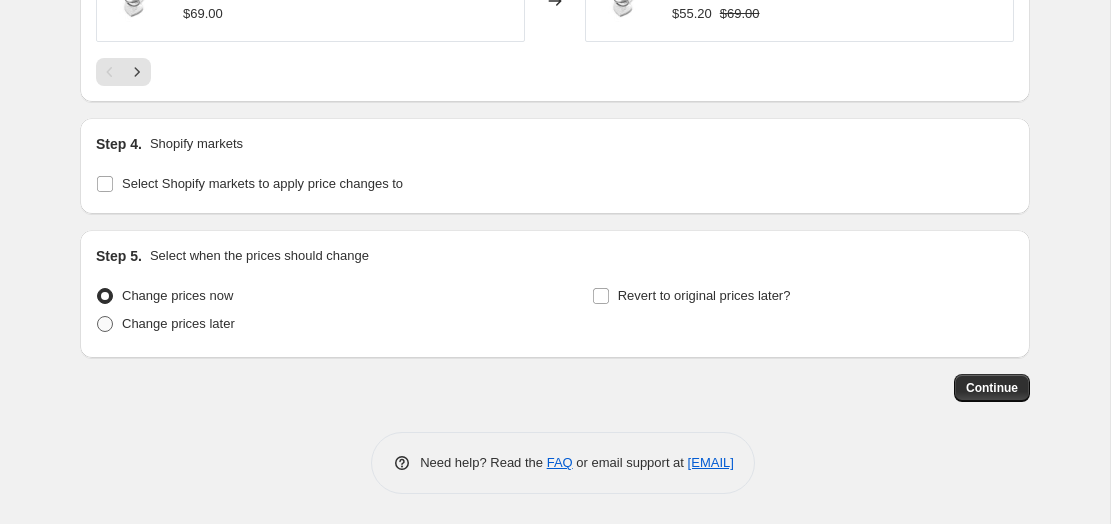 click on "Change prices later" at bounding box center (178, 323) 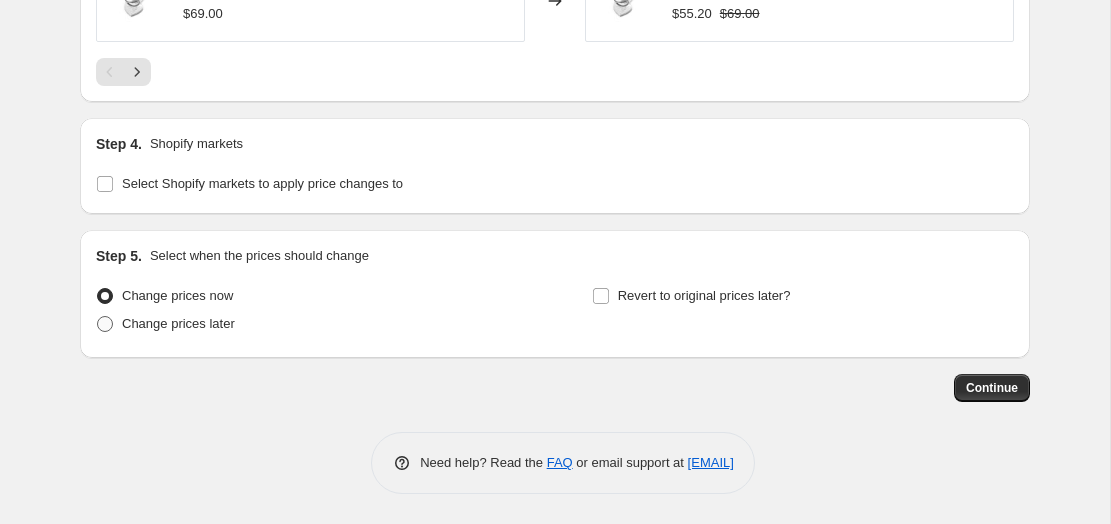 radio on "true" 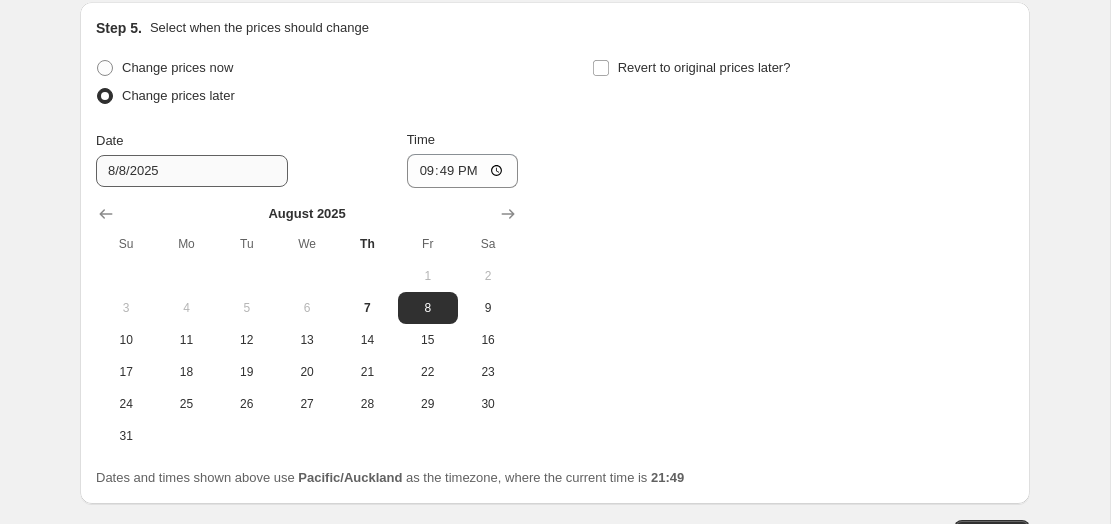 scroll, scrollTop: 2067, scrollLeft: 0, axis: vertical 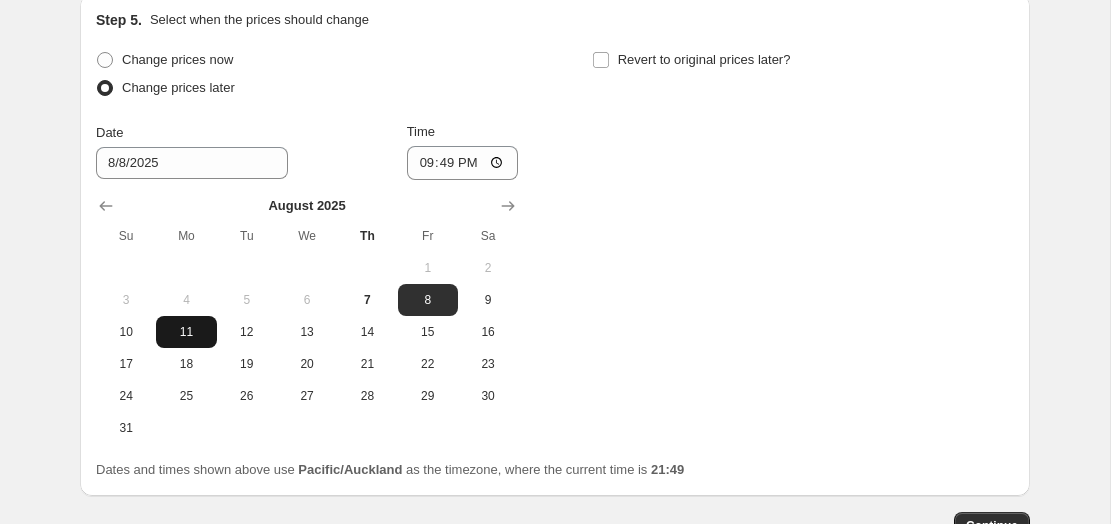 click on "11" at bounding box center (186, 332) 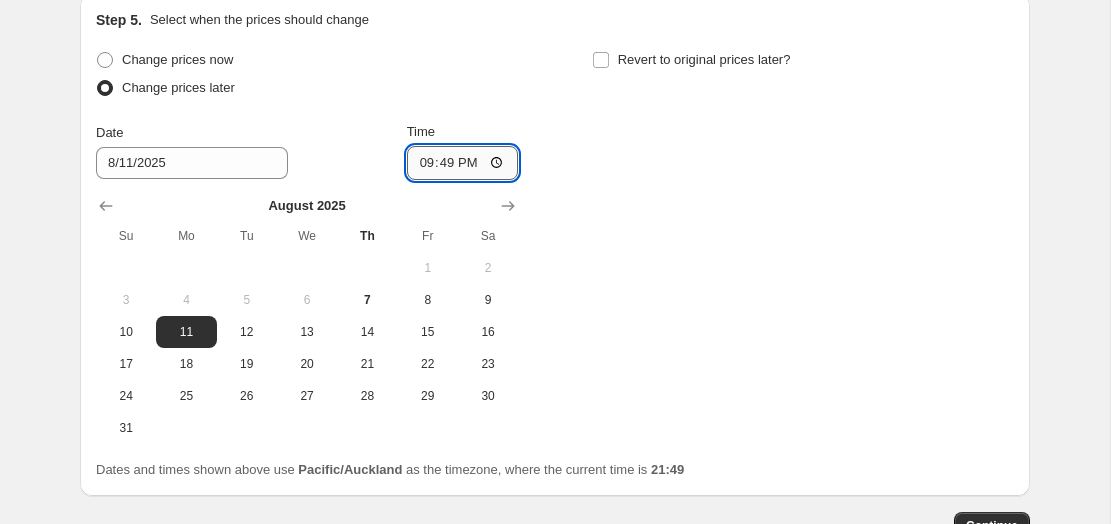 click on "21:49" at bounding box center (463, 163) 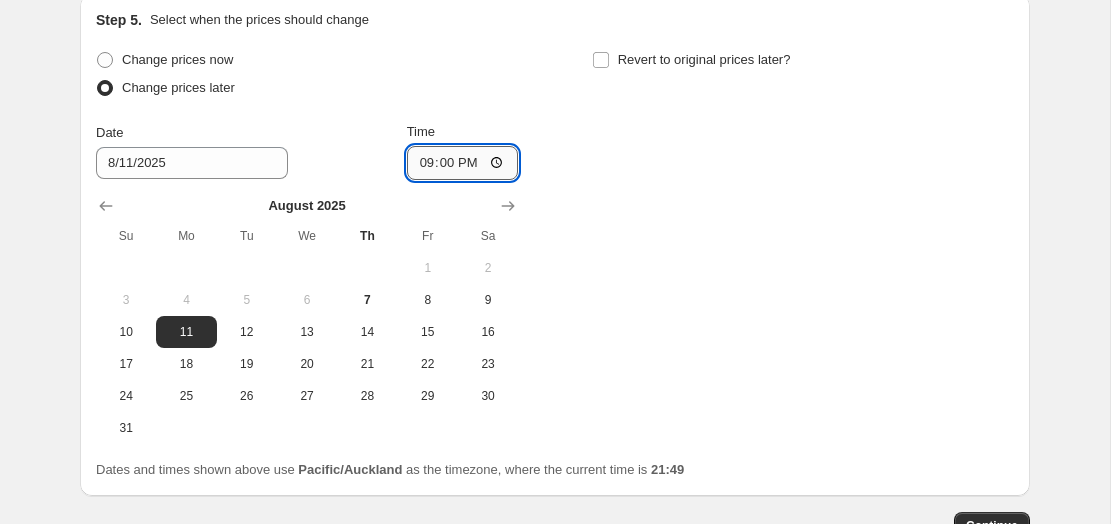 type on "09:00" 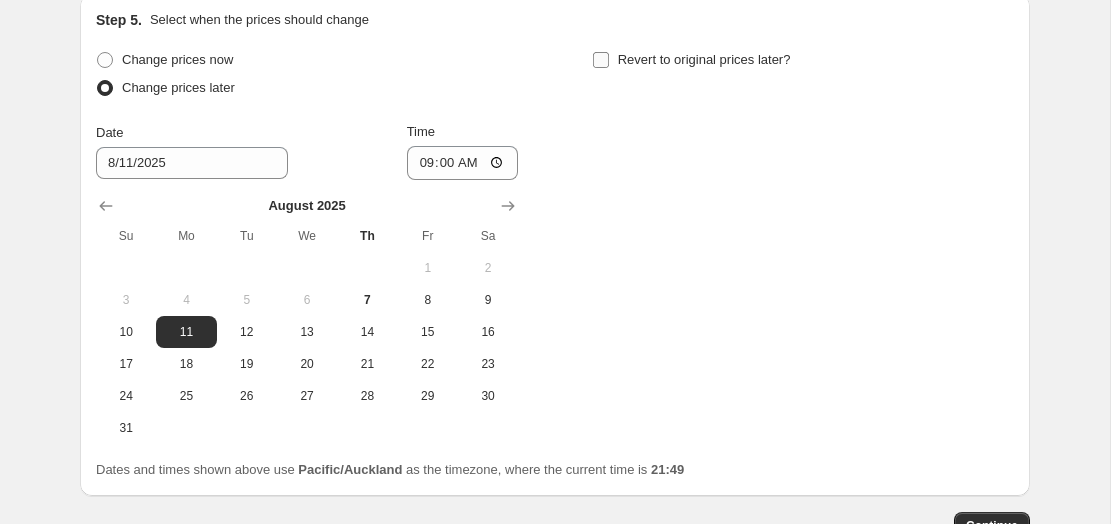 click on "Revert to original prices later?" at bounding box center [601, 60] 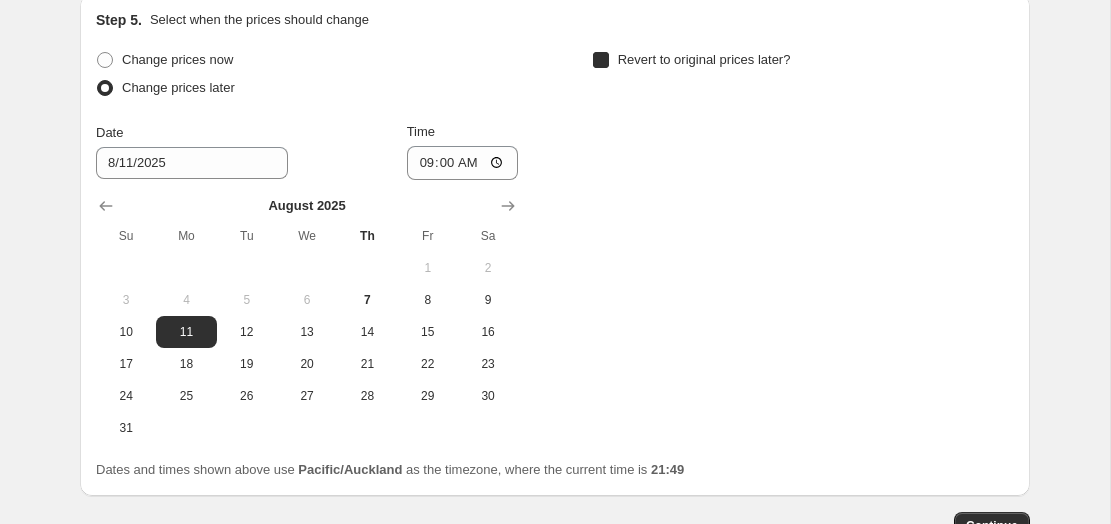 checkbox on "true" 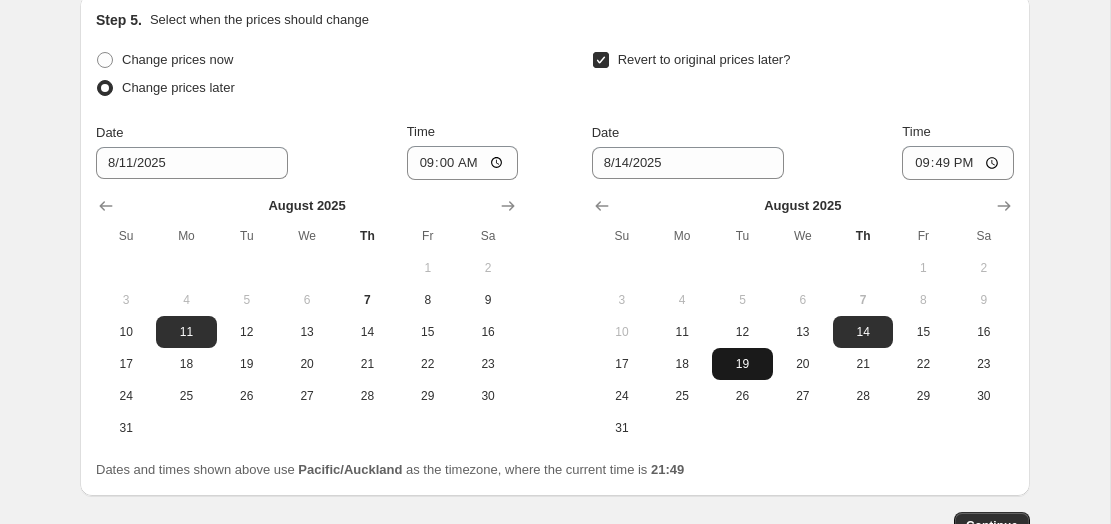 click on "19" at bounding box center (742, 364) 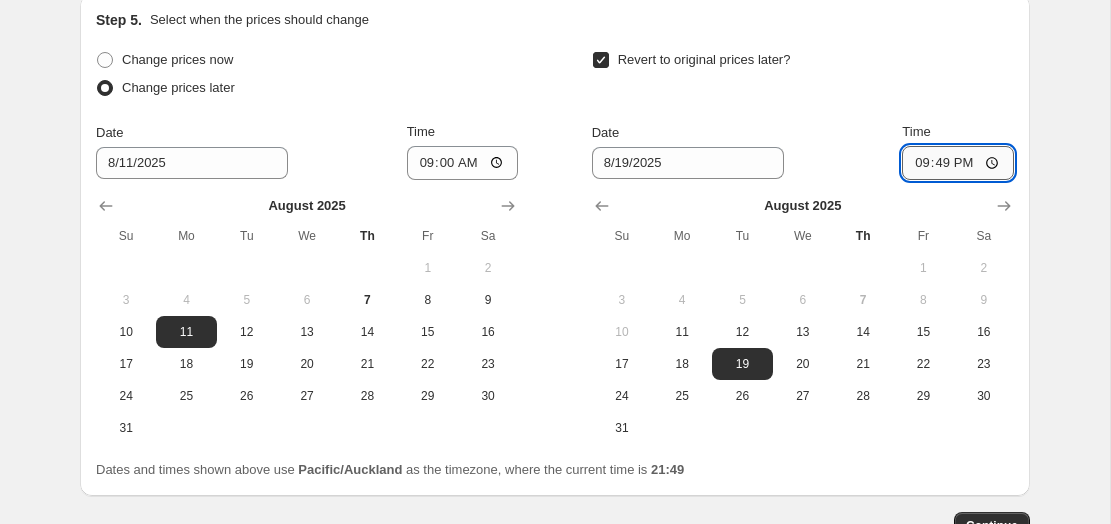 click on "21:49" at bounding box center [958, 163] 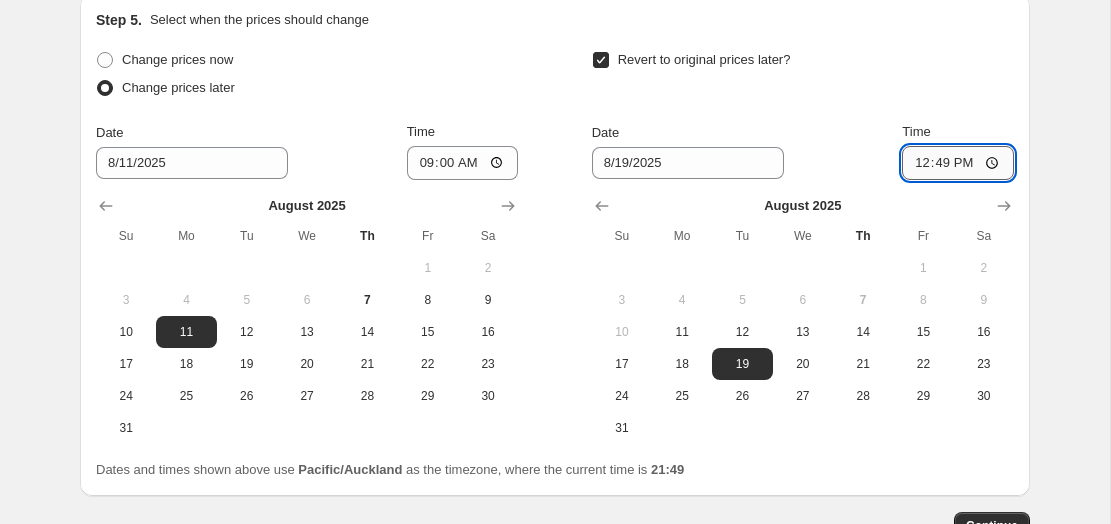 type on "12:00" 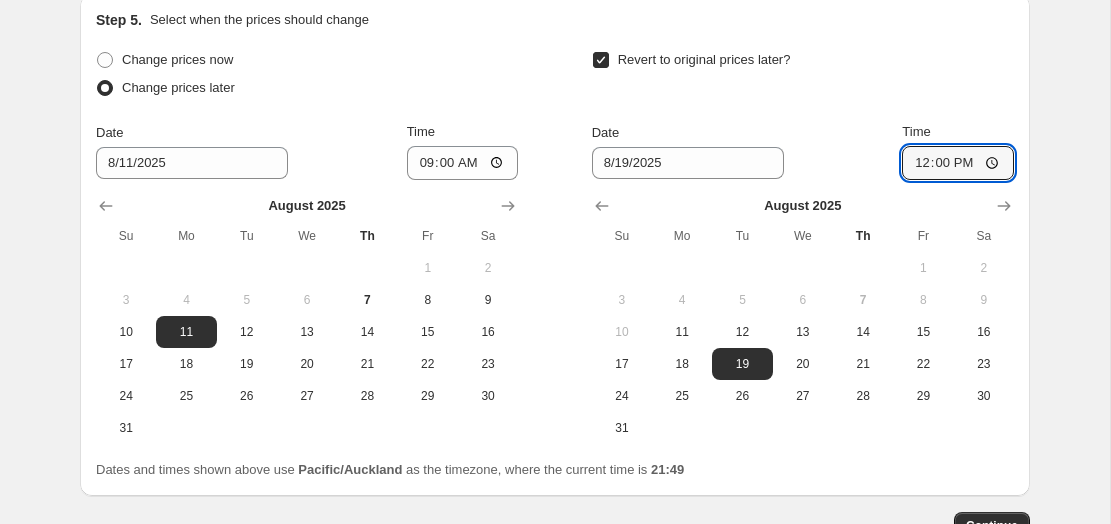 click on "Create new price change job. This page is ready Create new price change job Draft Step 1. Optionally give your price change job a title (eg "March 30% off sale on boots") AFTERPAY SALE - AXX 20% This title is just for internal use, customers won't see it Step 2. Select how the prices should change Use bulk price change rules Set product prices individually Use CSV upload Price Change type Change the price to a certain amount Change the price by a certain amount Change the price by a certain percentage Change the price to the current compare at price (price before sale) Change the price by a certain amount relative to the compare at price Change the price by a certain percentage relative to the compare at price Don't change the price Change the price by a certain percentage relative to the cost per item Change price to certain cost margin Change the price by a certain percentage Price change amount -20 % (Price drop) Rounding Round to nearest .01 Round to nearest whole number End prices in .99 Compare at price" at bounding box center (555, -703) 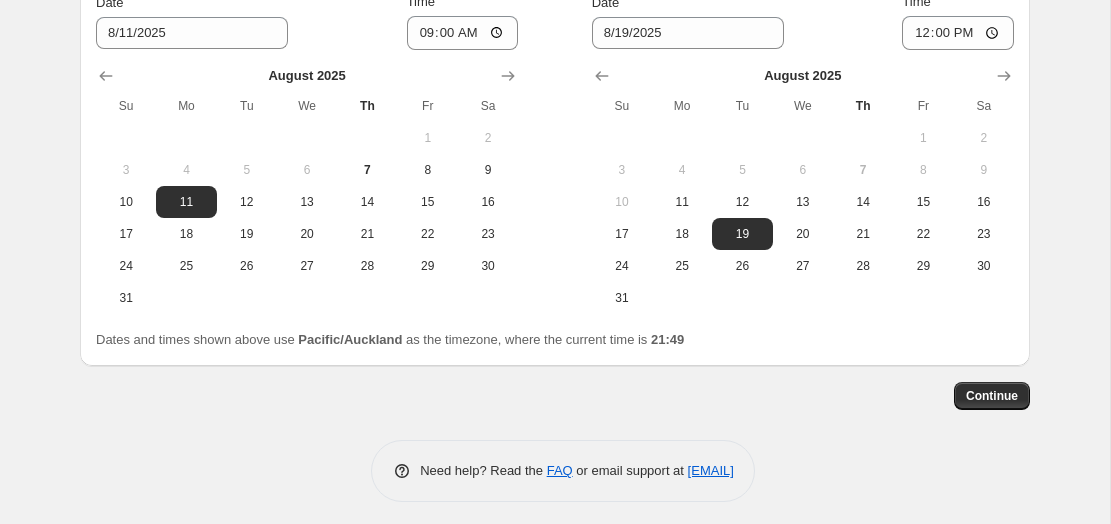 scroll, scrollTop: 2202, scrollLeft: 0, axis: vertical 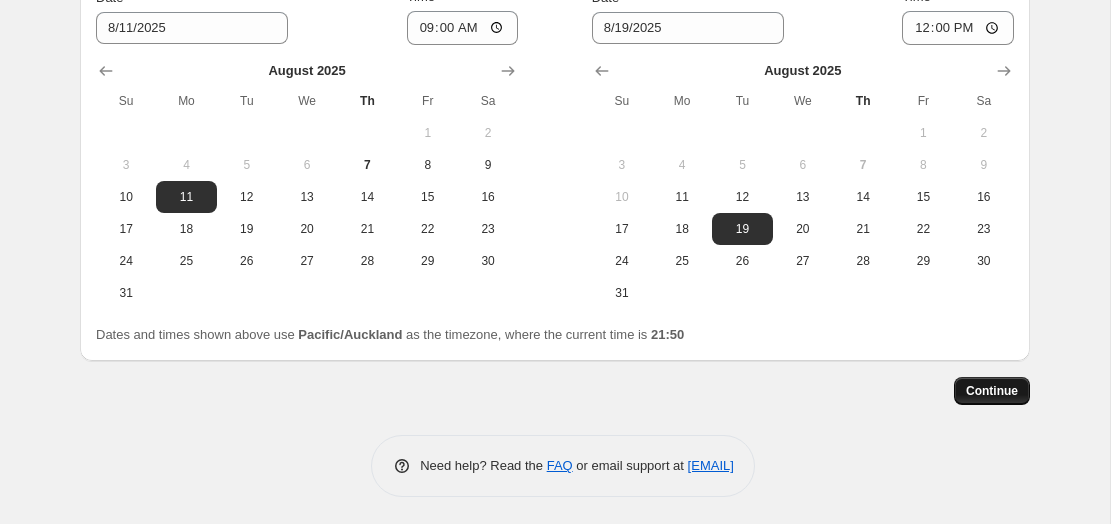 click on "Continue" at bounding box center [992, 391] 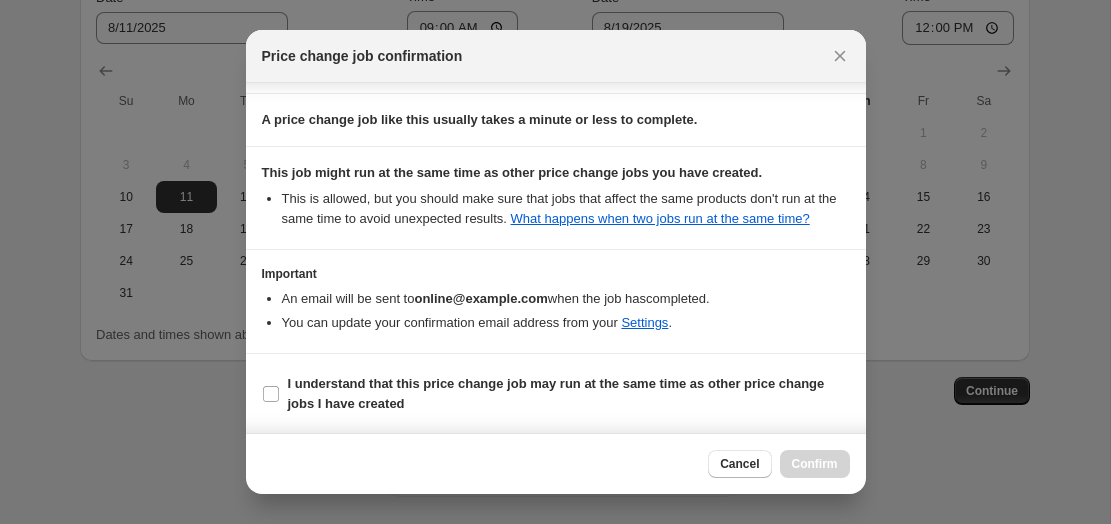 scroll, scrollTop: 334, scrollLeft: 0, axis: vertical 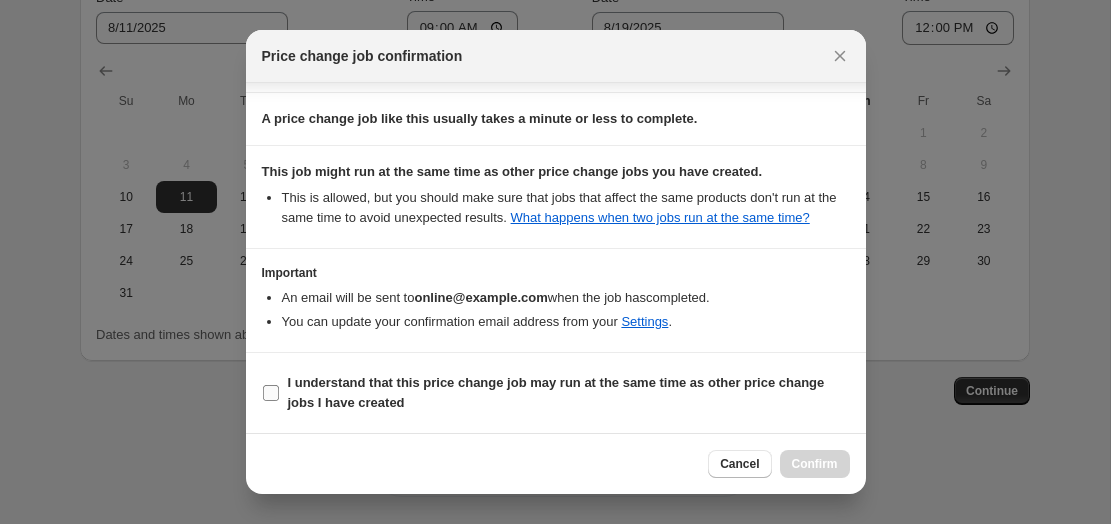 click on "I understand that this price change job may run at the same time as other price change jobs I have created" at bounding box center [556, 392] 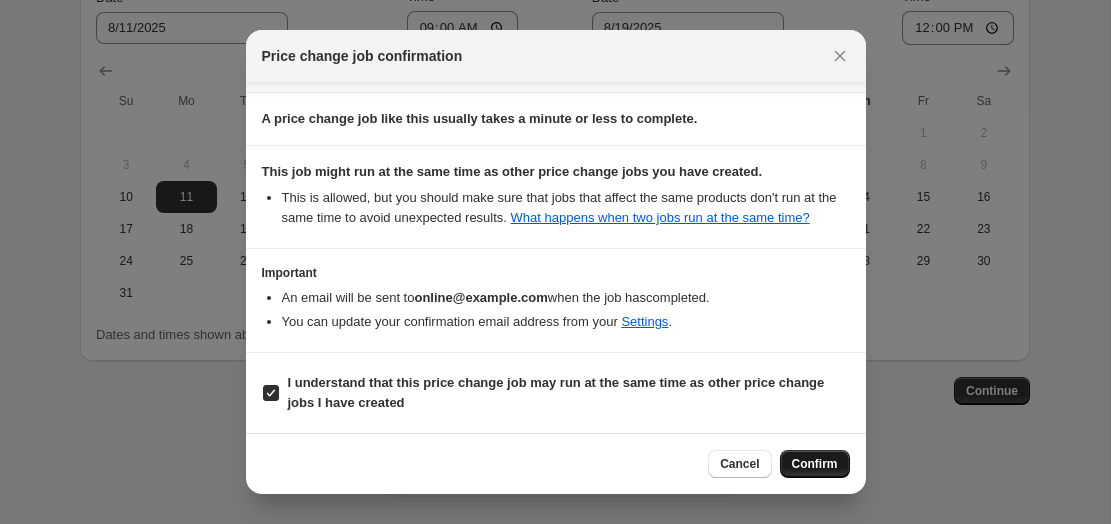 click on "Confirm" at bounding box center [815, 464] 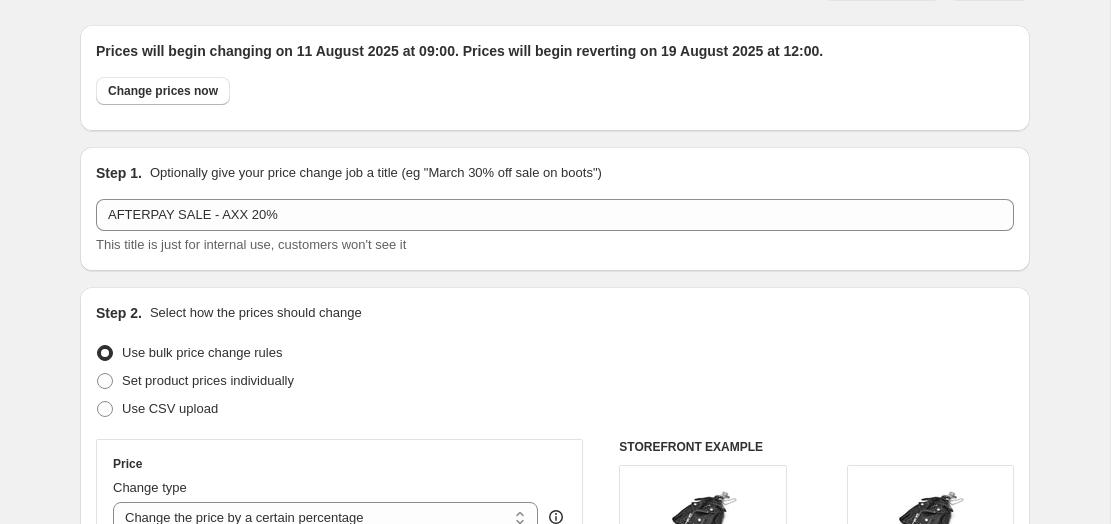 scroll, scrollTop: 0, scrollLeft: 0, axis: both 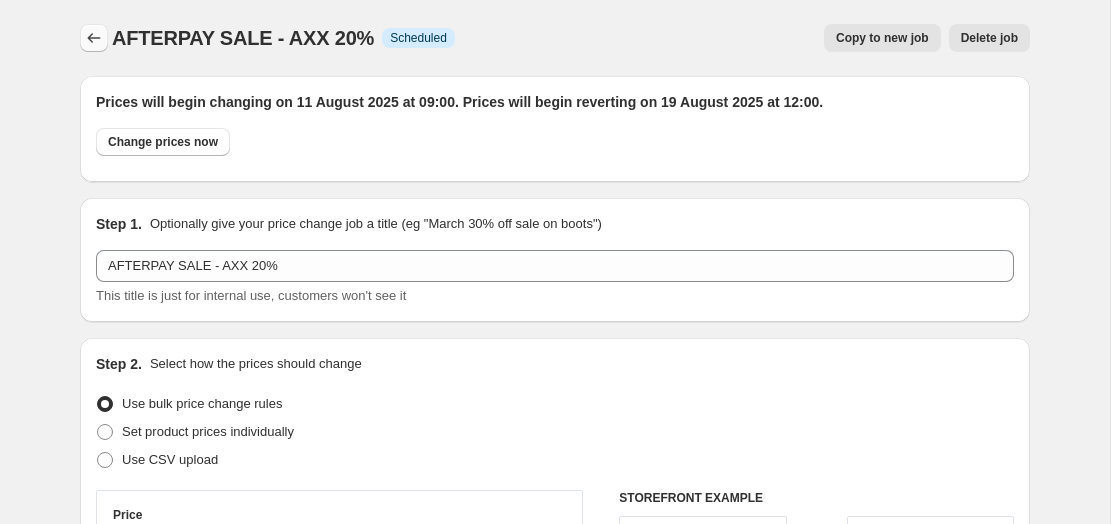 click 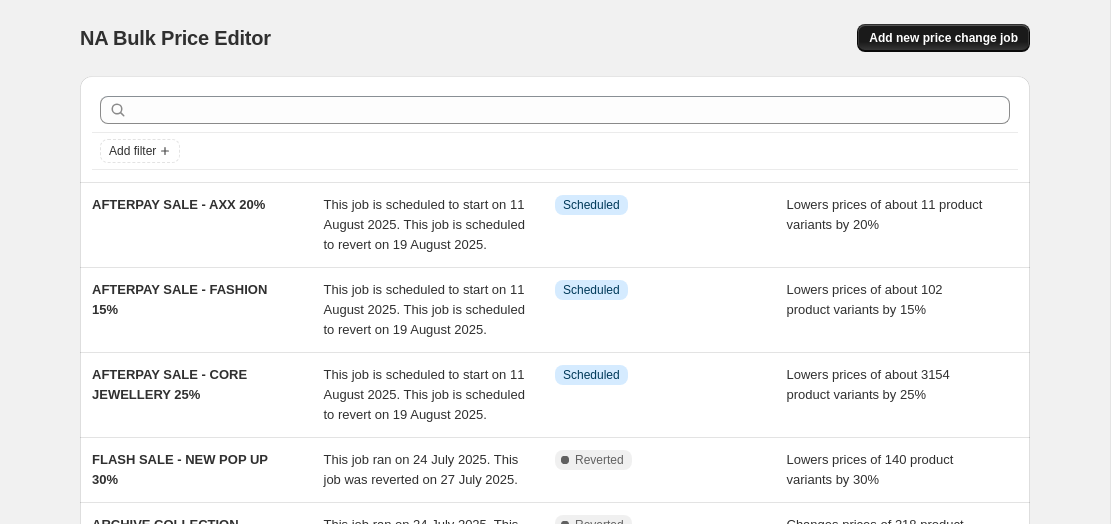 click on "Add new price change job" at bounding box center (943, 38) 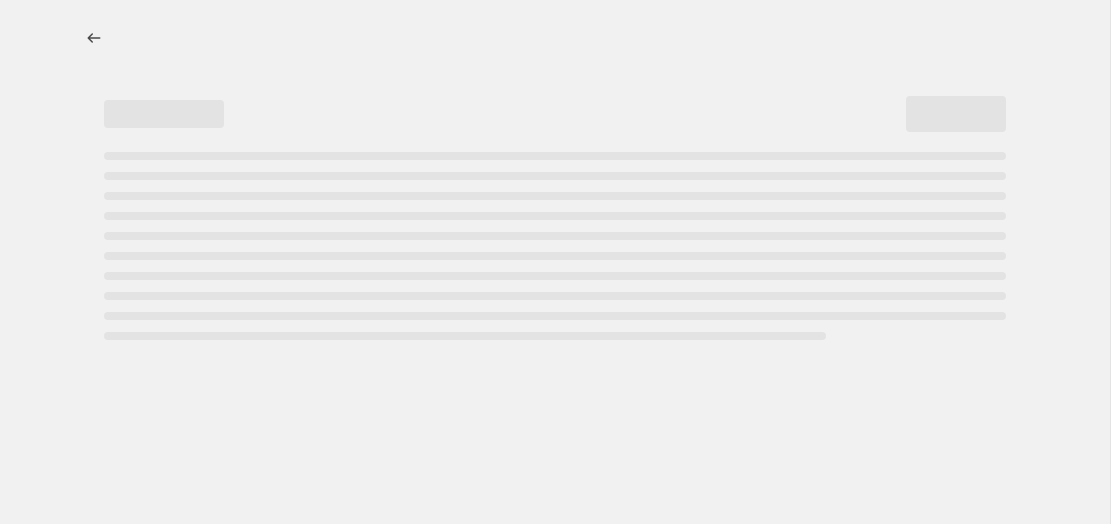 select on "percentage" 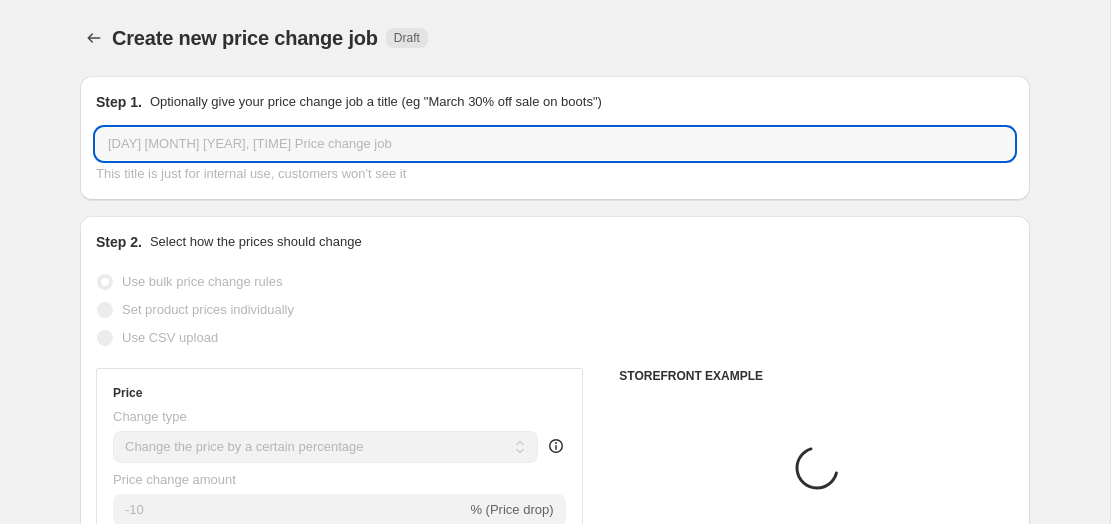 click on "[DAY] [MONTH] [YEAR], [TIME] Price change job" at bounding box center [555, 144] 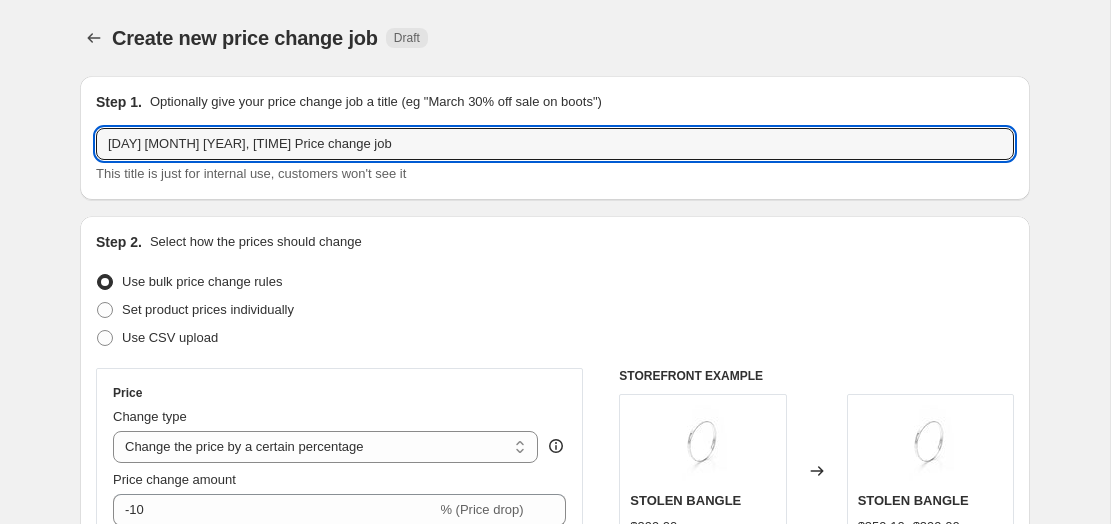 drag, startPoint x: 385, startPoint y: 150, endPoint x: 41, endPoint y: 151, distance: 344.00146 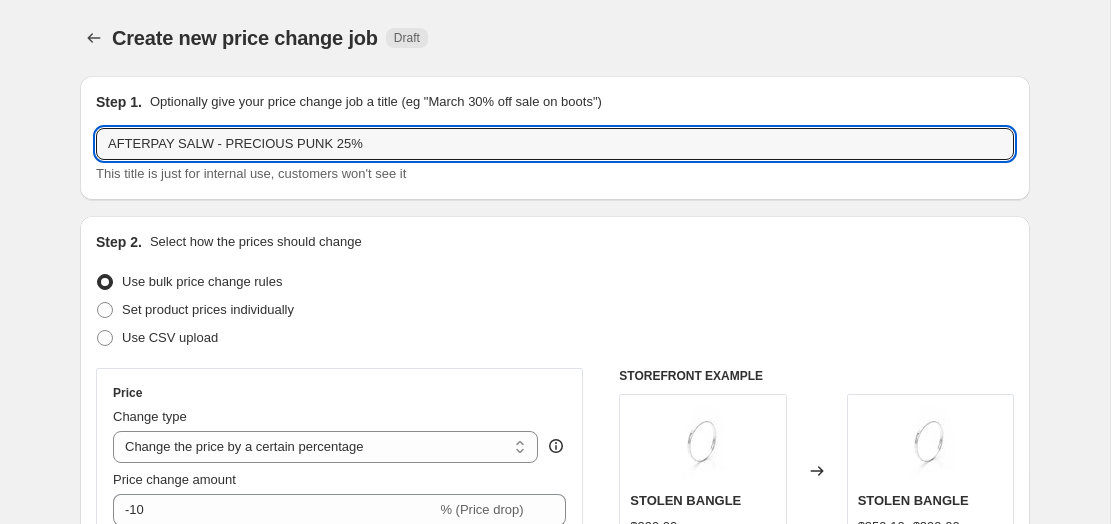 type on "AFTERPAY SALW - PRECIOUS PUNK 25%" 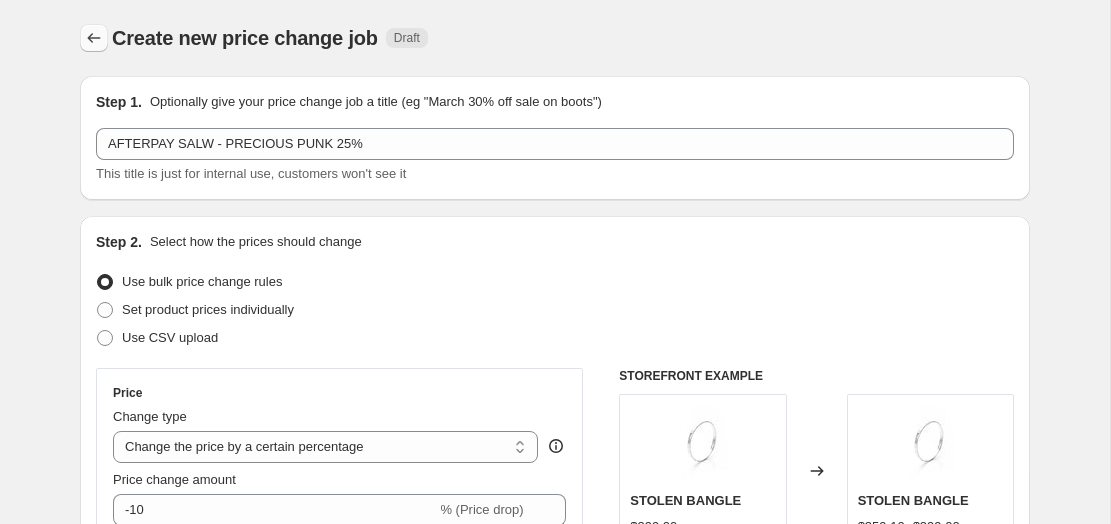 click 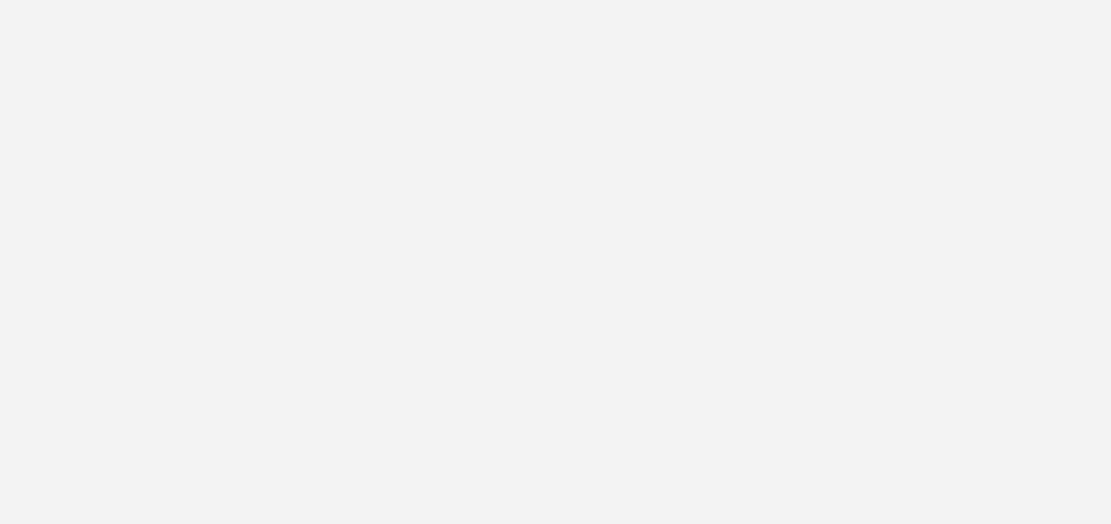 scroll, scrollTop: 0, scrollLeft: 0, axis: both 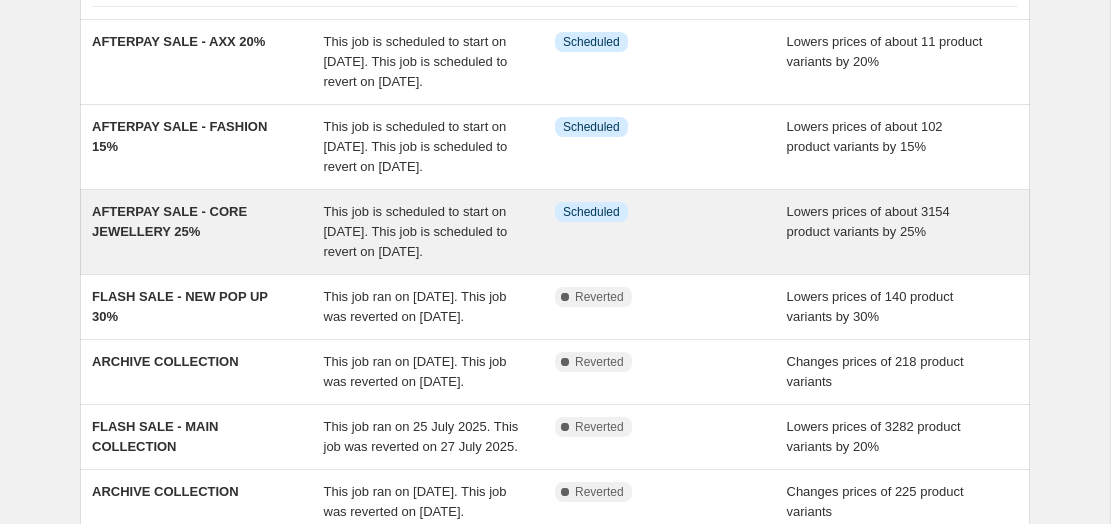 click on "This job is scheduled to start on 11 August 2025. This job is scheduled to revert on 19 August 2025." at bounding box center [440, 232] 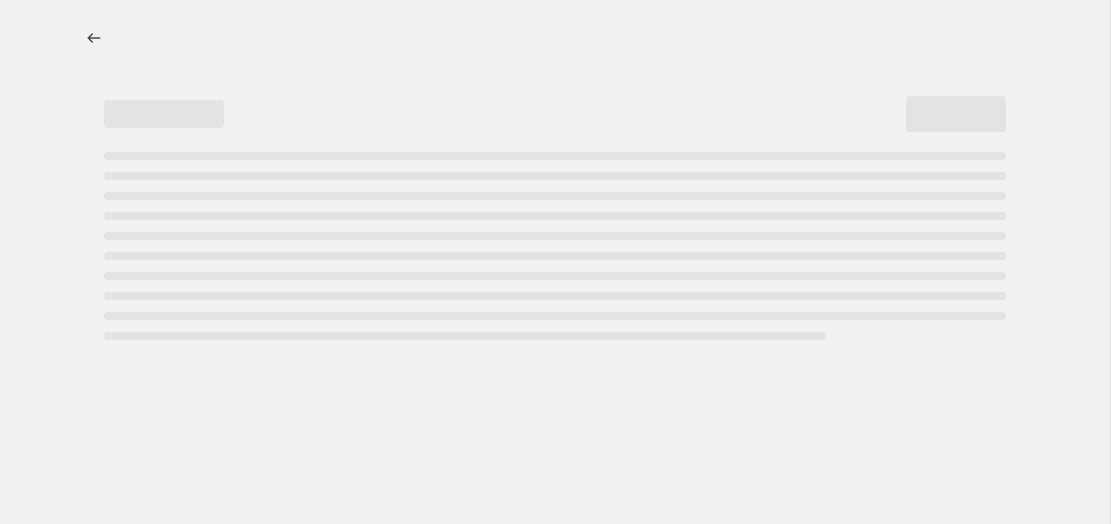 scroll, scrollTop: 0, scrollLeft: 0, axis: both 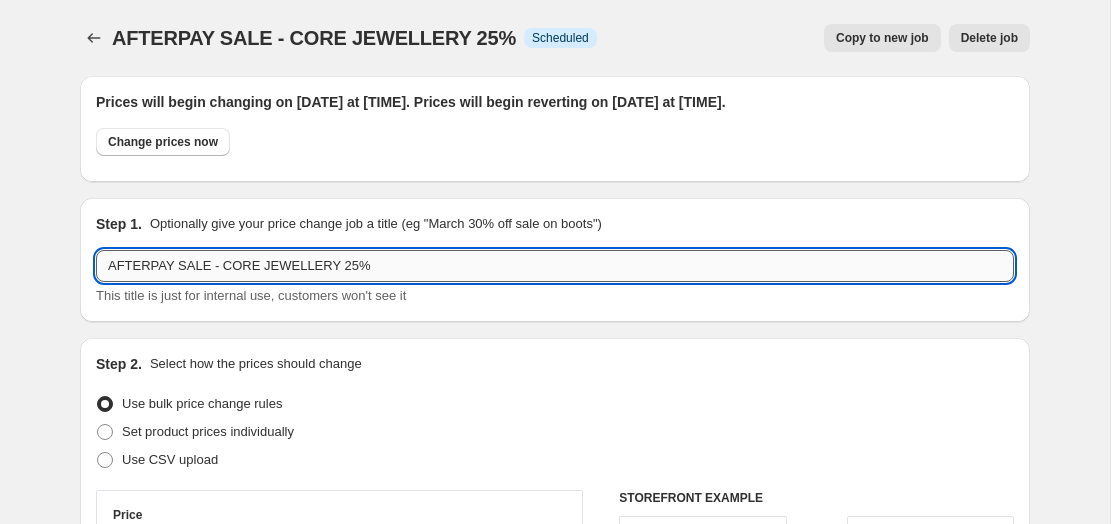 click on "AFTERPAY SALE - CORE JEWELLERY 25%" at bounding box center [555, 266] 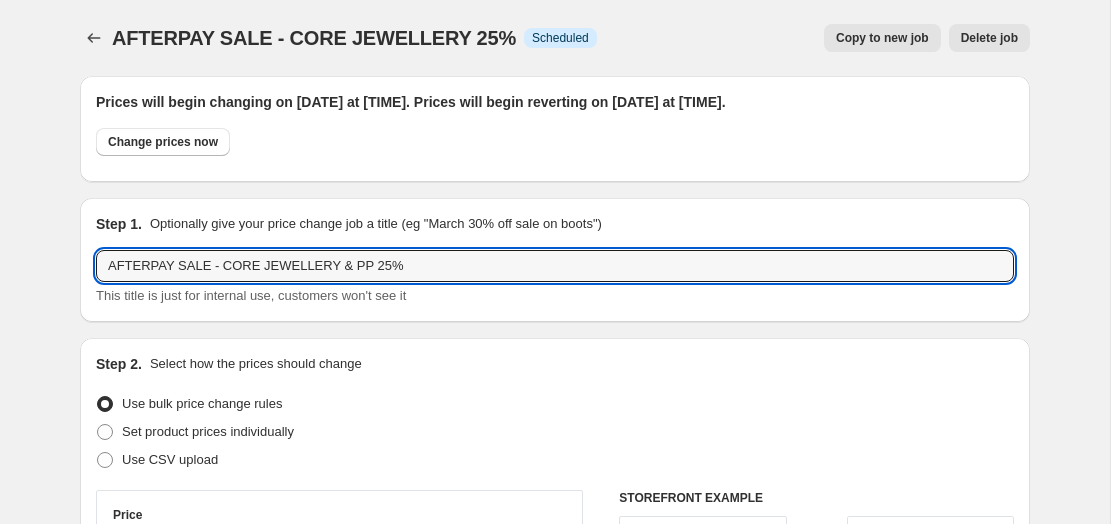 type on "AFTERPAY SALE - CORE JEWELLERY & PP 25%" 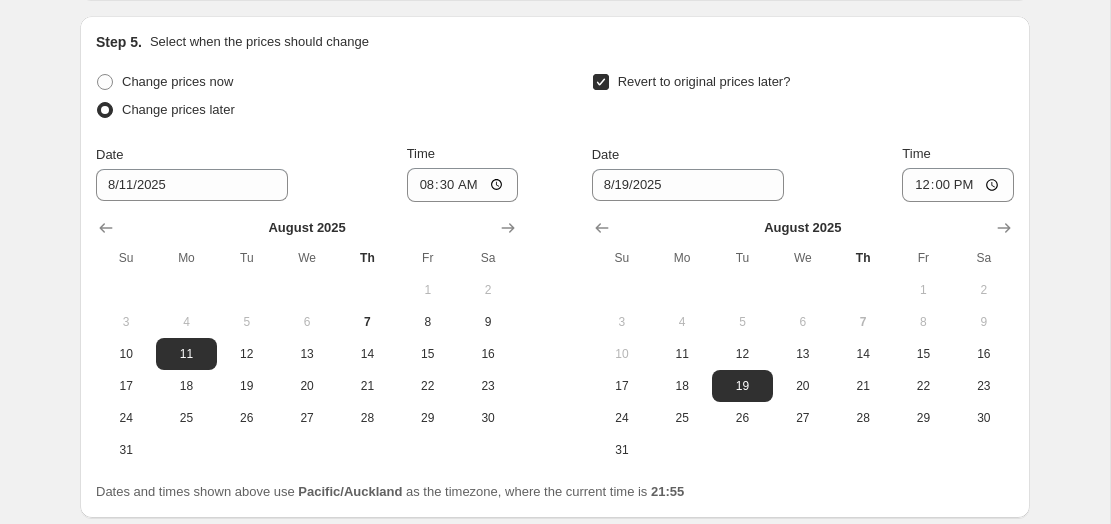 scroll, scrollTop: 2189, scrollLeft: 0, axis: vertical 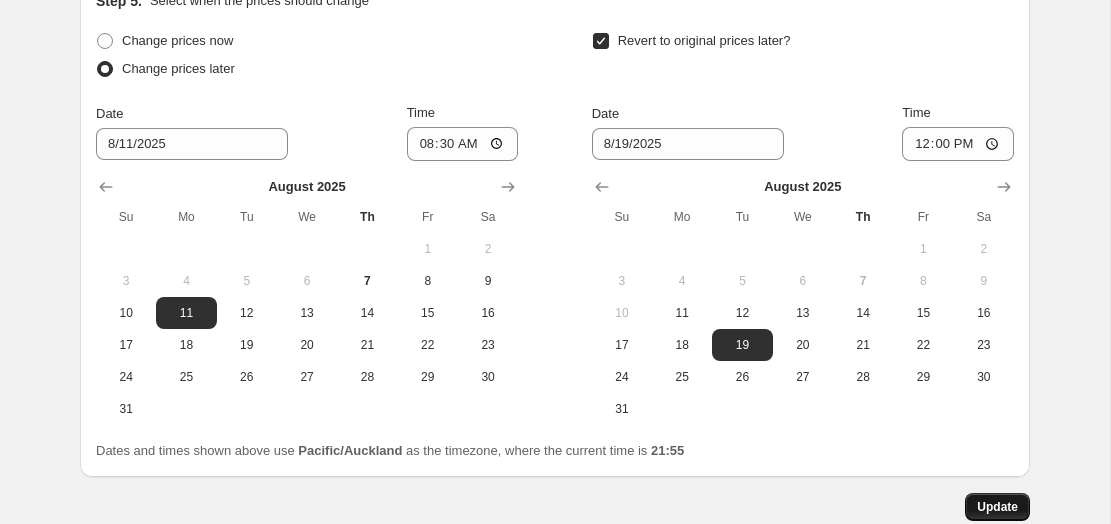 click on "Update" at bounding box center (997, 507) 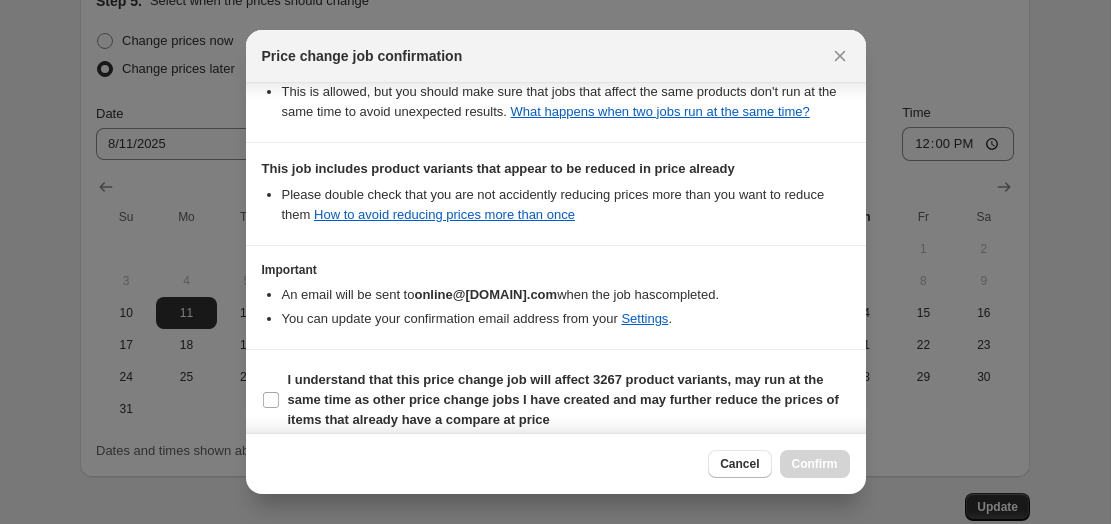 scroll, scrollTop: 567, scrollLeft: 0, axis: vertical 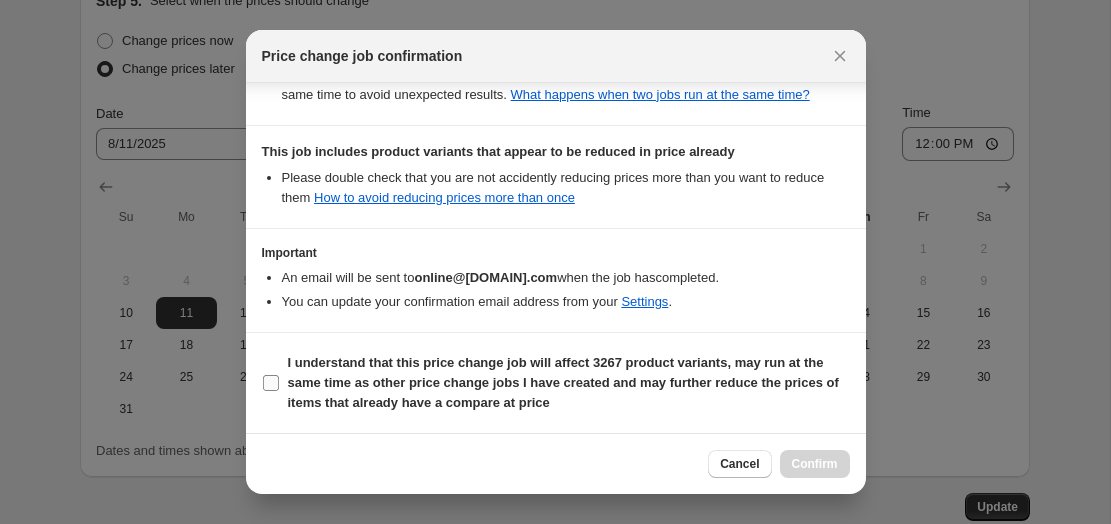click on "I understand that this price change job will affect 3267 product variants, may run at the same time as other price change jobs I have created and may further reduce the prices of items that already have a compare at price" at bounding box center (271, 383) 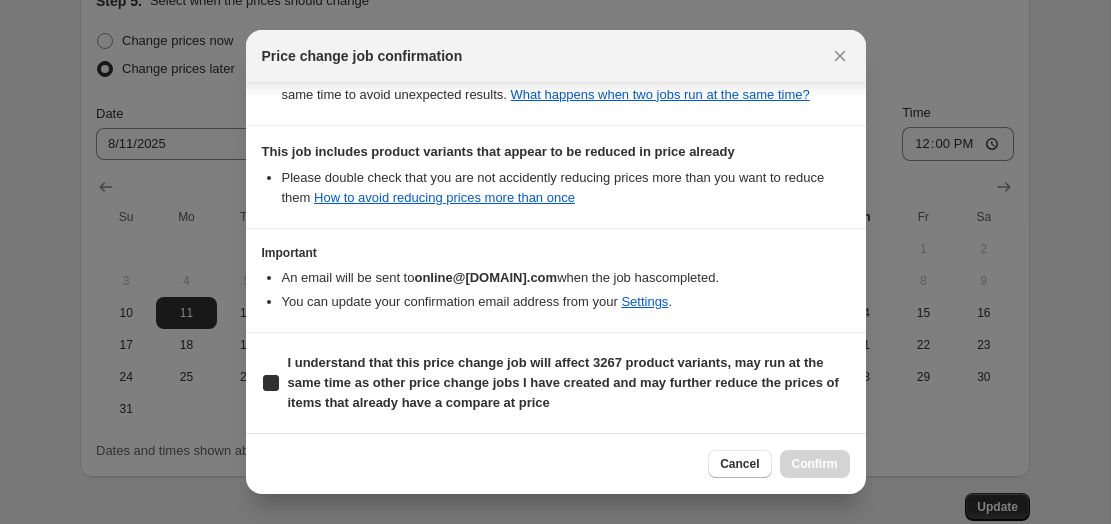 checkbox on "true" 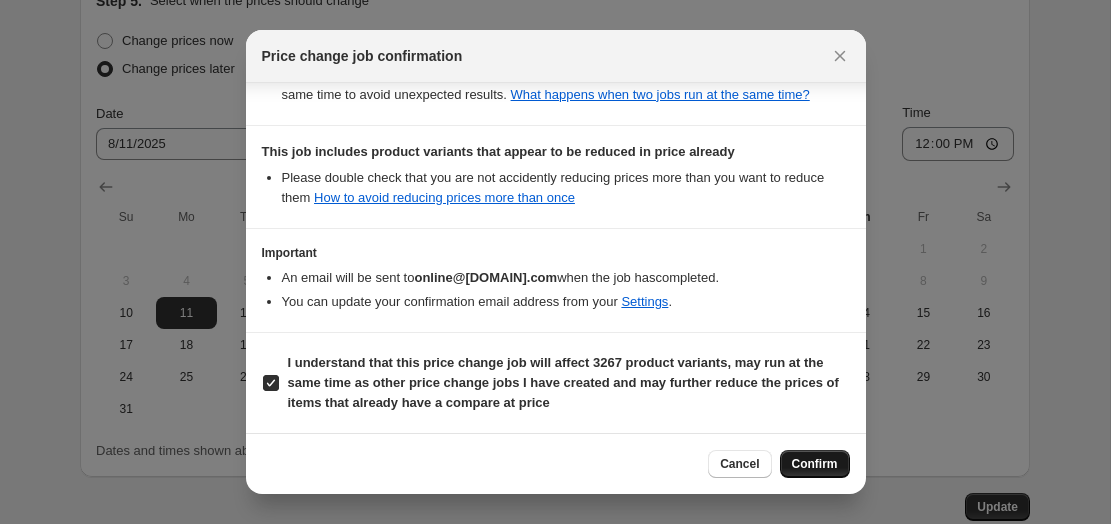 click on "Confirm" at bounding box center [815, 464] 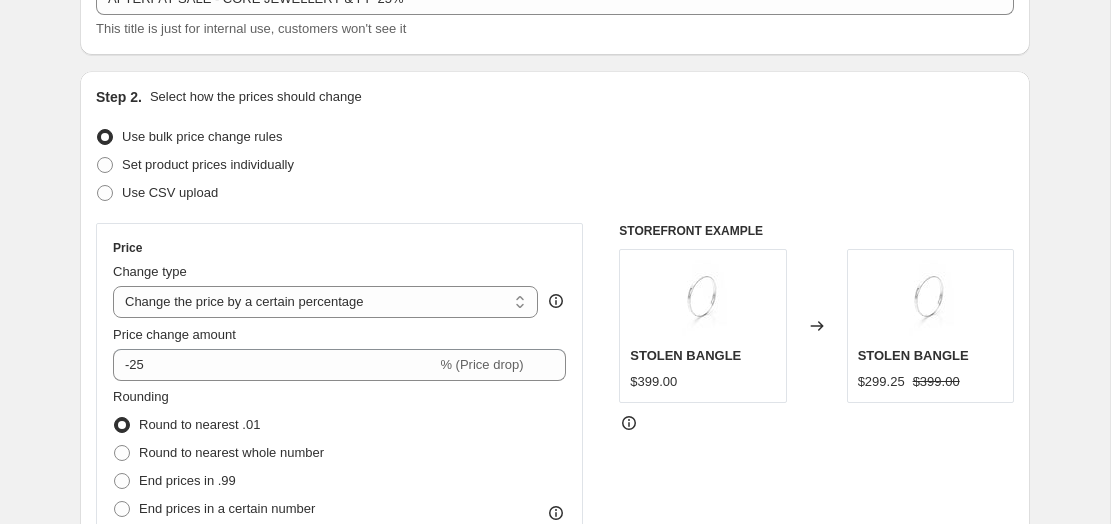 scroll, scrollTop: 0, scrollLeft: 0, axis: both 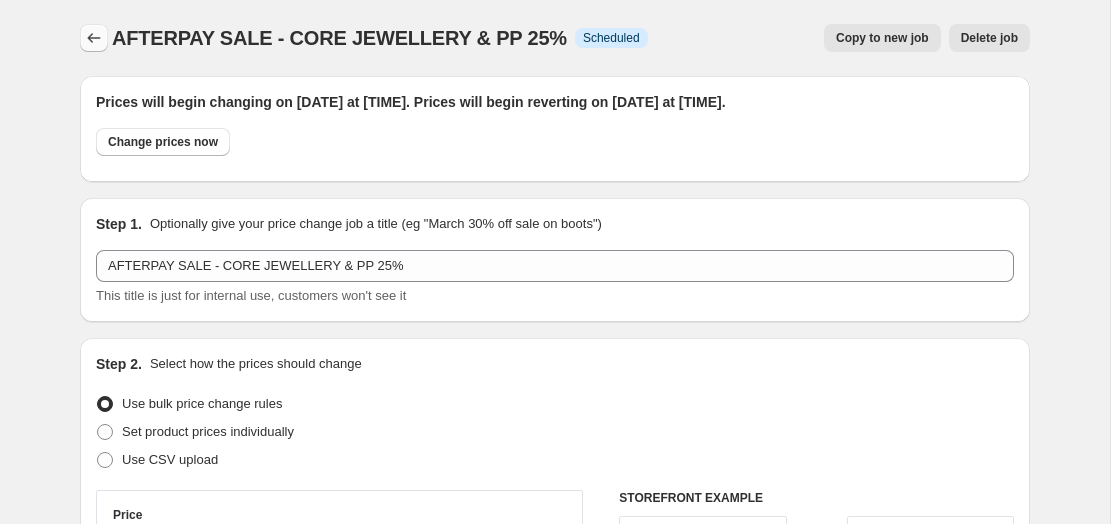 click 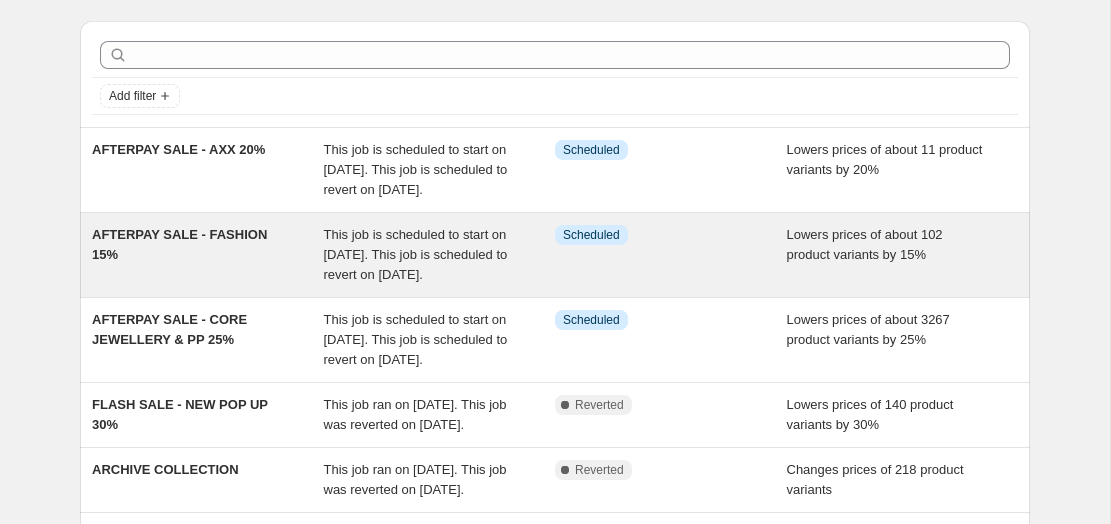 scroll, scrollTop: 0, scrollLeft: 0, axis: both 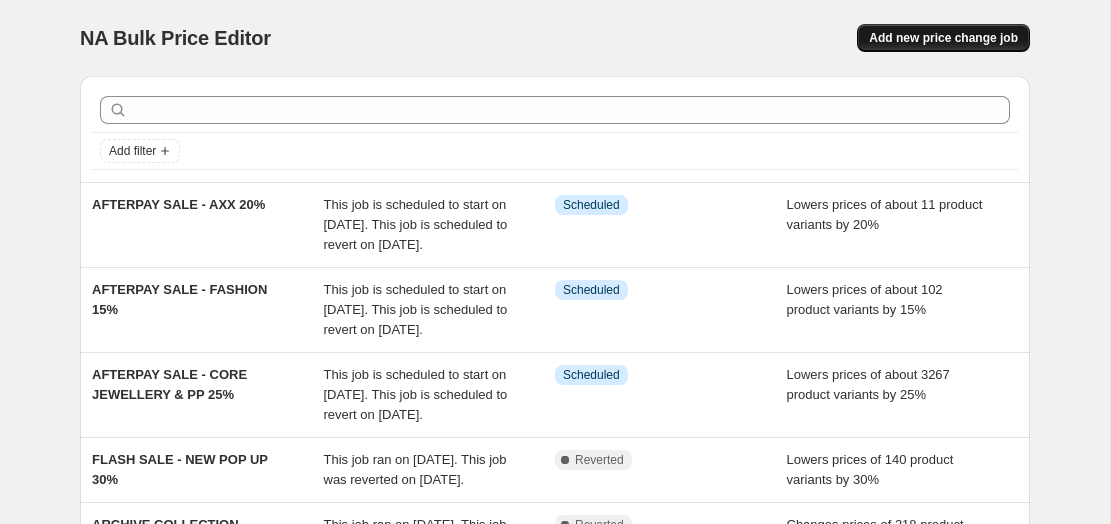 click on "Add new price change job" at bounding box center [943, 38] 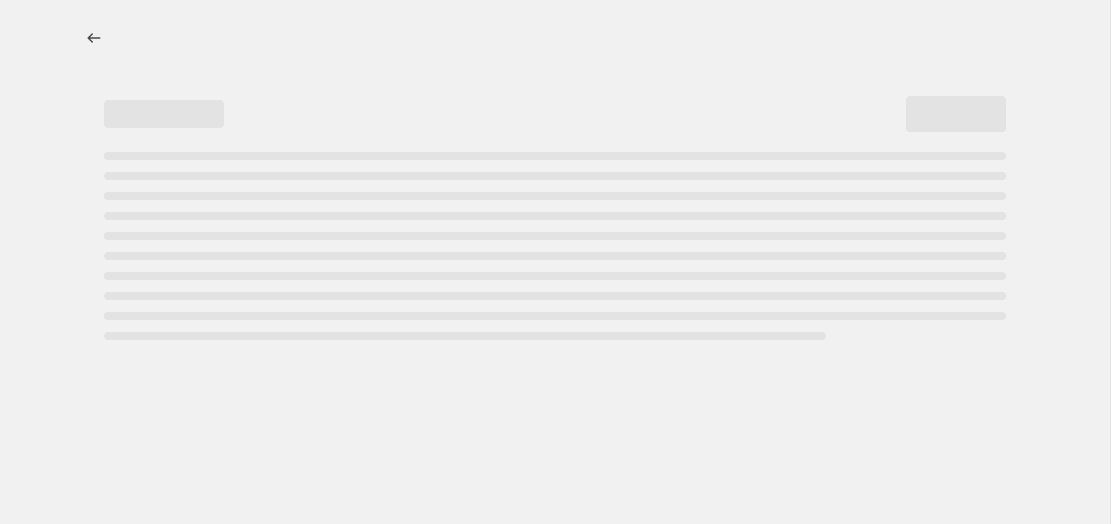 select on "percentage" 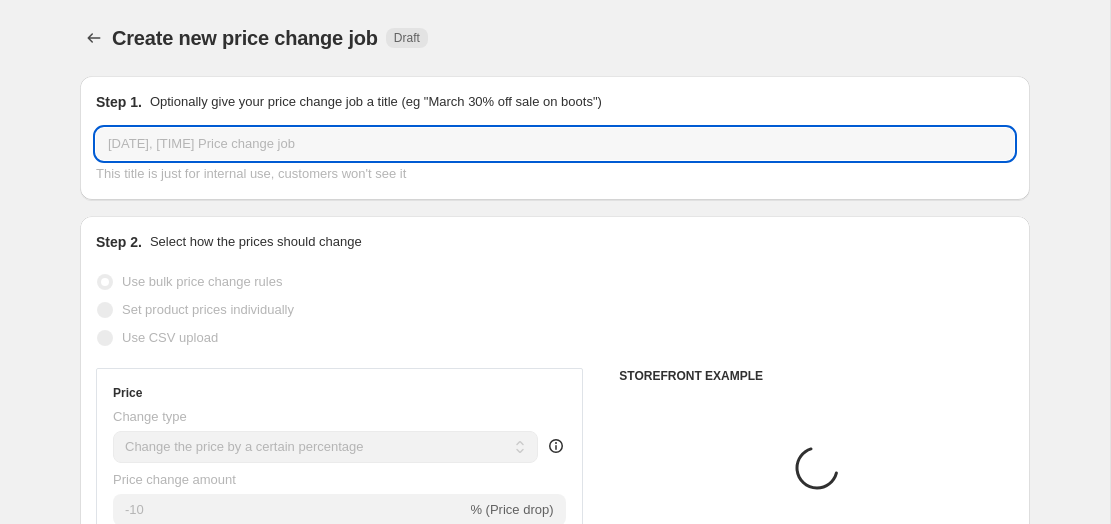 click on "7 Aug 2025, 21:54:53 Price change job" at bounding box center [555, 144] 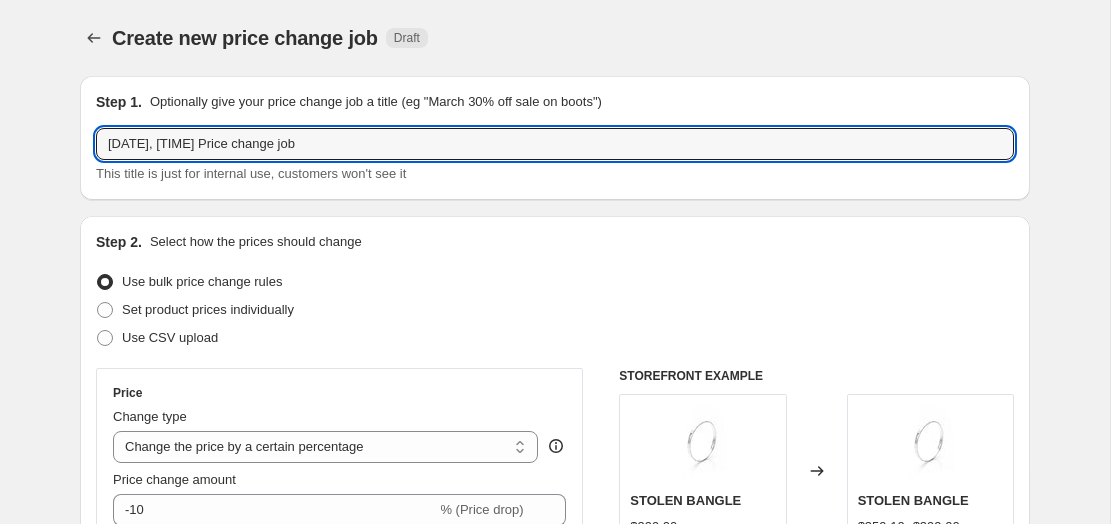 drag, startPoint x: 392, startPoint y: 144, endPoint x: 73, endPoint y: 141, distance: 319.0141 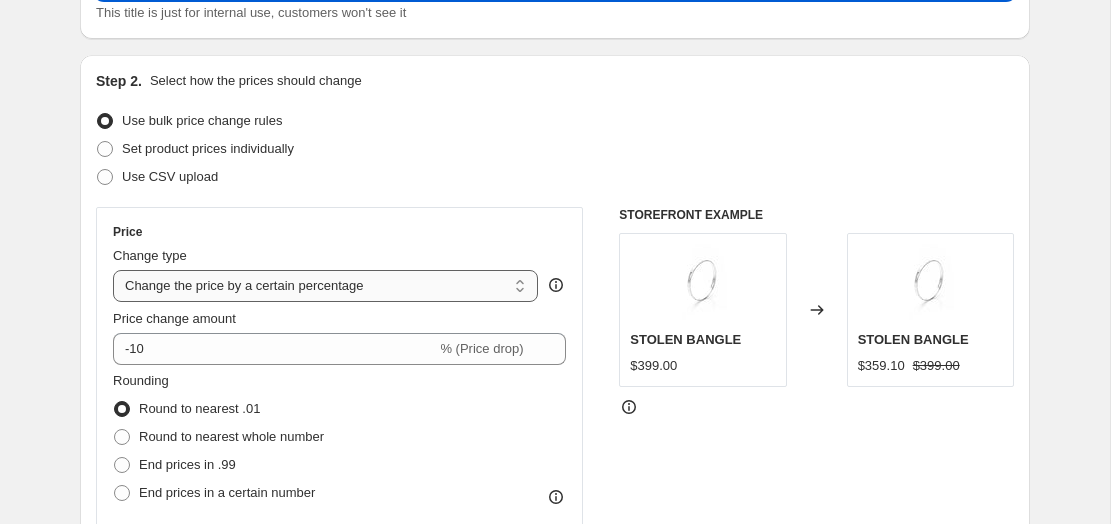 scroll, scrollTop: 162, scrollLeft: 0, axis: vertical 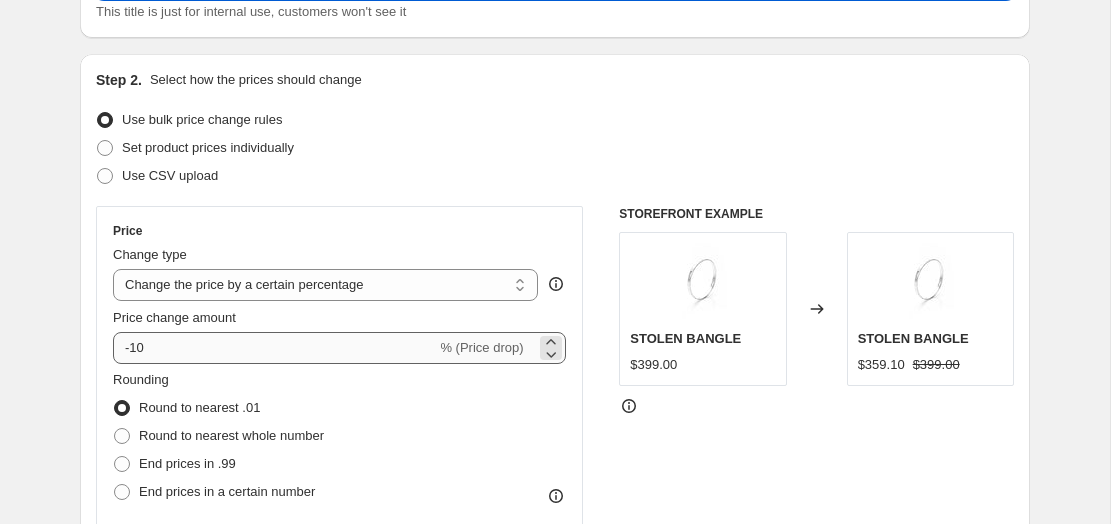 type on "AFTERPAY SALE - BIRTHSTONE & CHARMS" 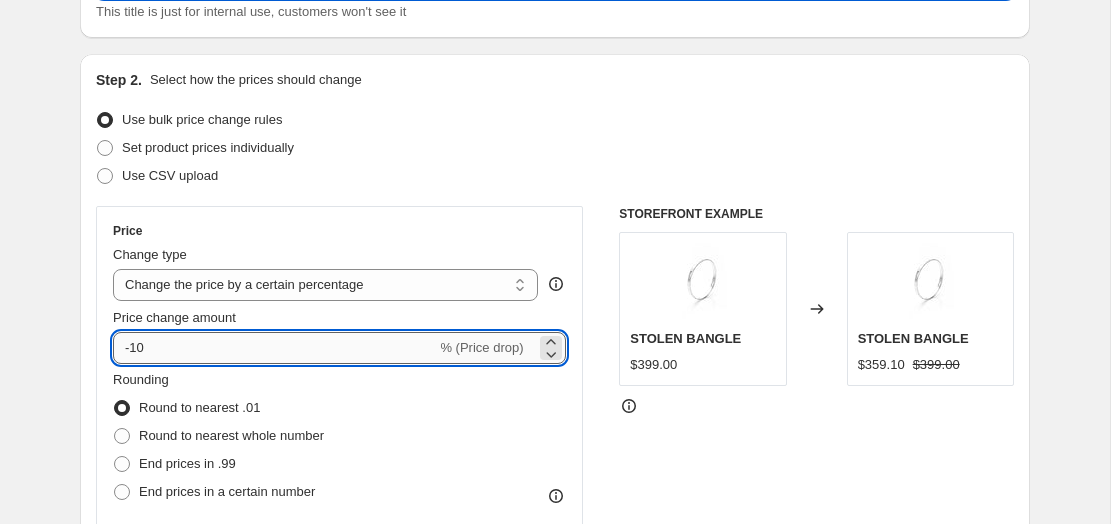 click on "-10" at bounding box center (274, 348) 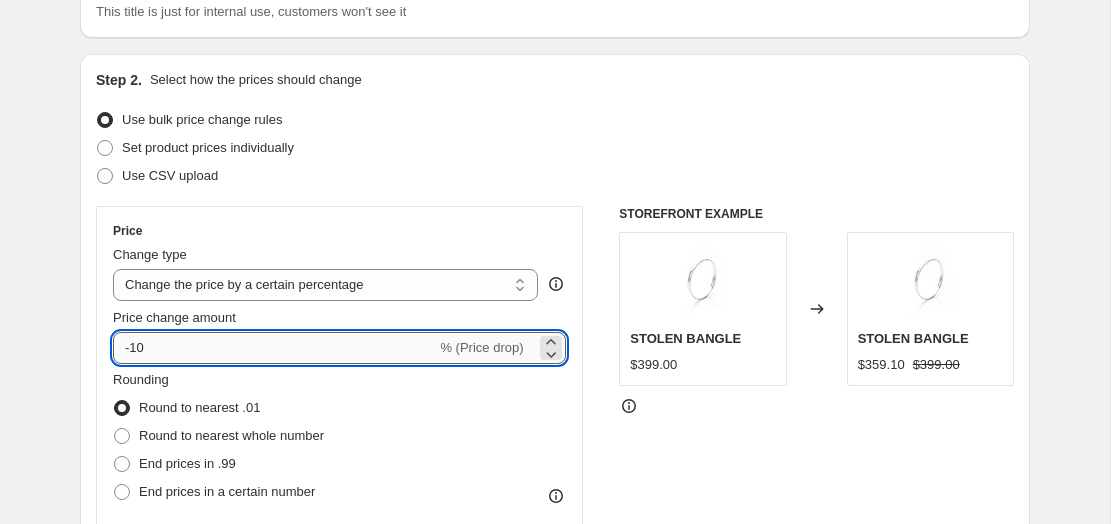 type on "-1" 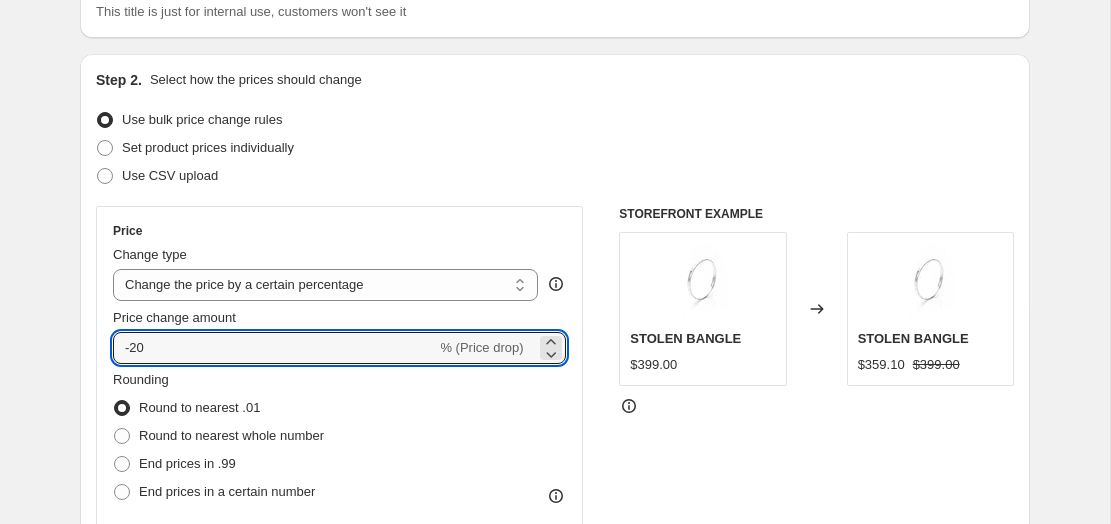 type on "-20" 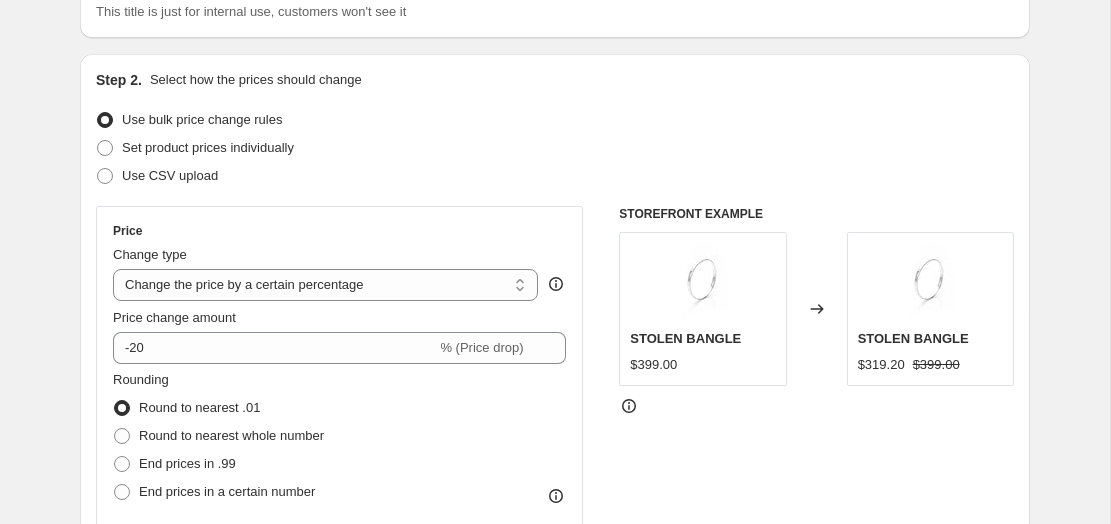 click on "Create new price change job. This page is ready Create new price change job Draft Step 1. Optionally give your price change job a title (eg "March 30% off sale on boots") AFTERPAY SALE - BIRTHSTONE & CHARMS This title is just for internal use, customers won't see it Step 2. Select how the prices should change Use bulk price change rules Set product prices individually Use CSV upload Price Change type Change the price to a certain amount Change the price by a certain amount Change the price by a certain percentage Change the price to the current compare at price (price before sale) Change the price by a certain amount relative to the compare at price Change the price by a certain percentage relative to the compare at price Don't change the price Change the price by a certain percentage relative to the cost per item Change price to certain cost margin Change the price by a certain percentage Price change amount -20 % (Price drop) Rounding Round to nearest .01 Round to nearest whole number End prices in .99" at bounding box center [555, 893] 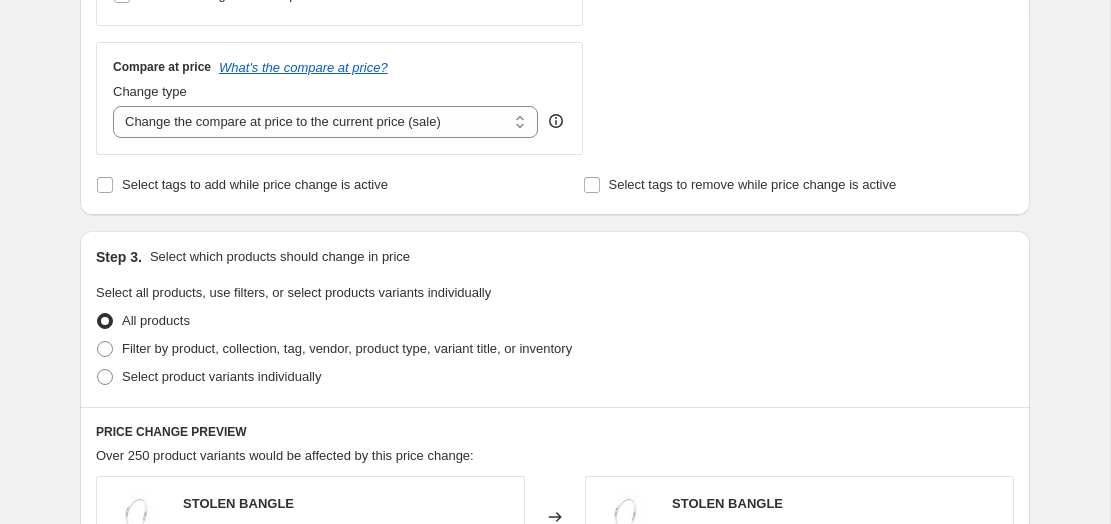 scroll, scrollTop: 704, scrollLeft: 0, axis: vertical 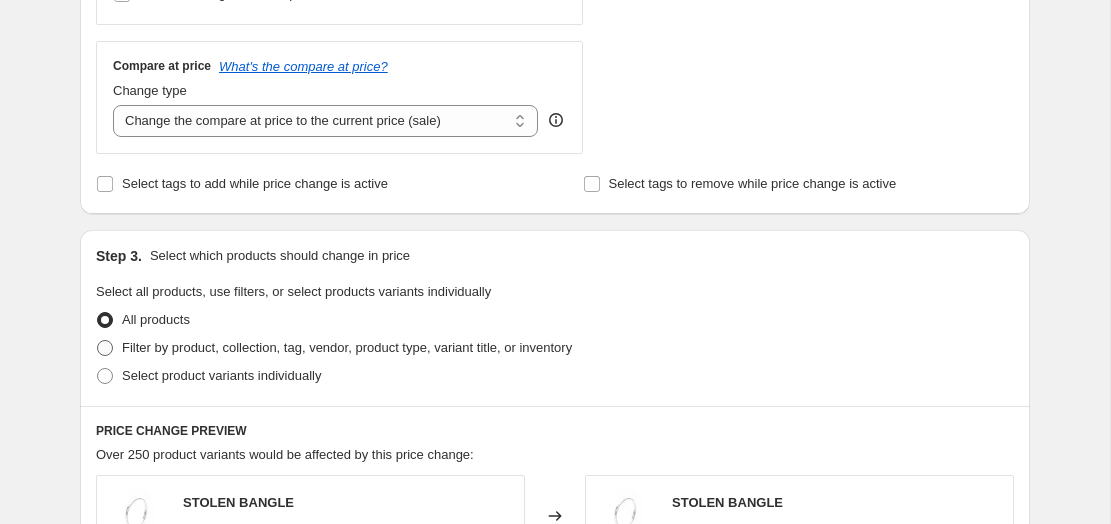 click at bounding box center (105, 348) 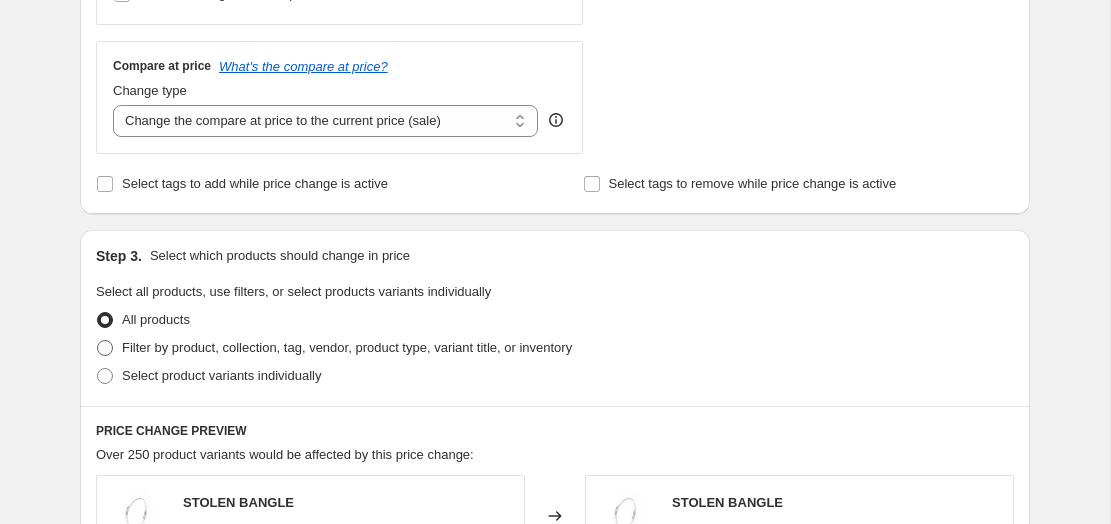 radio on "true" 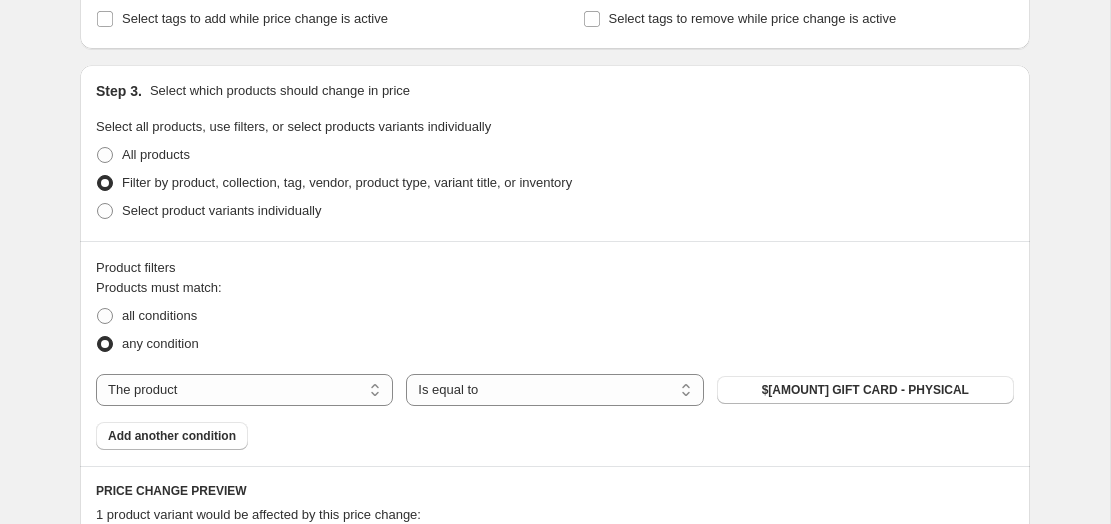 scroll, scrollTop: 872, scrollLeft: 0, axis: vertical 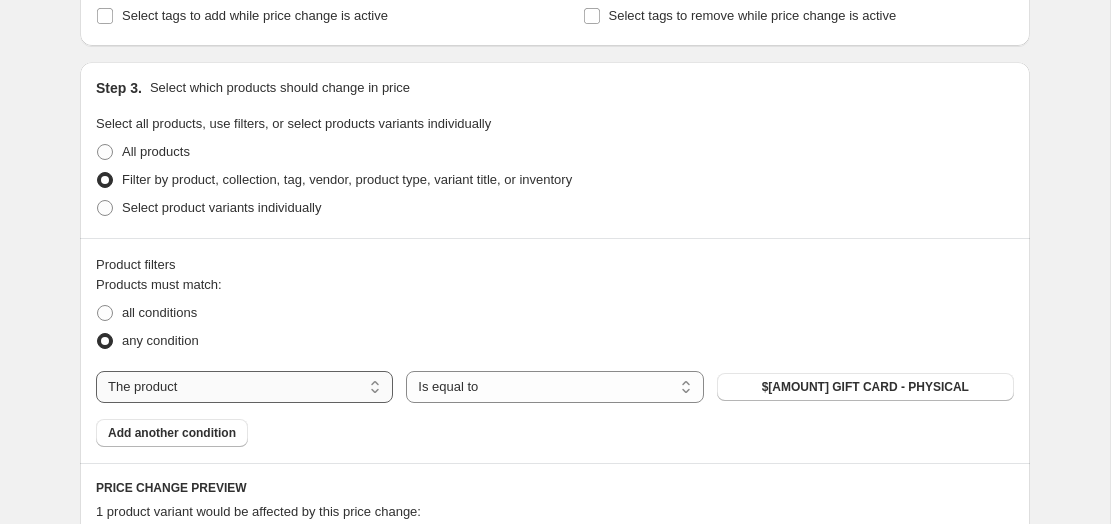 click on "The product The product's collection The product's tag The product's vendor The product's type The product's status The variant's title Inventory quantity" at bounding box center [244, 387] 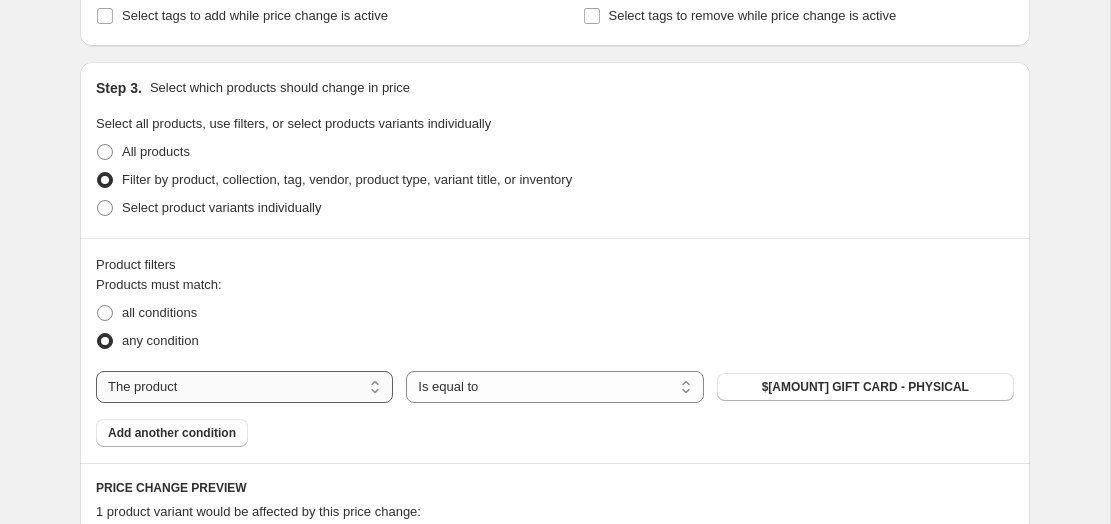 select on "vendor" 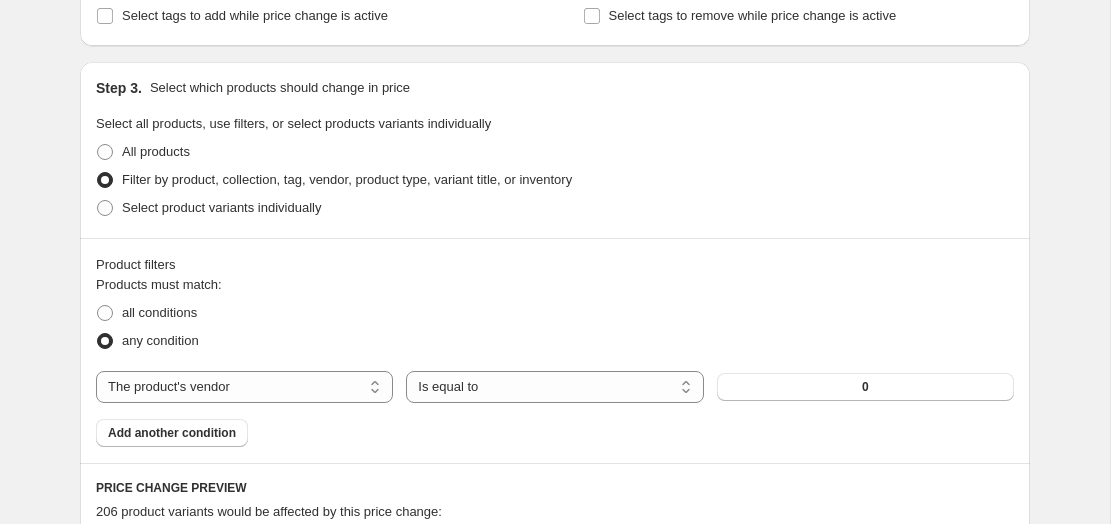 click on "0" at bounding box center [865, 387] 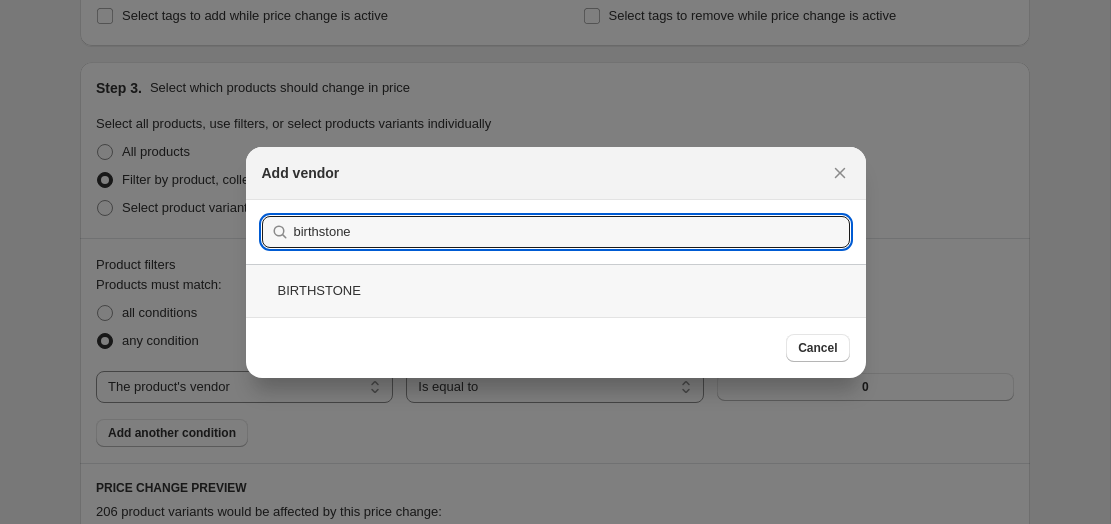 type on "birthstone" 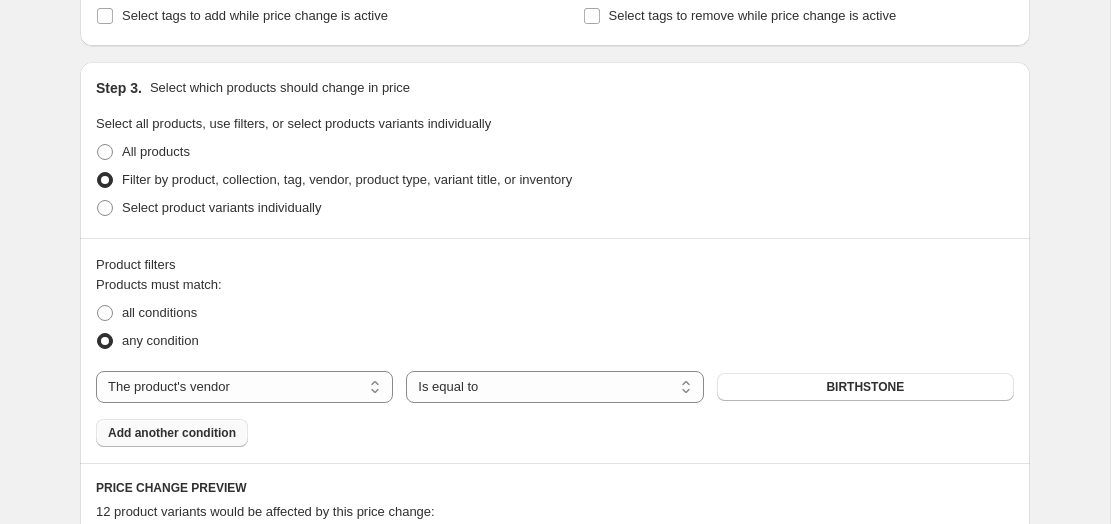 click on "Add another condition" at bounding box center (172, 433) 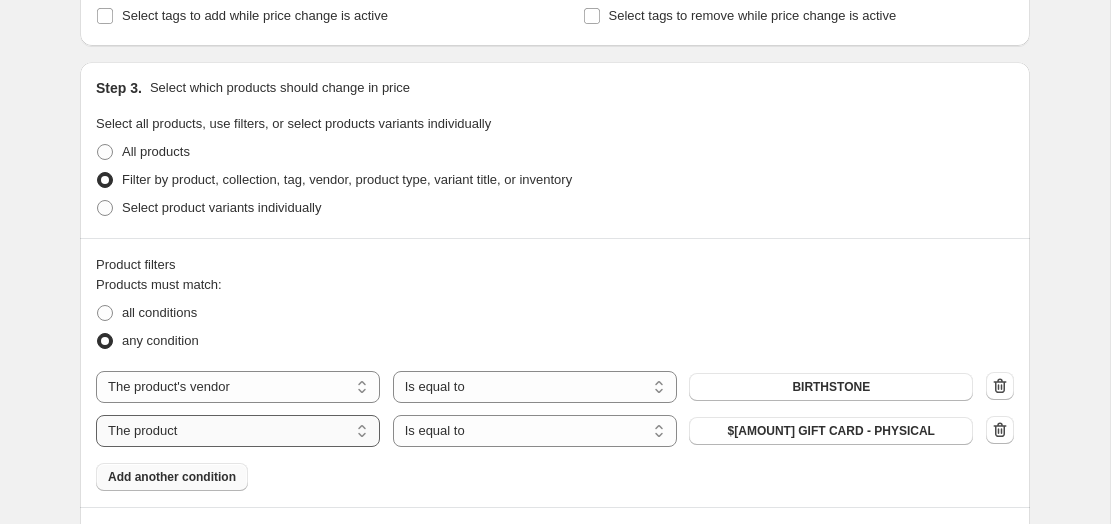 click on "The product The product's collection The product's tag The product's vendor The product's type The product's status The variant's title Inventory quantity" at bounding box center [238, 431] 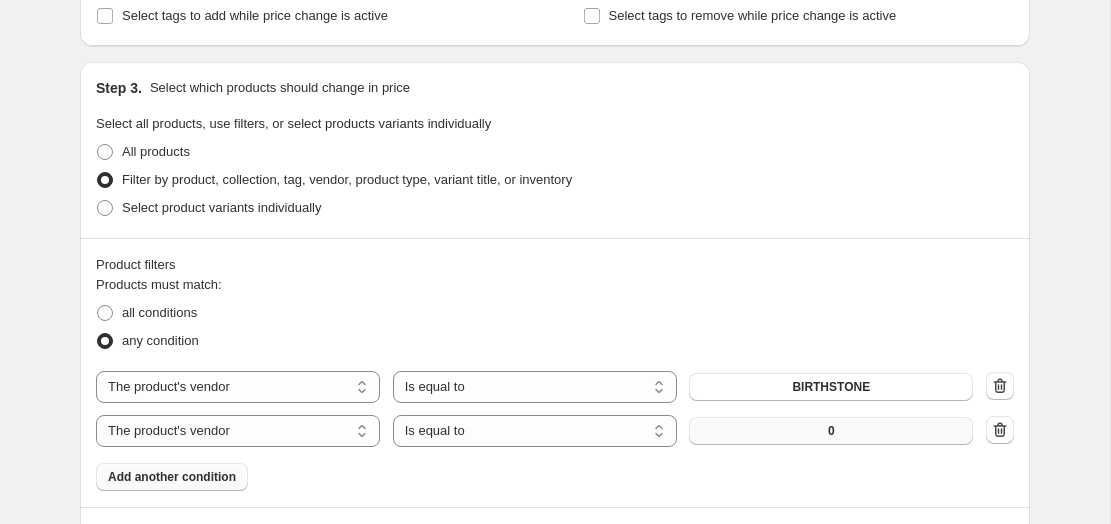 click on "0" at bounding box center [831, 431] 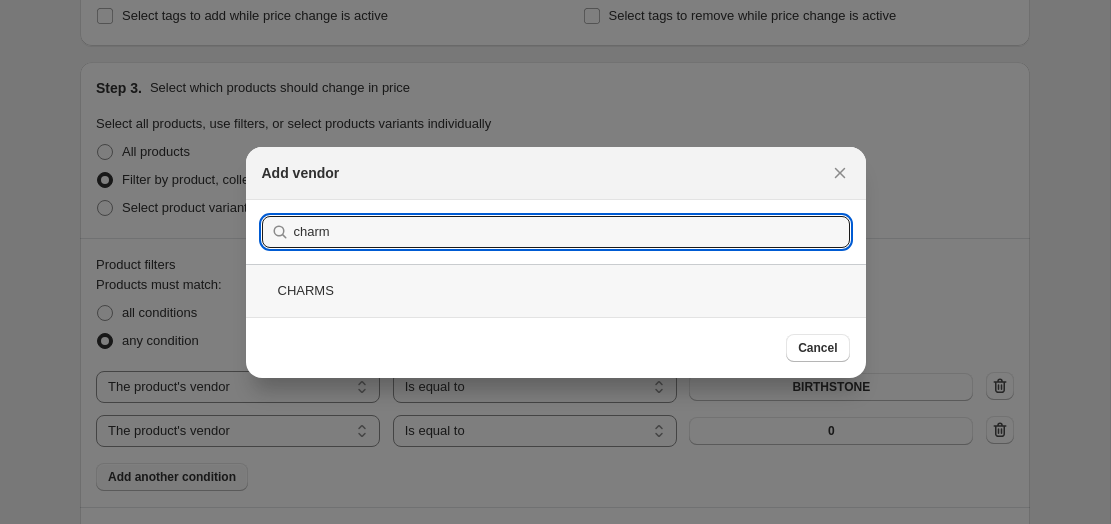 type on "charm" 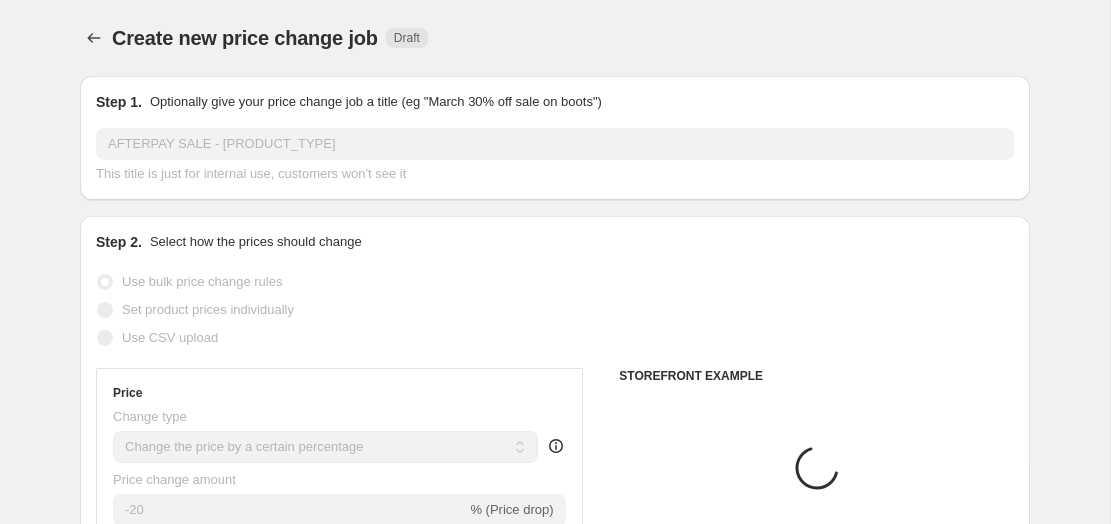 scroll, scrollTop: 872, scrollLeft: 0, axis: vertical 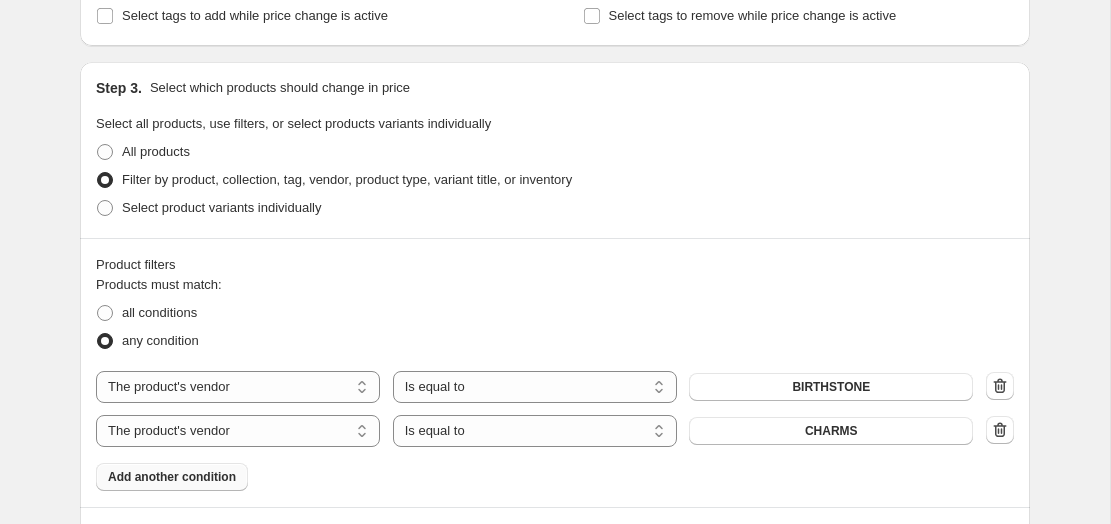 click on "Create new price change job. This page is ready Create new price change job Draft Step 1. Optionally give your price change job a title (eg "March 30% off sale on boots") AFTERPAY SALE - BIRTHSTONE & CHARMS This title is just for internal use, customers won't see it Step 2. Select how the prices should change Use bulk price change rules Set product prices individually Use CSV upload Price Change type Change the price to a certain amount Change the price by a certain amount Change the price by a certain percentage Change the price to the current compare at price (price before sale) Change the price by a certain amount relative to the compare at price Change the price by a certain percentage relative to the compare at price Don't change the price Change the price by a certain percentage relative to the cost per item Change price to certain cost margin Change the price by a certain percentage Price change amount -20 % (Price drop) Rounding Round to nearest .01 Round to nearest whole number End prices in .99" at bounding box center (555, 318) 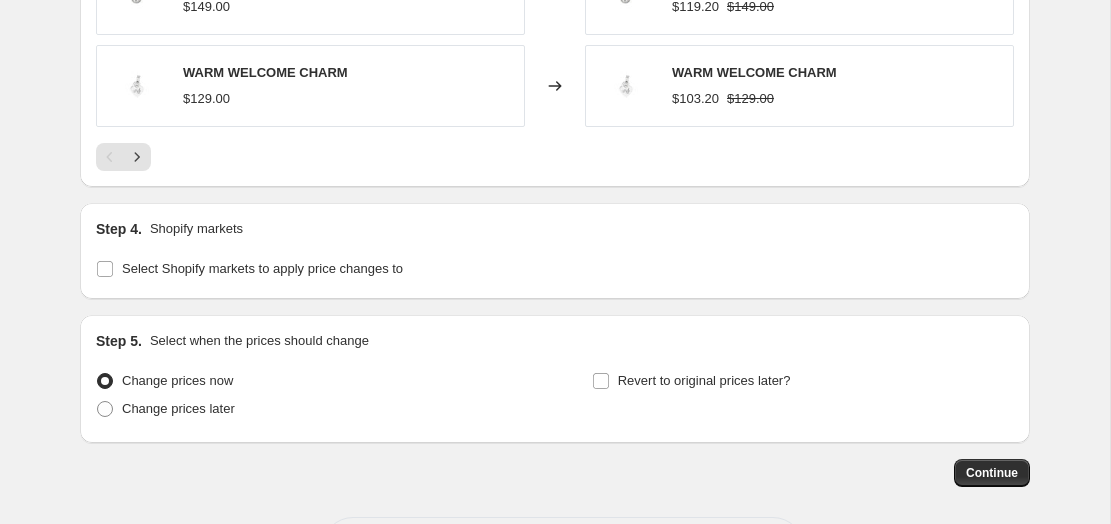 scroll, scrollTop: 1772, scrollLeft: 0, axis: vertical 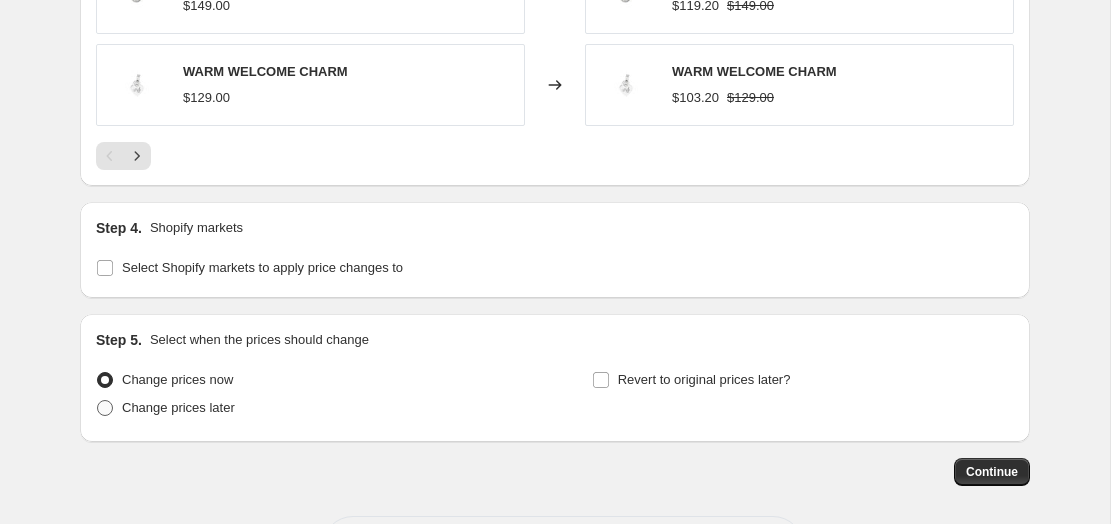 click on "Change prices later" at bounding box center [178, 407] 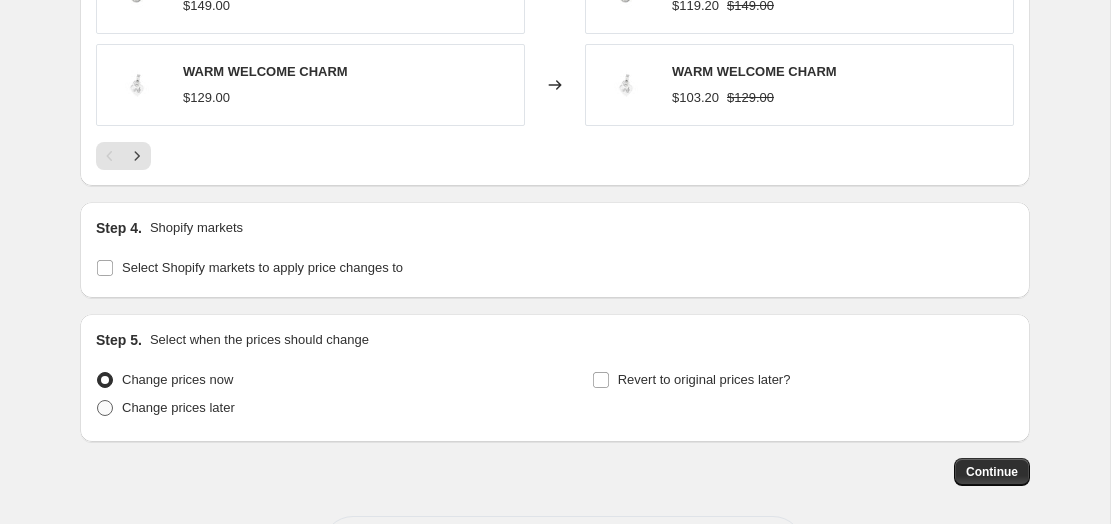 radio on "true" 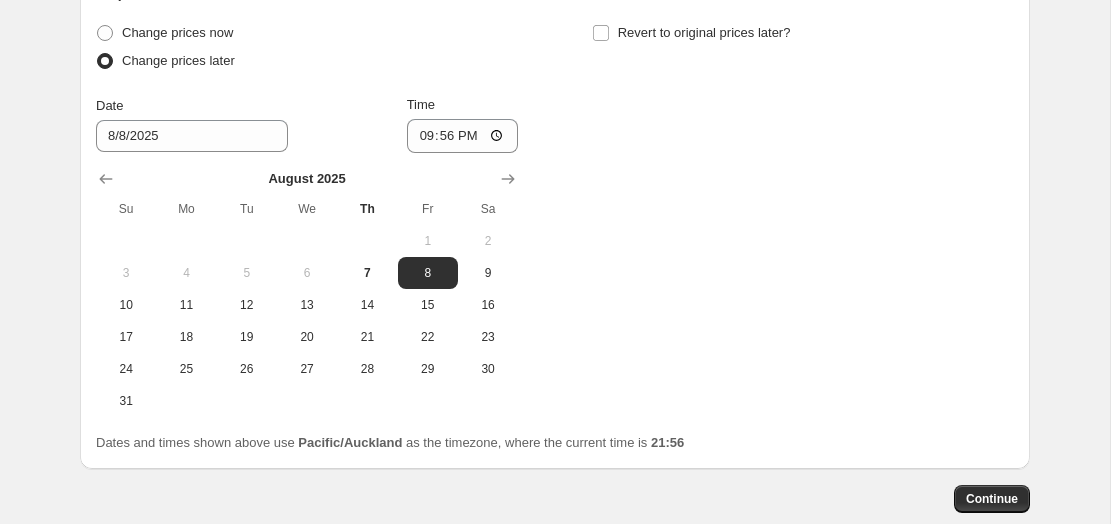 scroll, scrollTop: 2125, scrollLeft: 0, axis: vertical 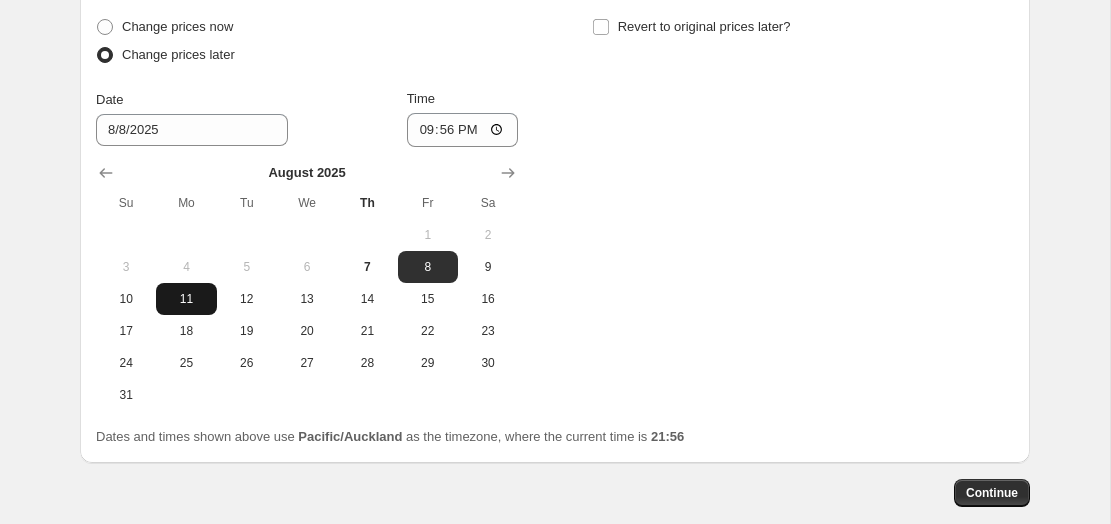 click on "11" at bounding box center (186, 299) 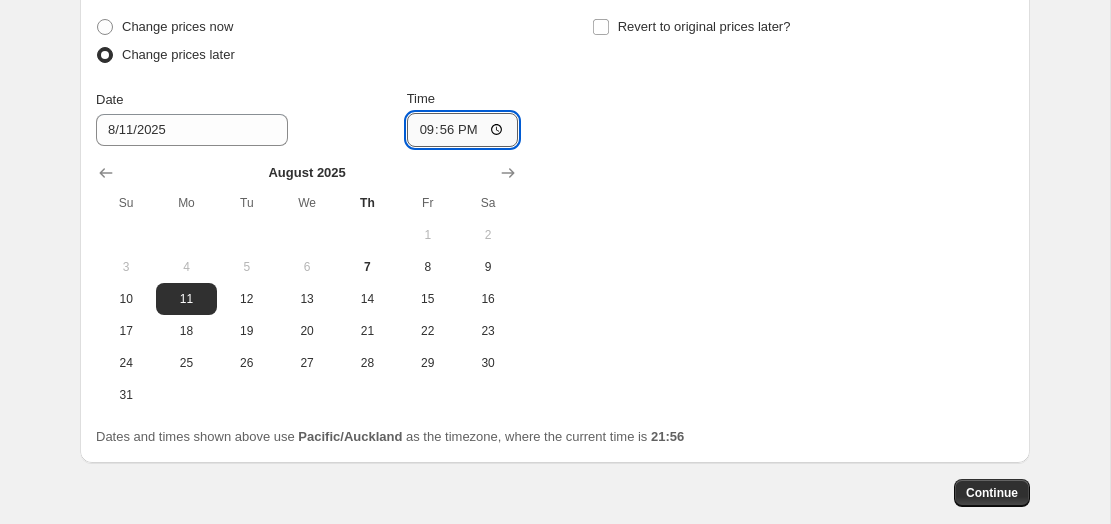 click on "21:56" at bounding box center (463, 130) 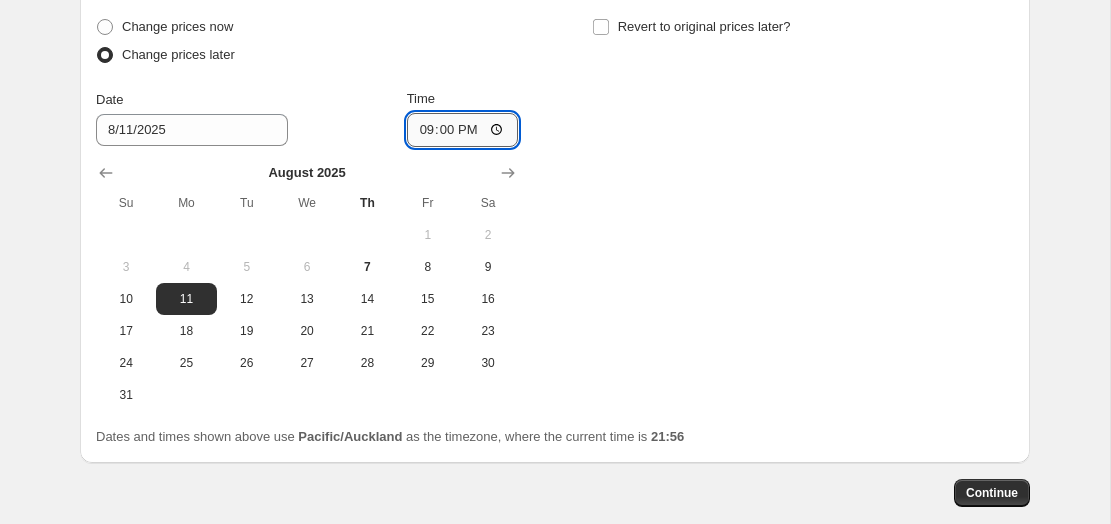 type on "09:00" 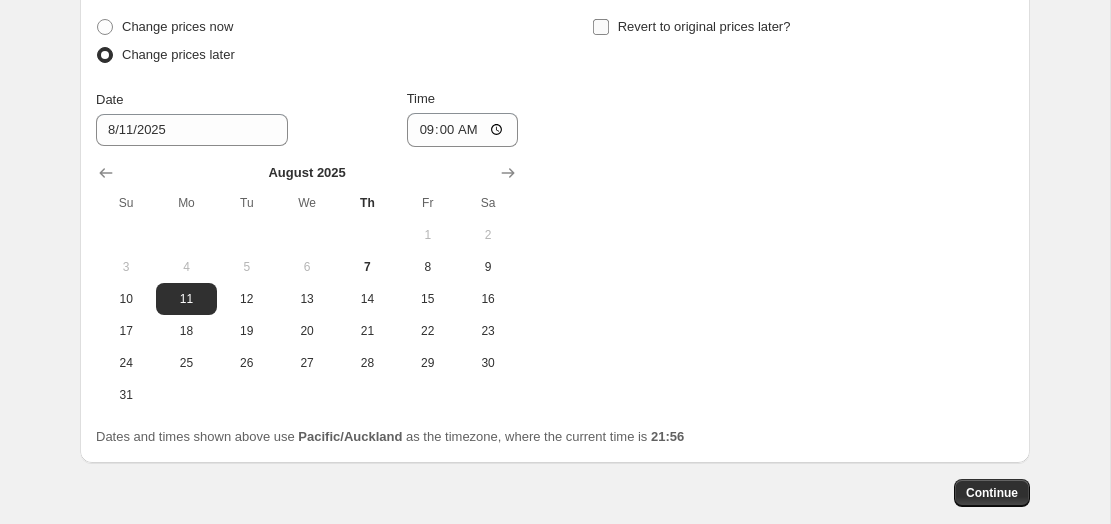 click on "Revert to original prices later?" at bounding box center [601, 27] 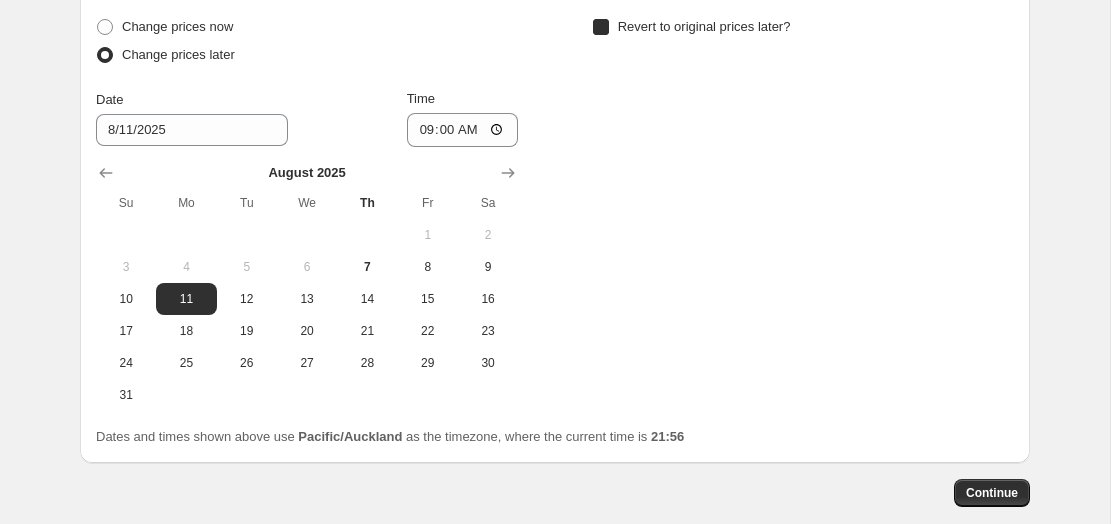 checkbox on "true" 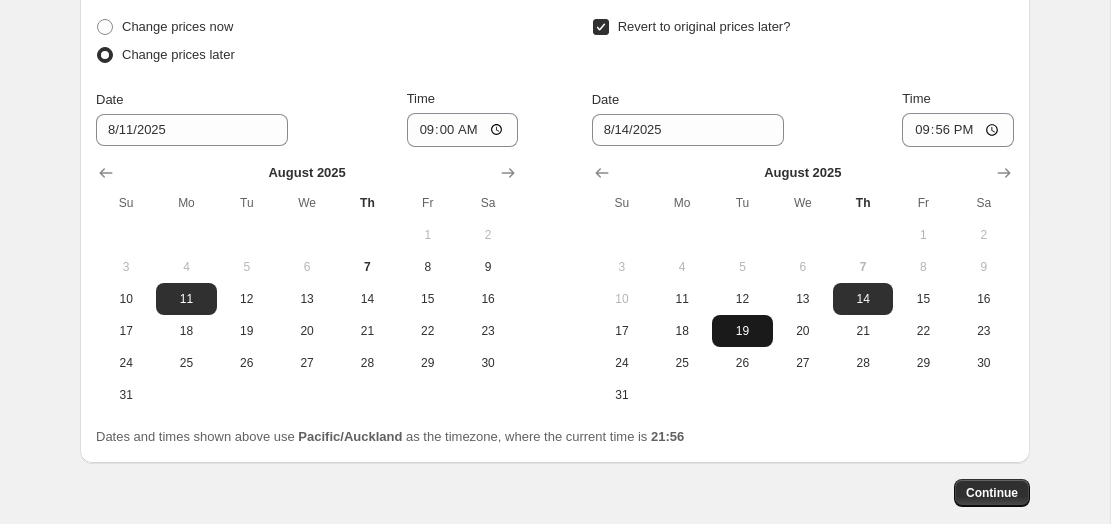 click on "19" at bounding box center (742, 331) 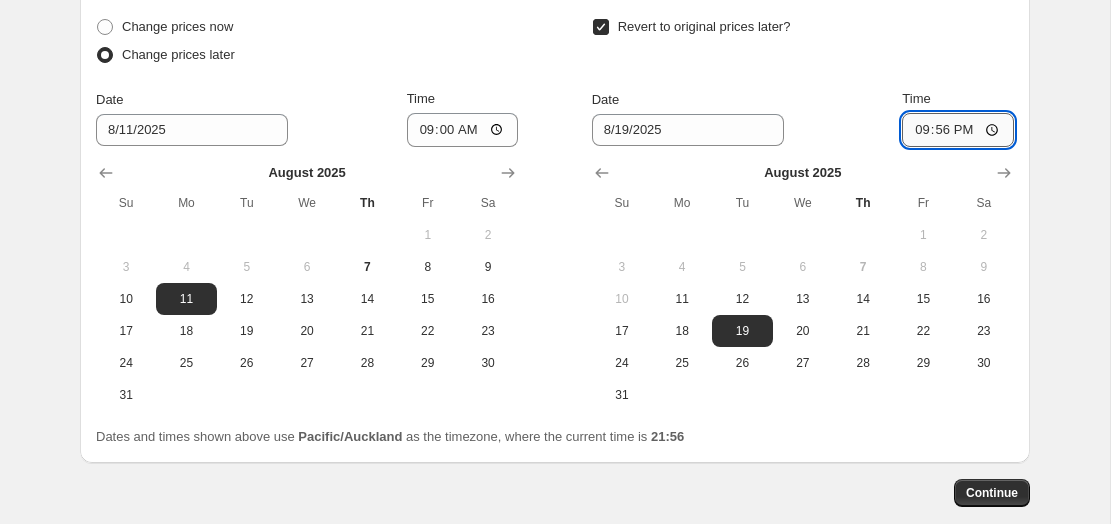 click on "21:56" at bounding box center [958, 130] 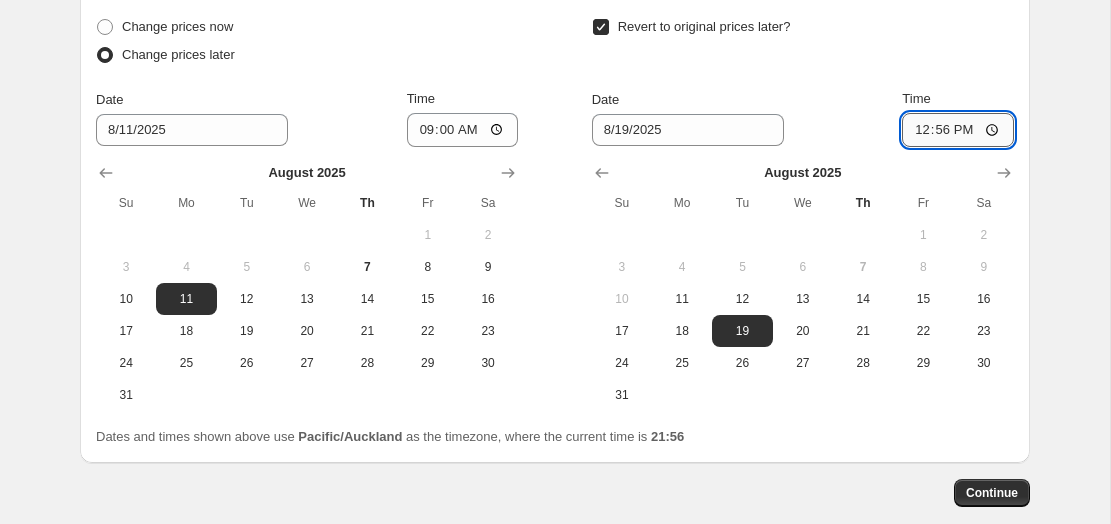 type on "12:00" 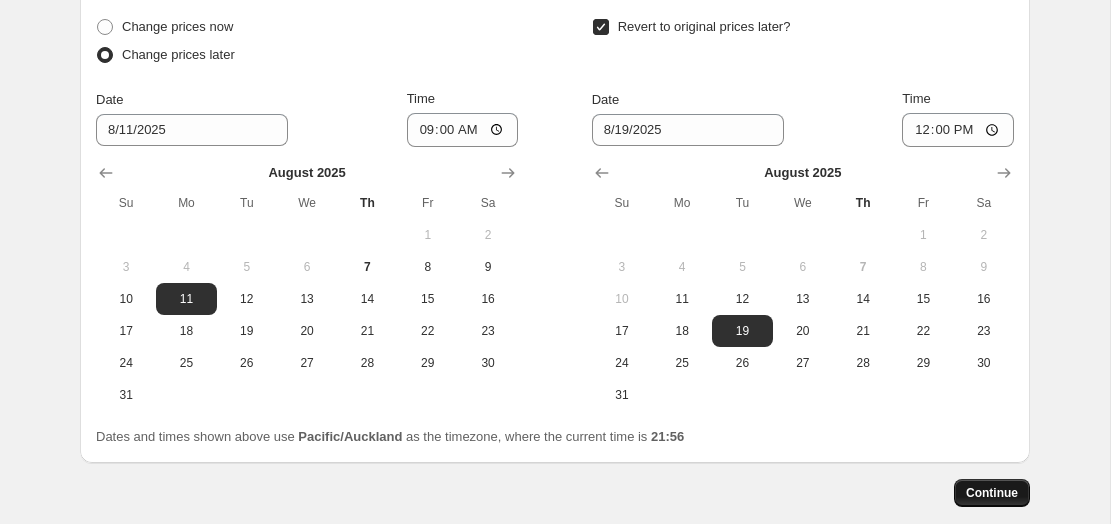 click on "Continue" at bounding box center (992, 493) 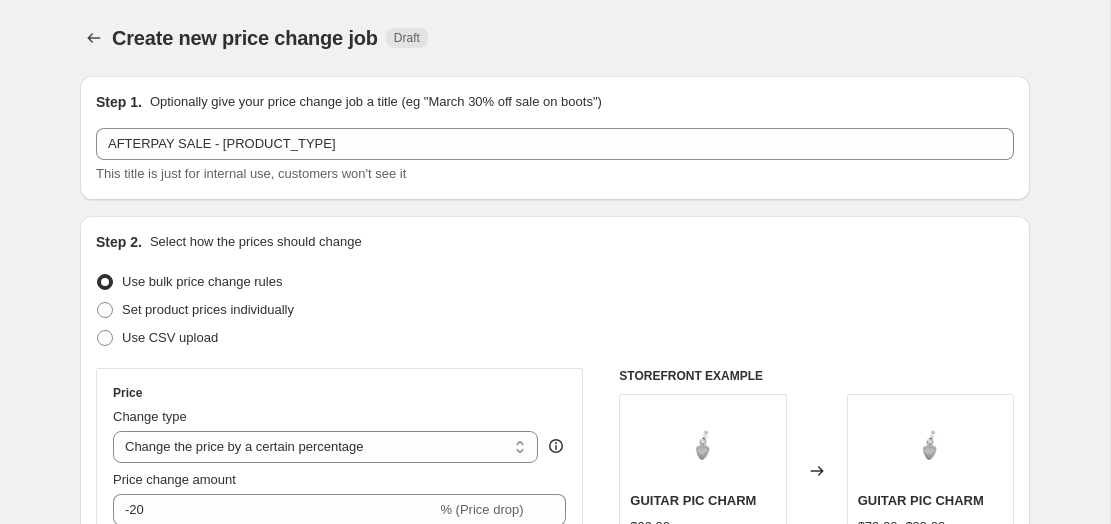 scroll, scrollTop: 2125, scrollLeft: 0, axis: vertical 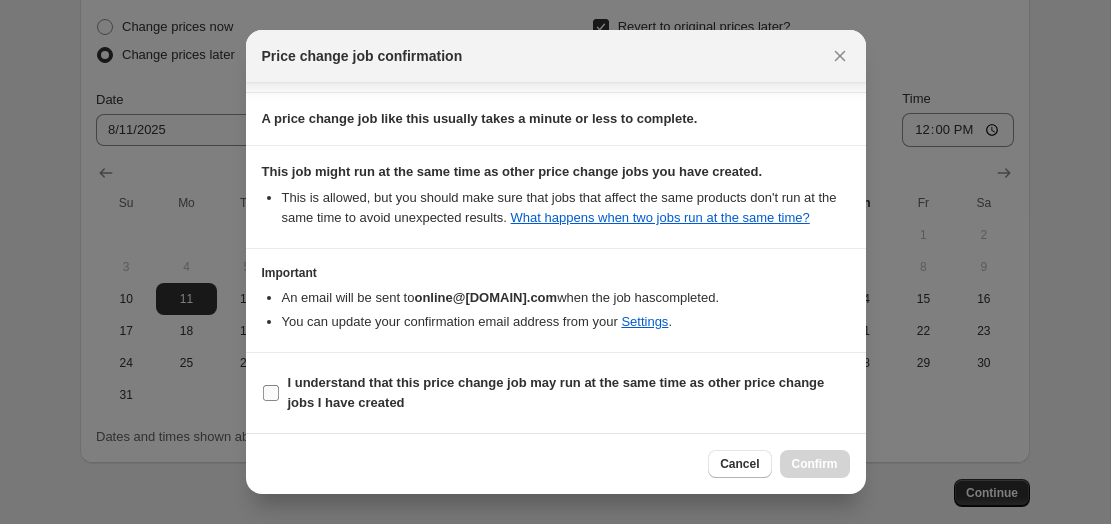 click on "I understand that this price change job may run at the same time as other price change jobs I have created" at bounding box center [556, 392] 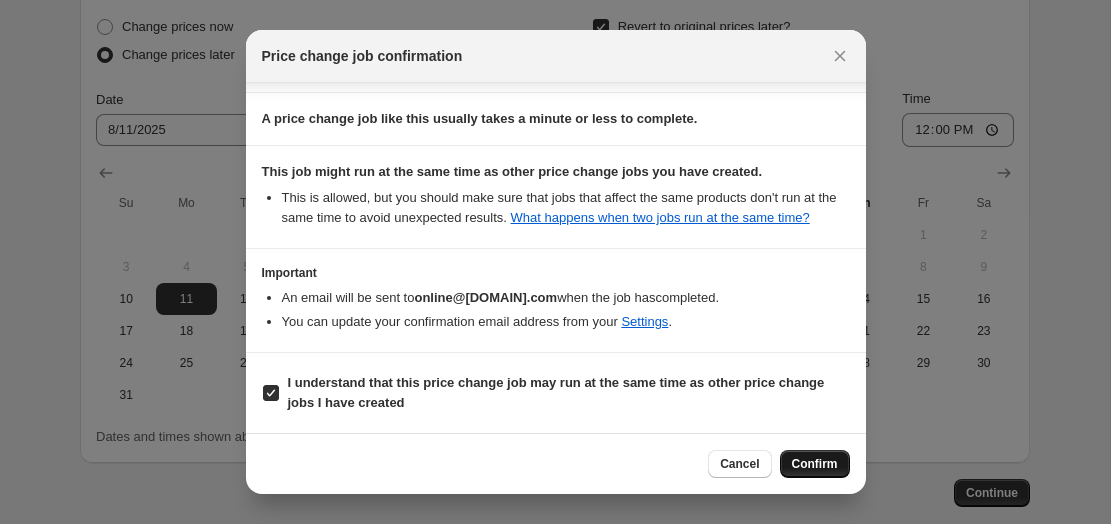 click on "Confirm" at bounding box center [815, 464] 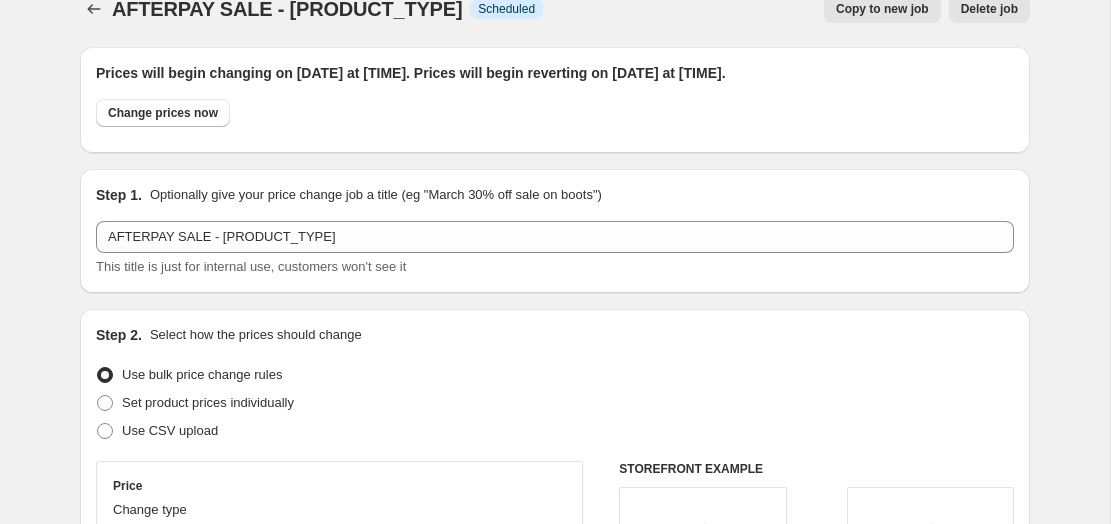 scroll, scrollTop: 0, scrollLeft: 0, axis: both 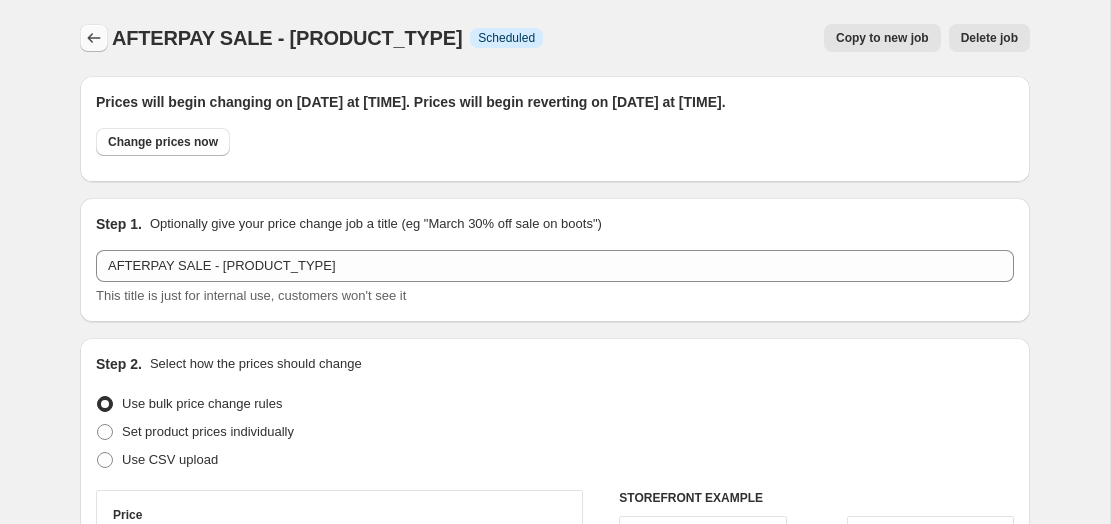 click 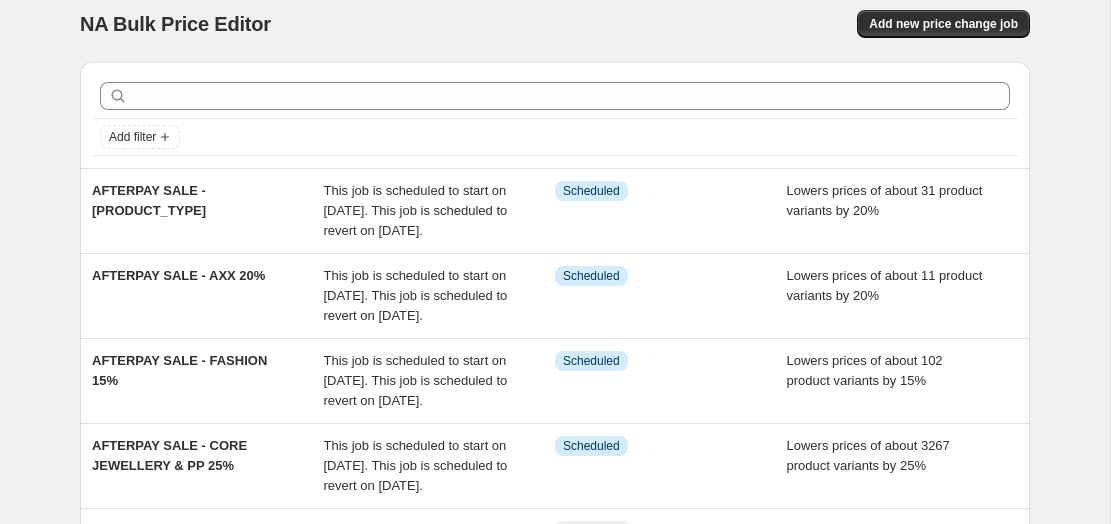 scroll, scrollTop: 0, scrollLeft: 0, axis: both 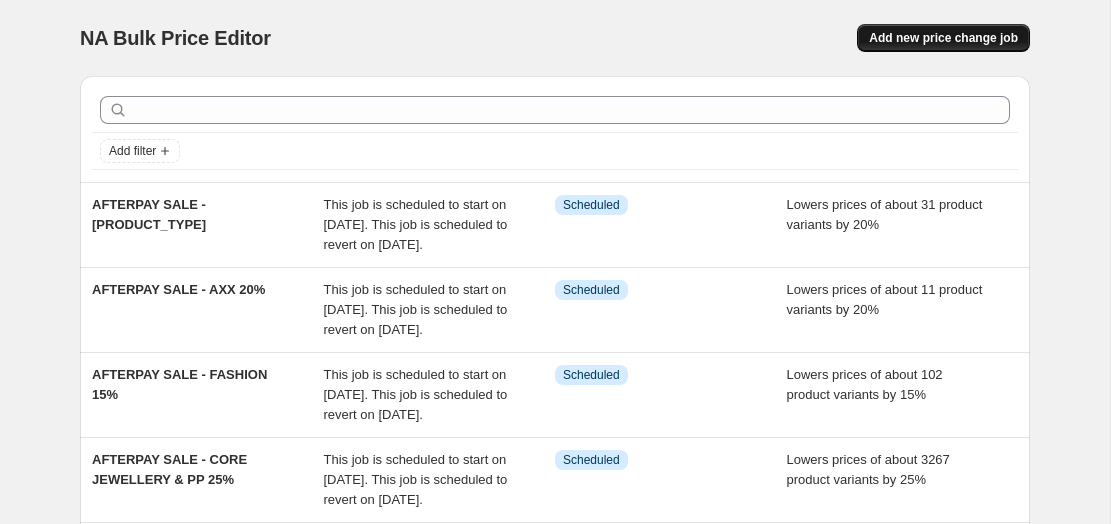 click on "Add new price change job" at bounding box center [943, 38] 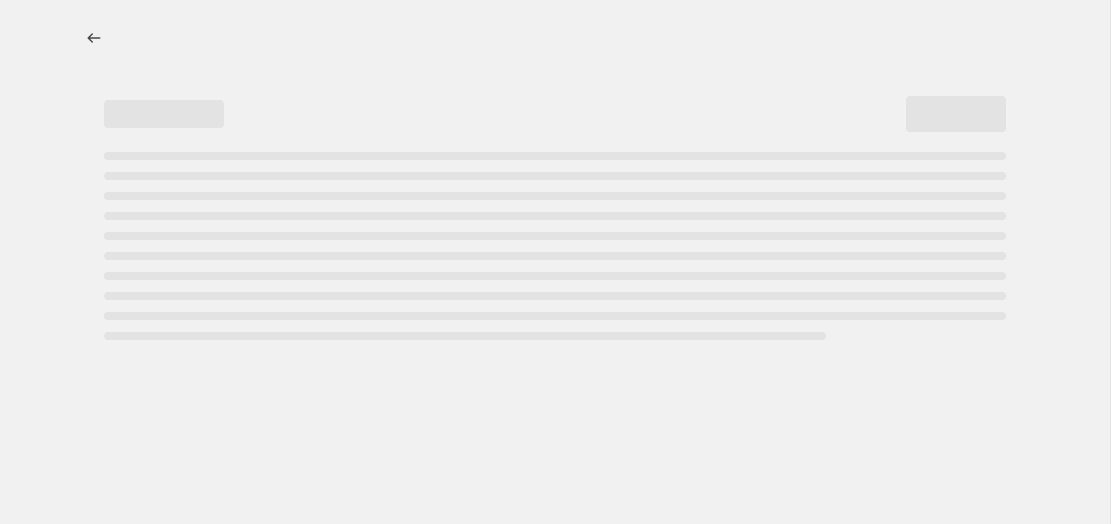 select on "percentage" 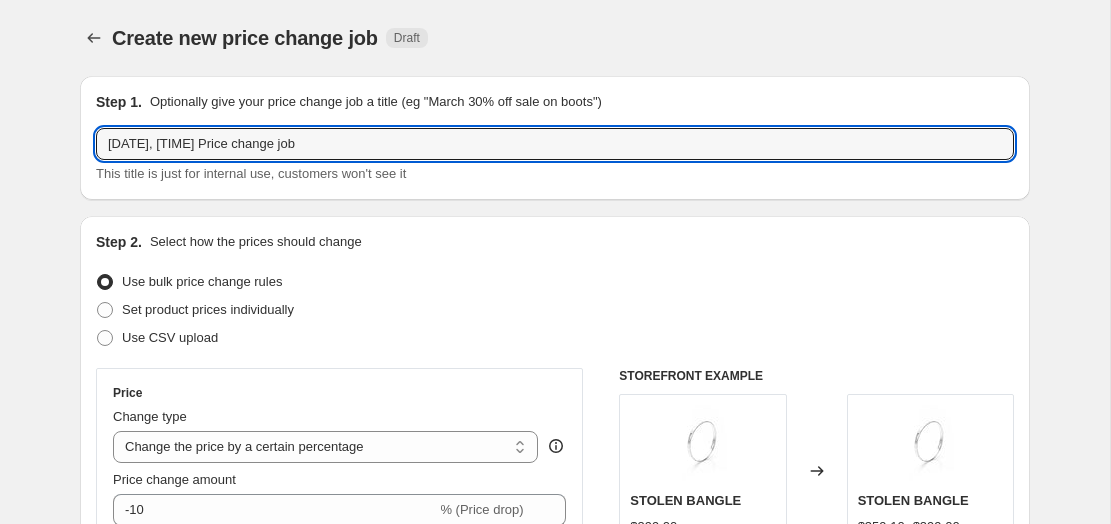 drag, startPoint x: 429, startPoint y: 136, endPoint x: 87, endPoint y: 137, distance: 342.00146 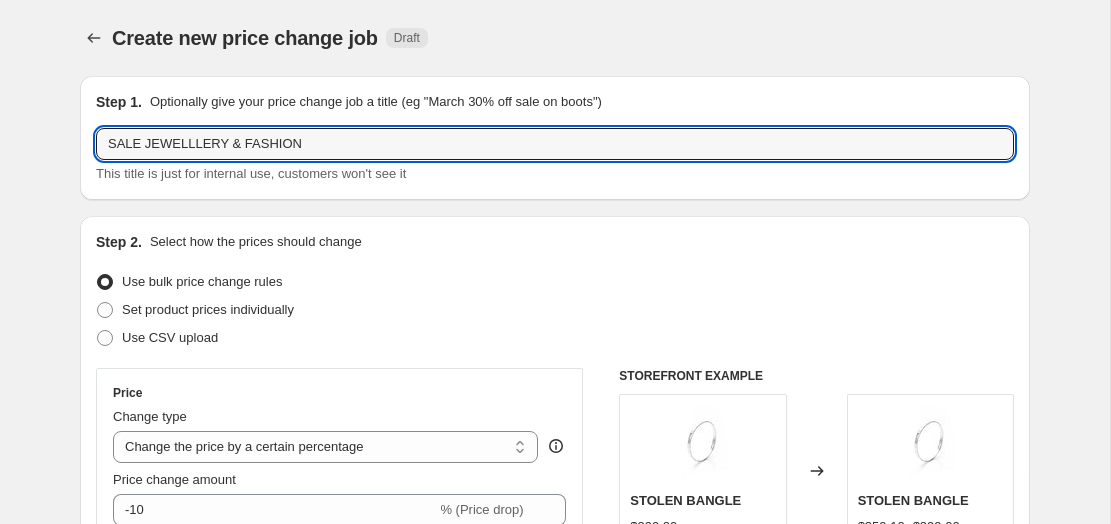 type on "SALE JEWELLLERY & FASHION" 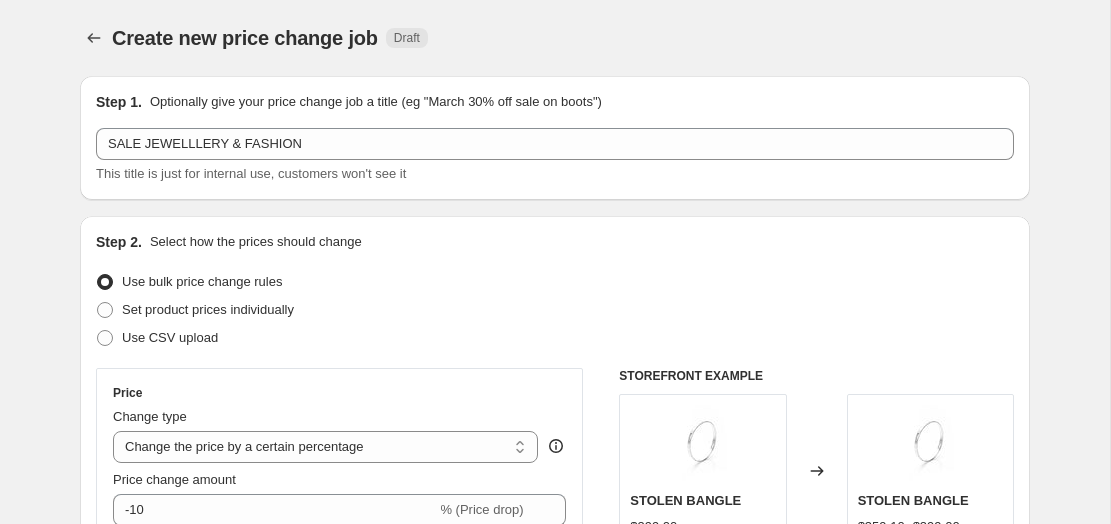 click on "Use bulk price change rules" at bounding box center [555, 282] 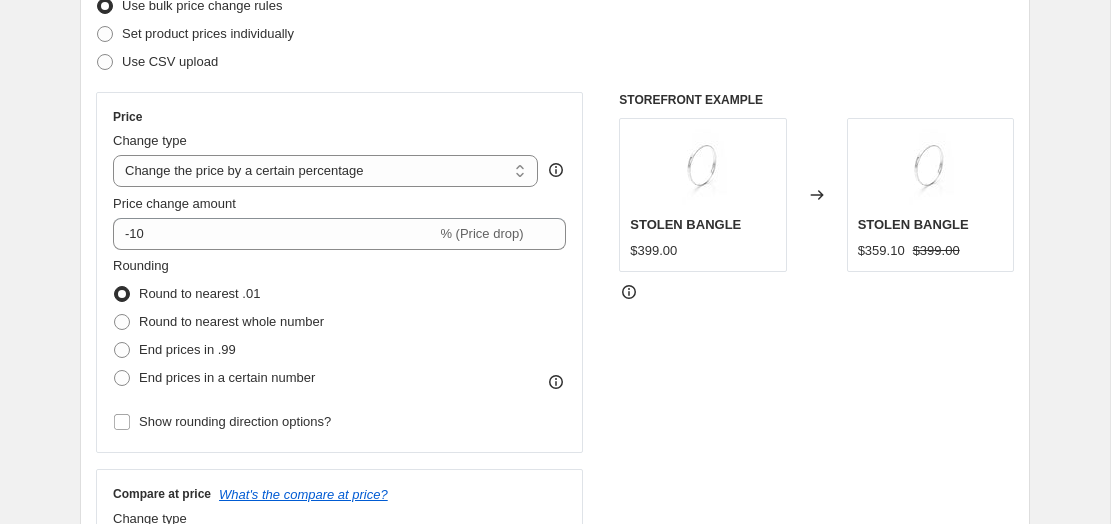 scroll, scrollTop: 297, scrollLeft: 0, axis: vertical 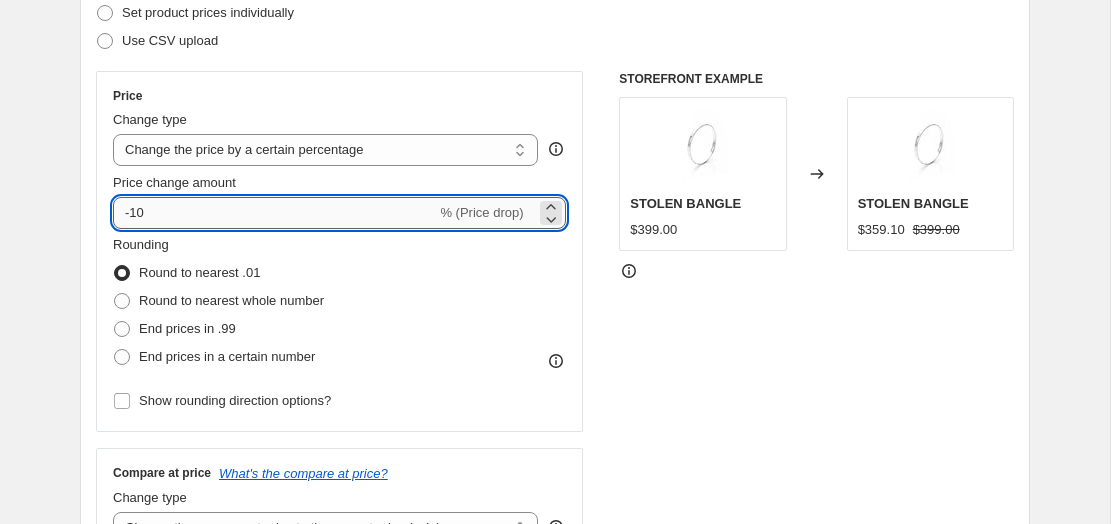 click on "-10" at bounding box center (274, 213) 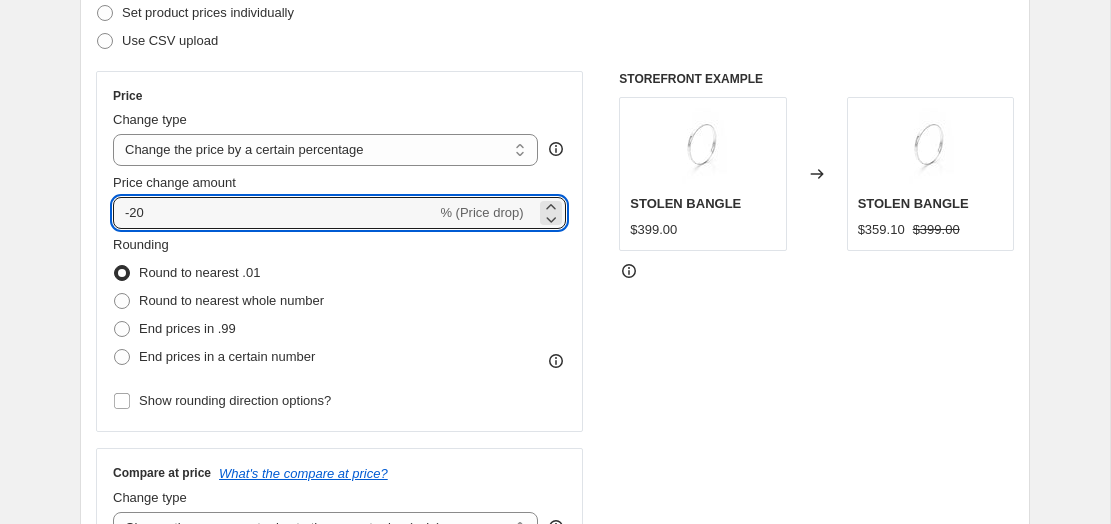 type on "-20" 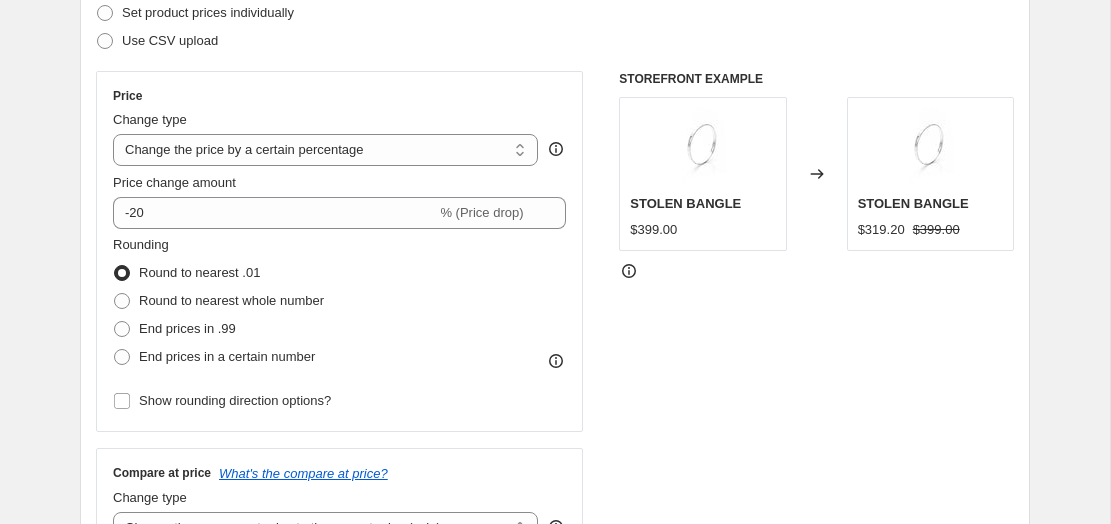 click on "Step 1. Optionally give your price change job a title (eg "March 30% off sale on boots") SALE JEWELLLERY & FASHION This title is just for internal use, customers won't see it Step 2. Select how the prices should change Use bulk price change rules Set product prices individually Use CSV upload Price Change type Change the price to a certain amount Change the price by a certain amount Change the price by a certain percentage Change the price to the current compare at price (price before sale) Change the price by a certain amount relative to the compare at price Change the price by a certain percentage relative to the compare at price Don't change the price Change the price by a certain percentage relative to the cost per item Change price to certain cost margin Change the price by a certain percentage Price change amount -20 % (Price drop) Rounding Round to nearest .01 Round to nearest whole number End prices in .99 End prices in a certain number Show rounding direction options? Compare at price Change type" at bounding box center [547, 727] 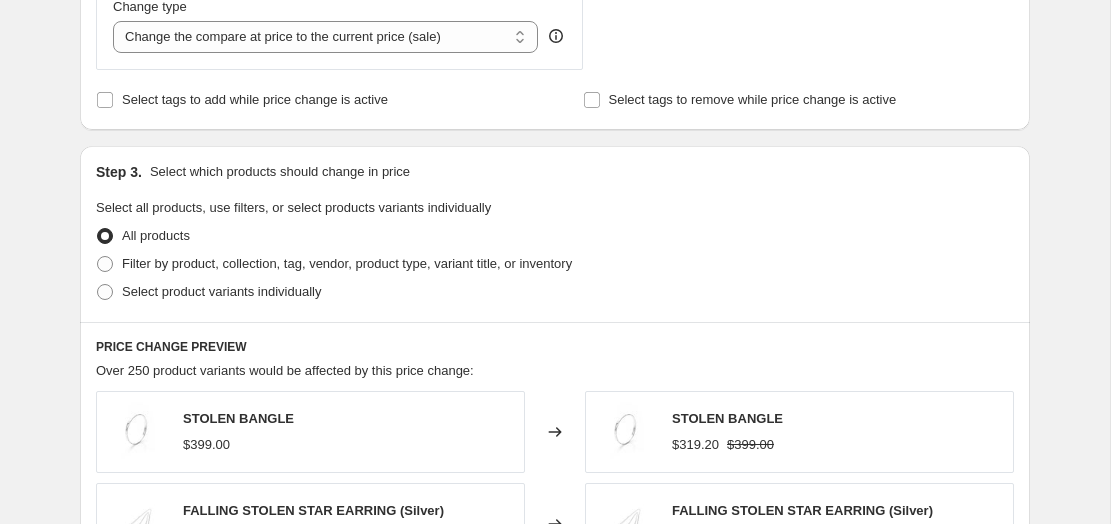 scroll, scrollTop: 795, scrollLeft: 0, axis: vertical 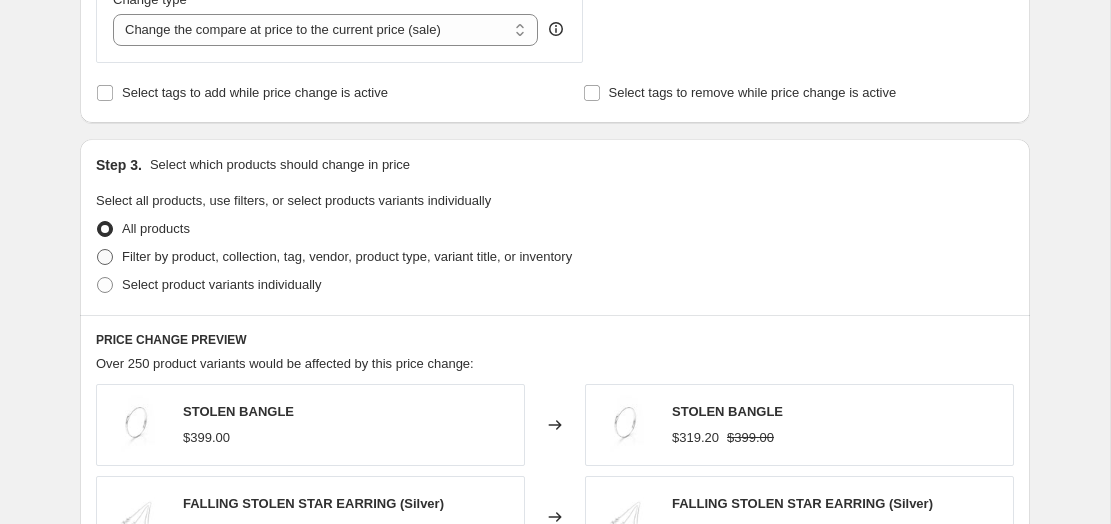 click at bounding box center [105, 257] 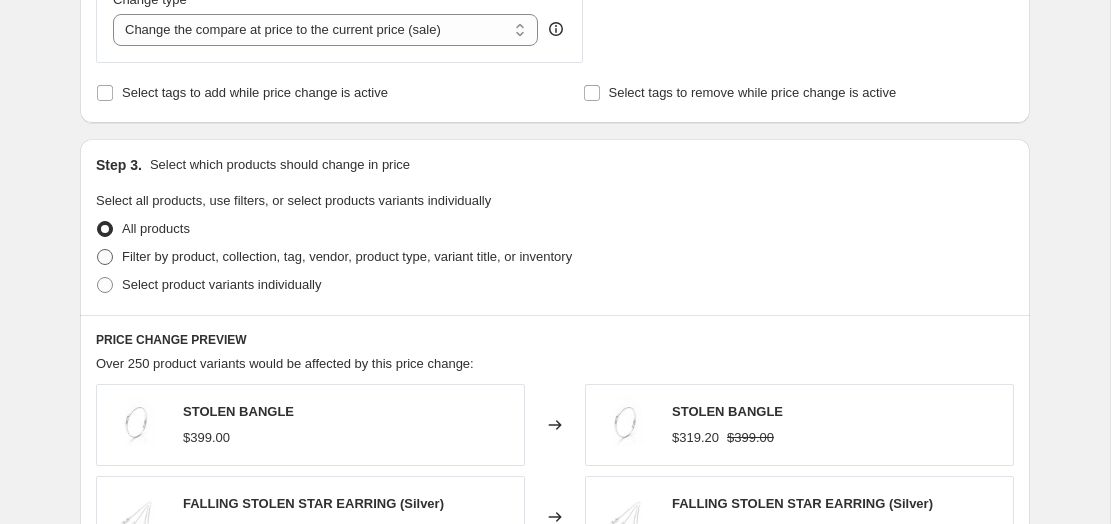 radio on "true" 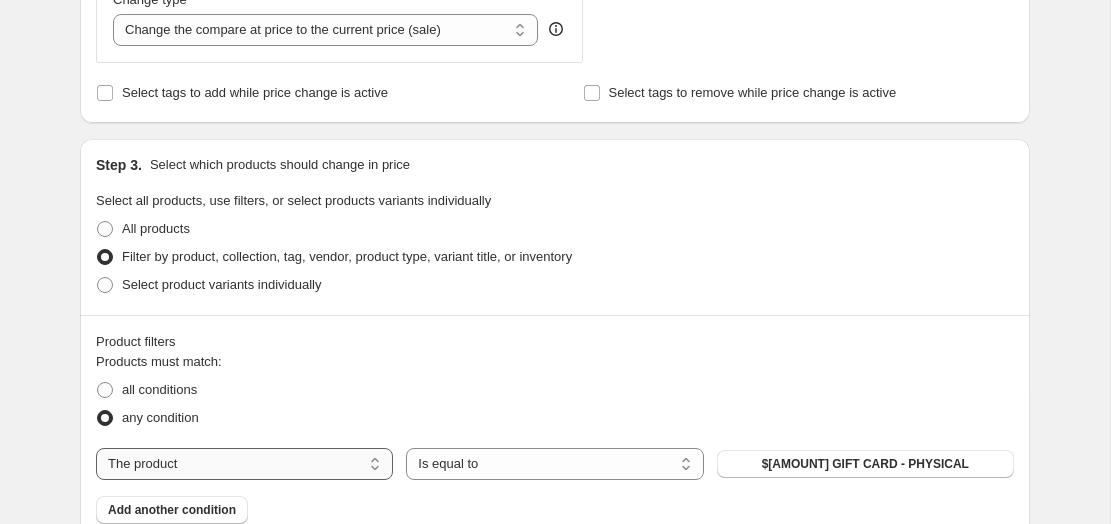 click on "The product The product's collection The product's tag The product's vendor The product's type The product's status The variant's title Inventory quantity" at bounding box center (244, 464) 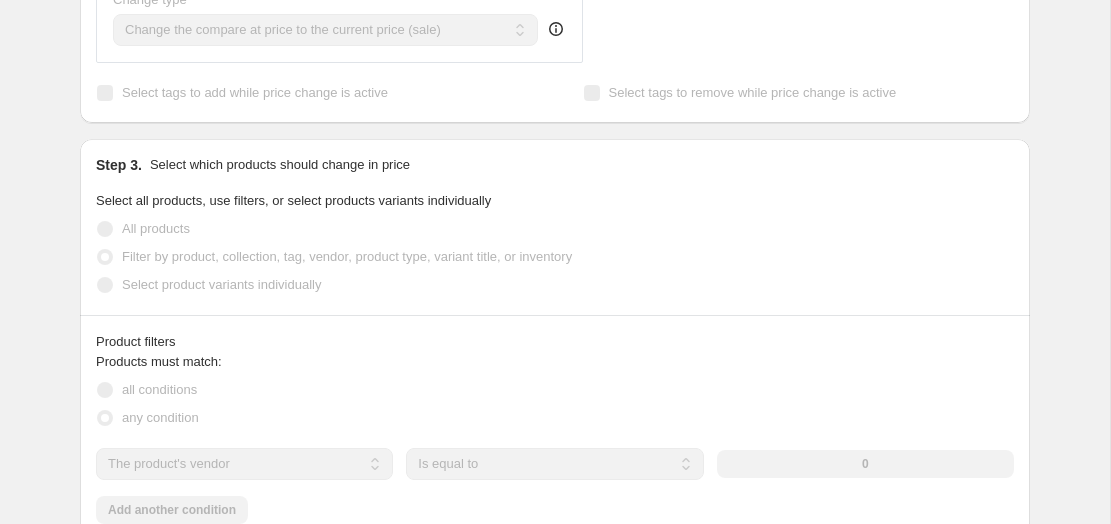 click on "all conditions" at bounding box center (555, 390) 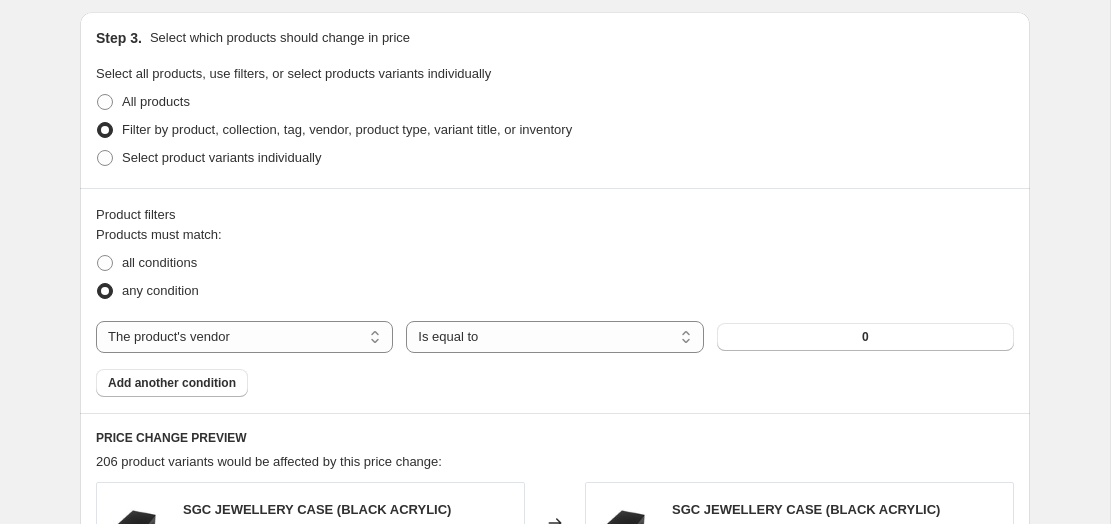 scroll, scrollTop: 974, scrollLeft: 0, axis: vertical 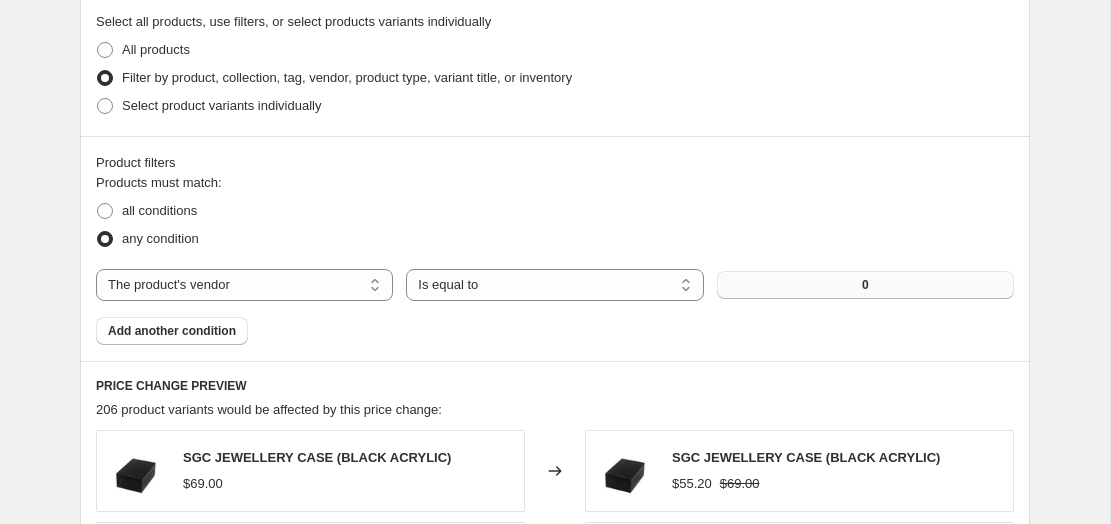 click on "0" at bounding box center [865, 285] 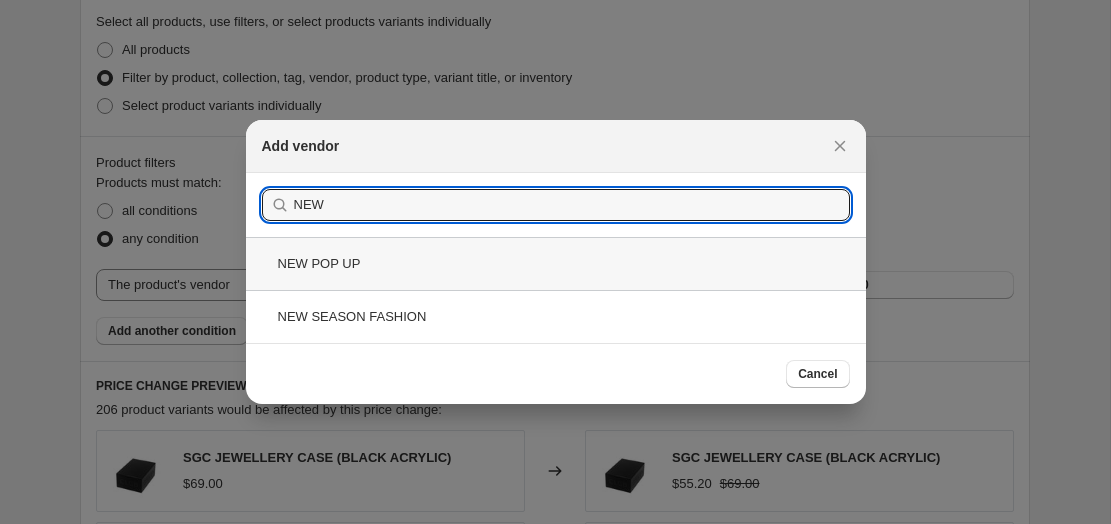 type on "NEW" 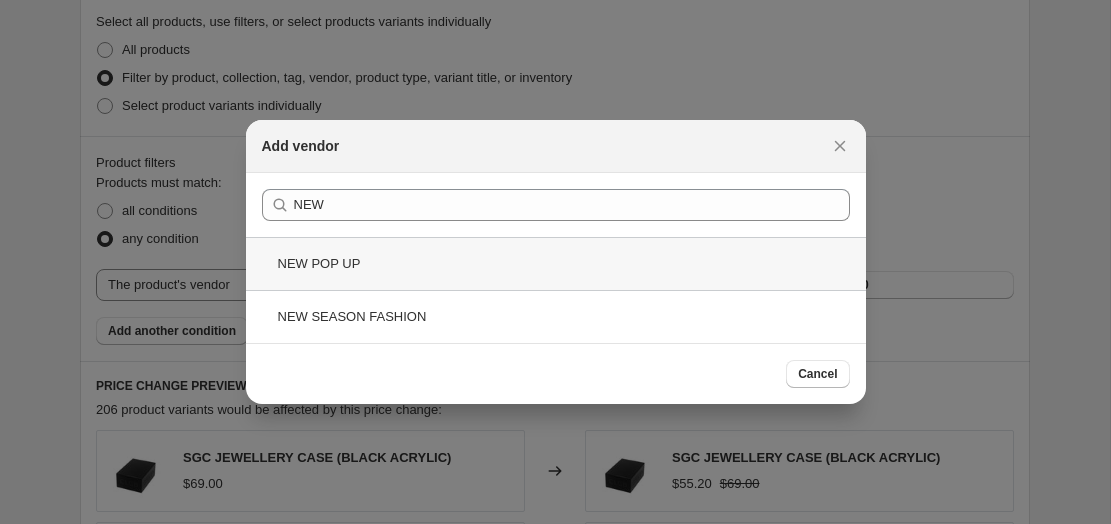 click on "NEW POP UP" at bounding box center [556, 263] 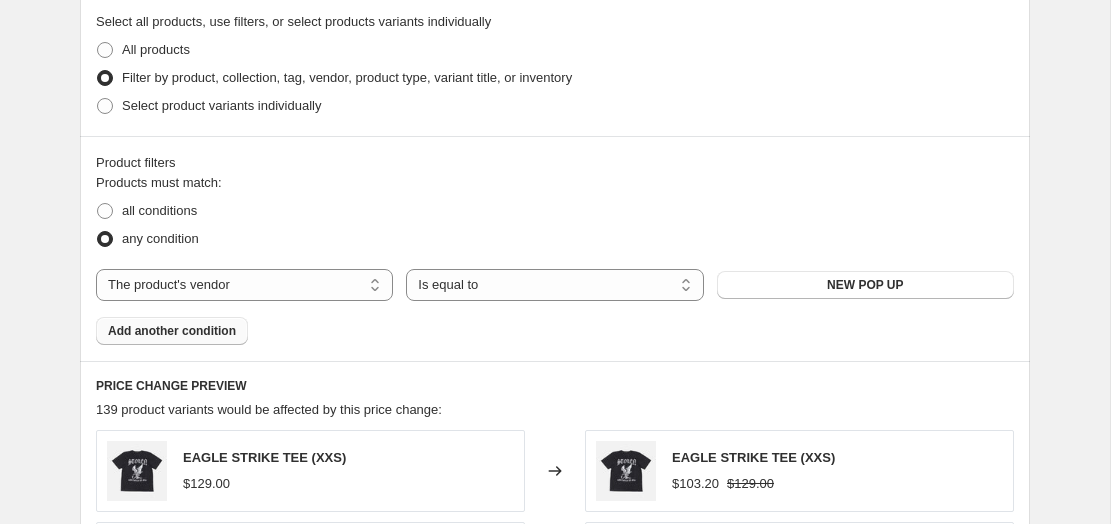 click on "Add another condition" at bounding box center [172, 331] 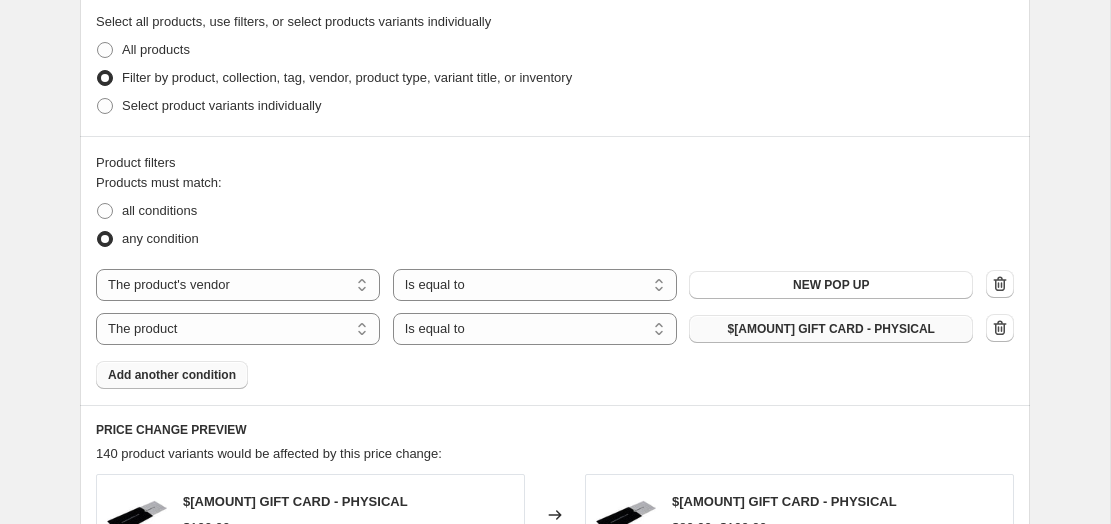 click on "$100 GIFT CARD - PHYSICAL" at bounding box center [831, 329] 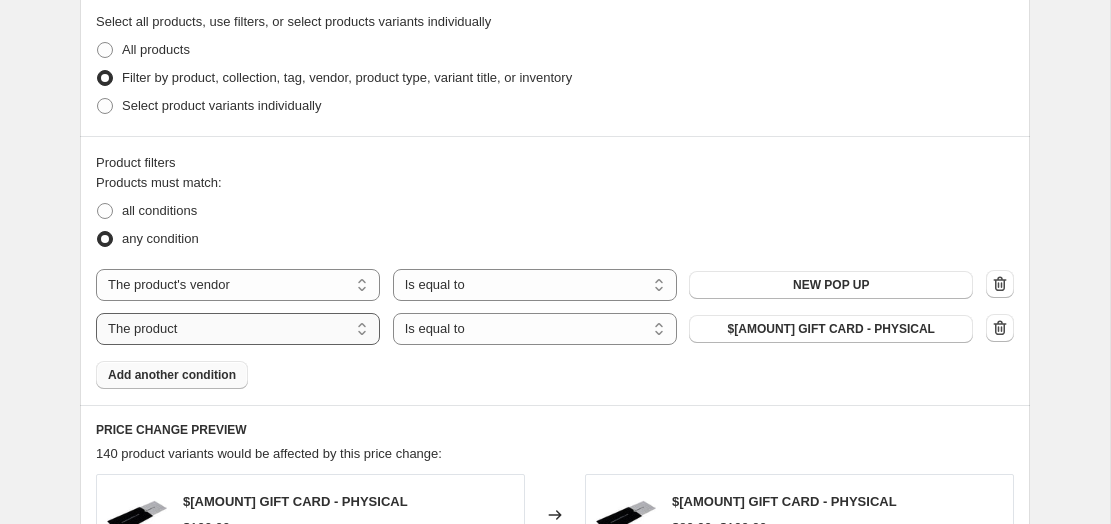 click on "The product The product's collection The product's tag The product's vendor The product's type The product's status The variant's title Inventory quantity" at bounding box center [238, 329] 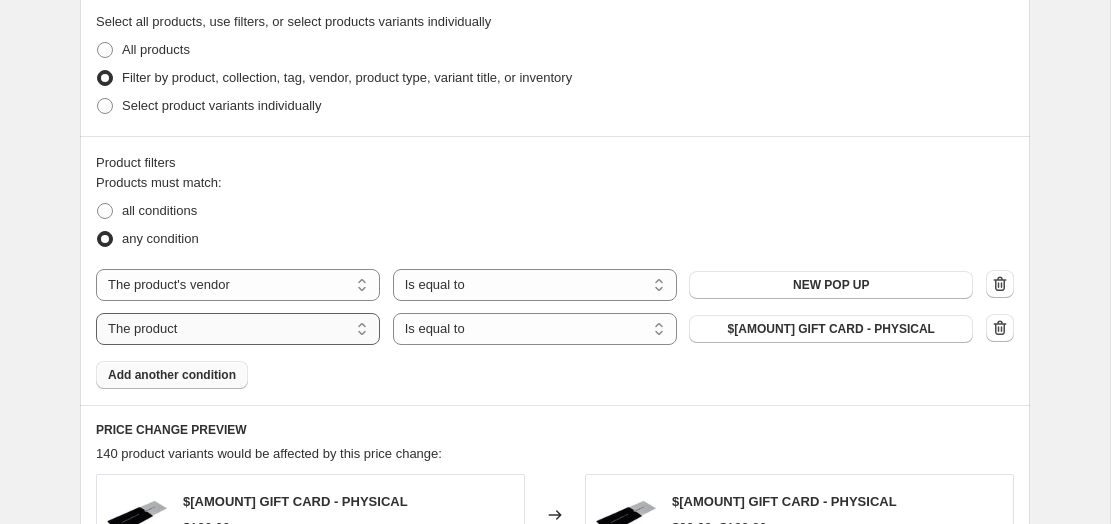 select on "vendor" 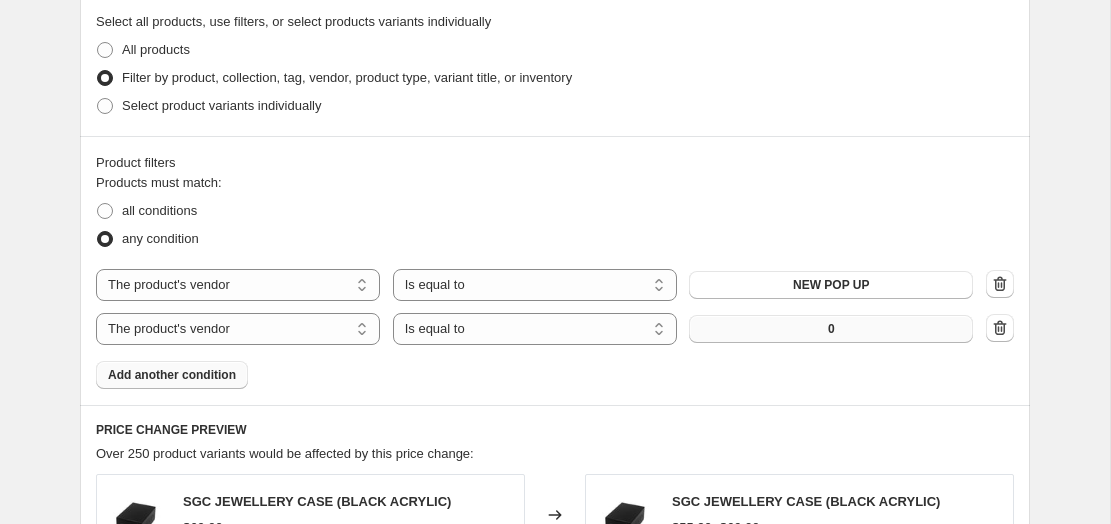 click on "0" at bounding box center (831, 329) 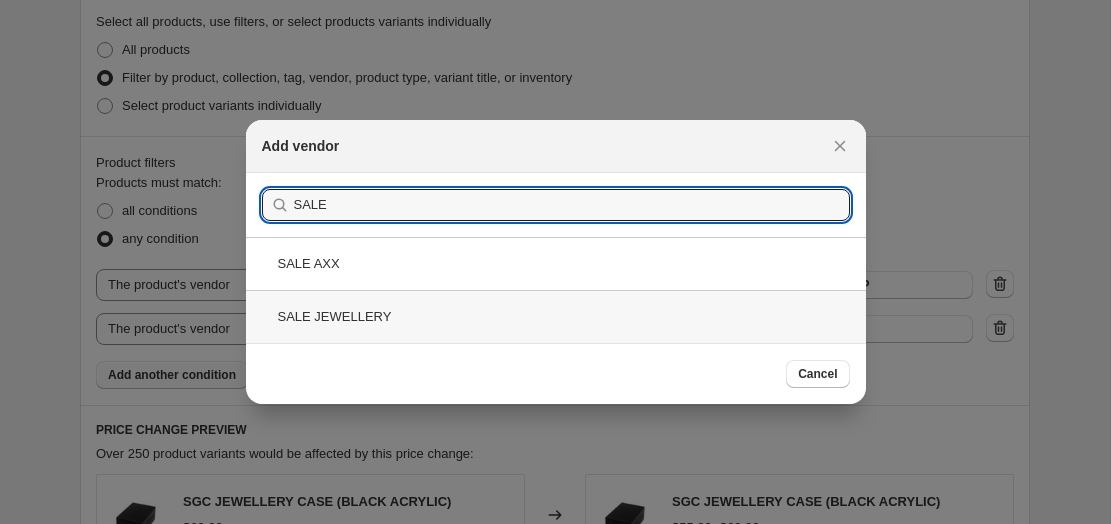 type on "SALE" 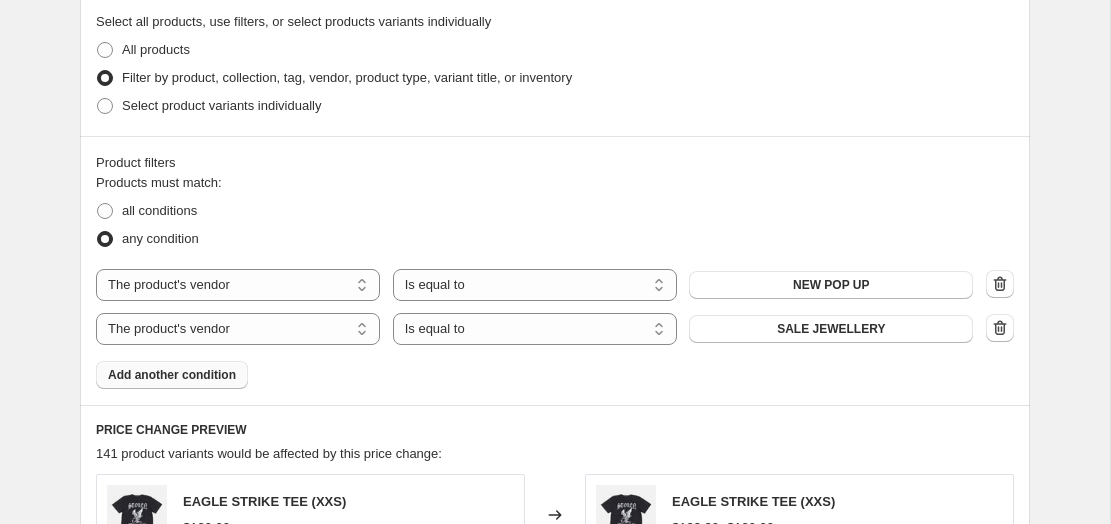 click on "Create new price change job. This page is ready Create new price change job Draft Step 1. Optionally give your price change job a title (eg "March 30% off sale on boots") SALE JEWELLLERY & FASHION This title is just for internal use, customers won't see it Step 2. Select how the prices should change Use bulk price change rules Set product prices individually Use CSV upload Price Change type Change the price to a certain amount Change the price by a certain amount Change the price by a certain percentage Change the price to the current compare at price (price before sale) Change the price by a certain amount relative to the compare at price Change the price by a certain percentage relative to the compare at price Don't change the price Change the price by a certain percentage relative to the cost per item Change price to certain cost margin Change the price by a certain percentage Price change amount -20 % (Price drop) Rounding Round to nearest .01 Round to nearest whole number End prices in .99 Change type" at bounding box center [555, 216] 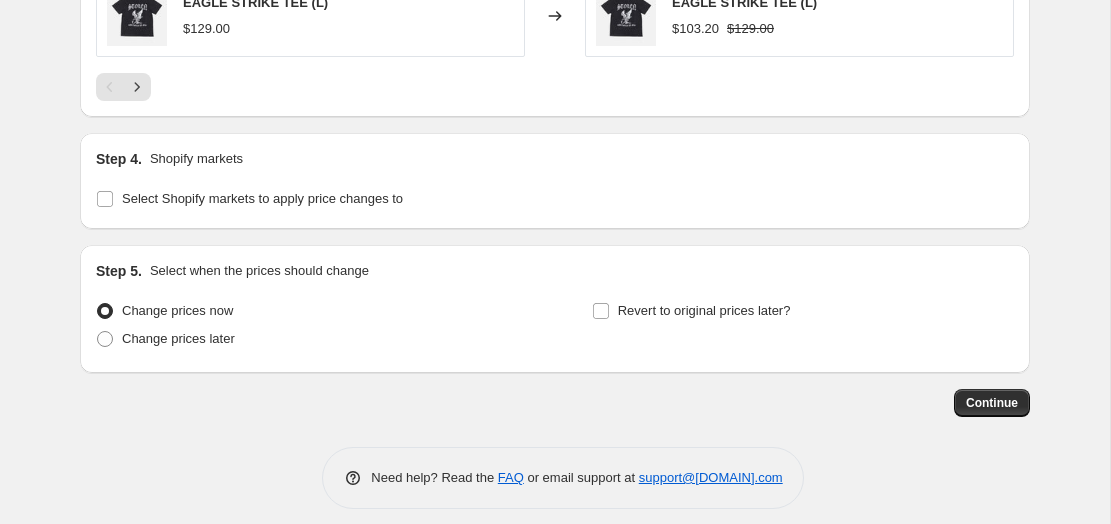 scroll, scrollTop: 1856, scrollLeft: 0, axis: vertical 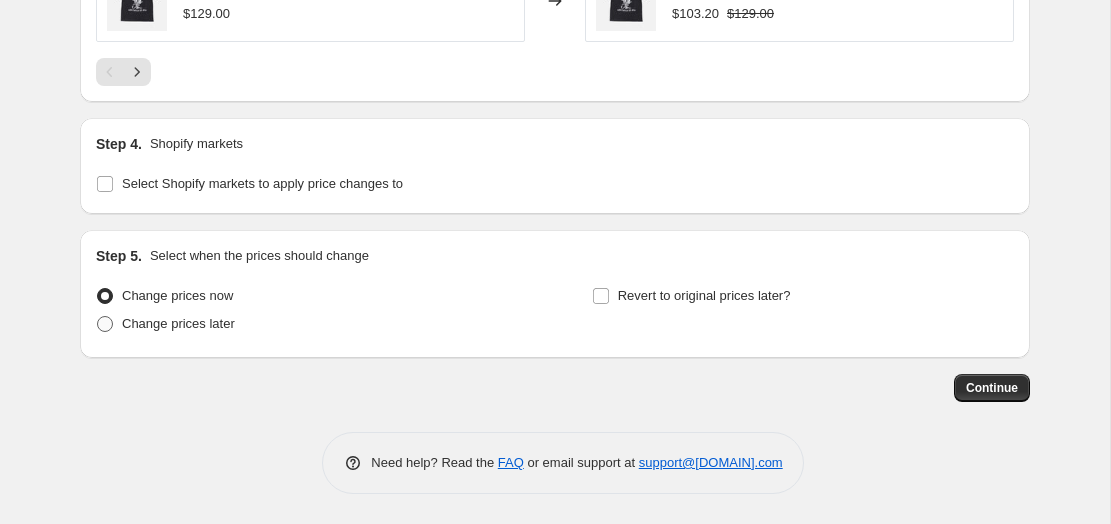 click on "Change prices later" at bounding box center (178, 323) 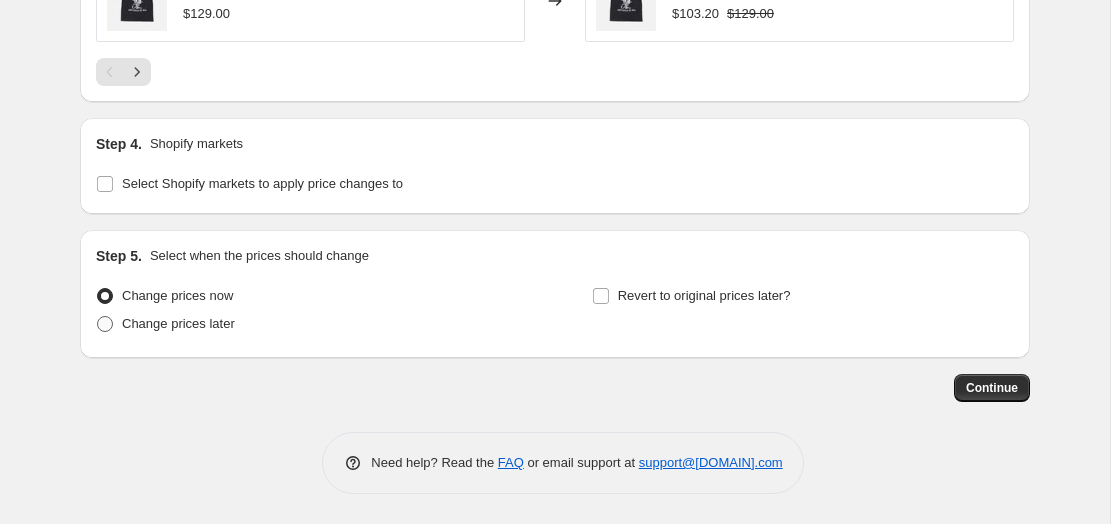 radio on "true" 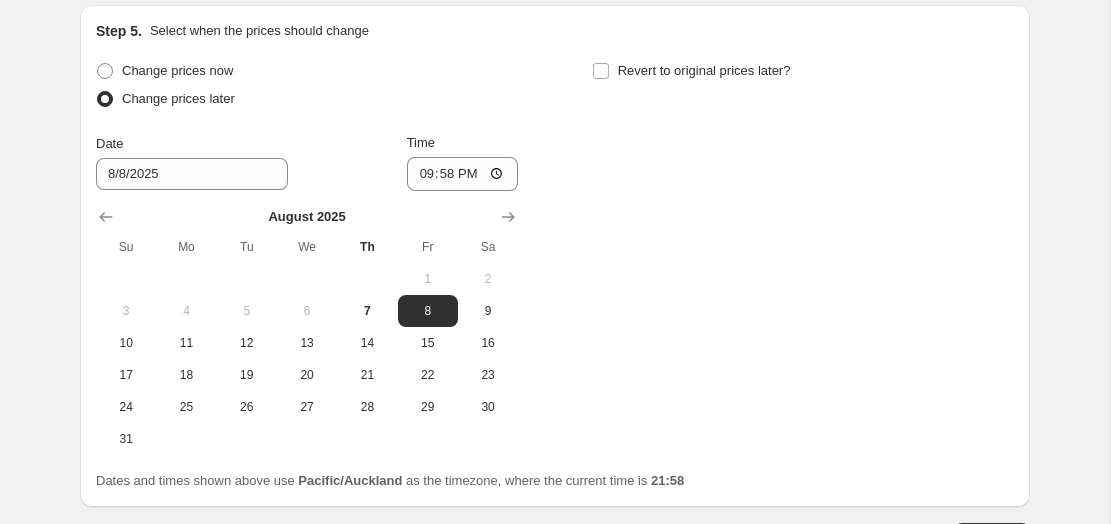 scroll, scrollTop: 2087, scrollLeft: 0, axis: vertical 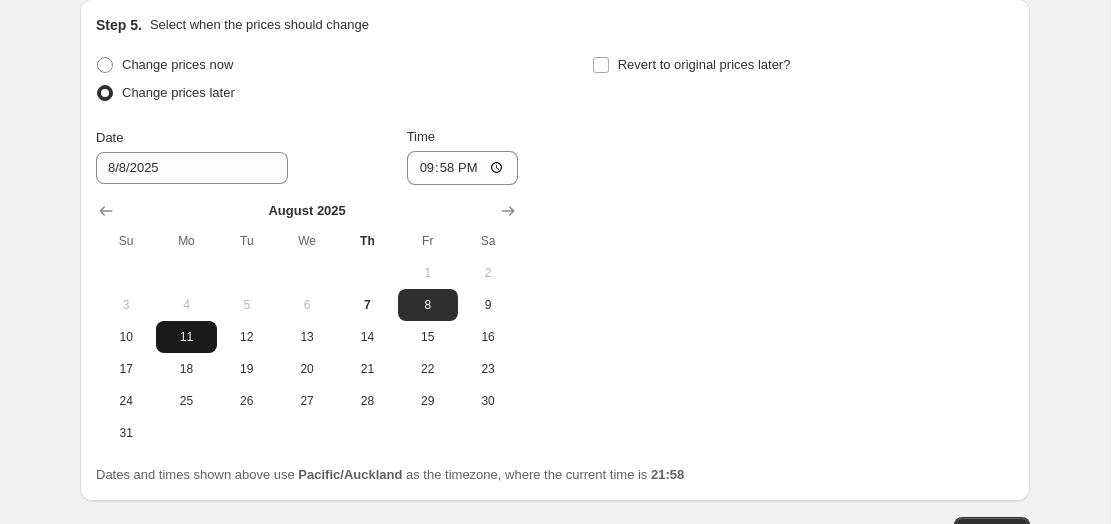 click on "11" at bounding box center [186, 337] 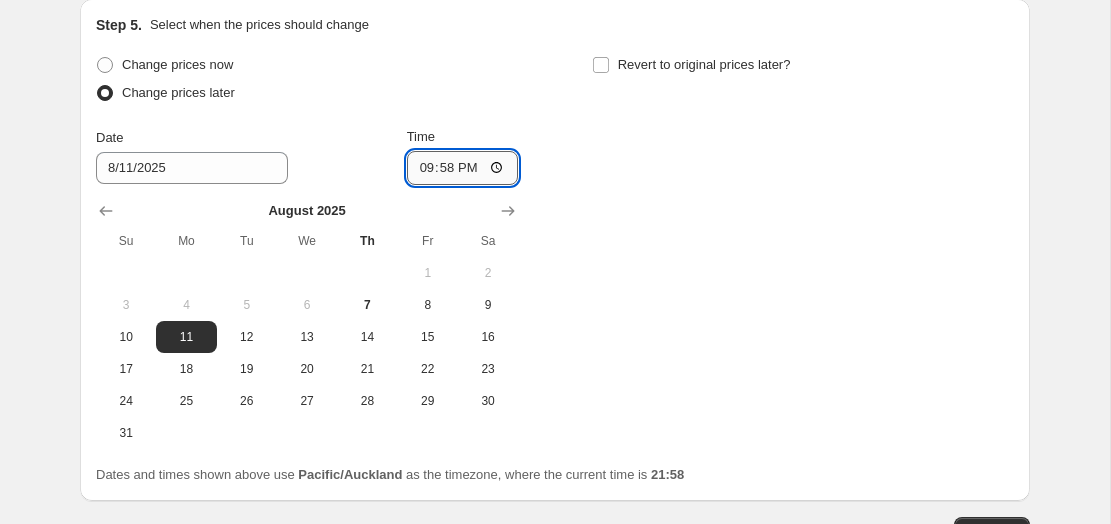 click on "21:58" at bounding box center [463, 168] 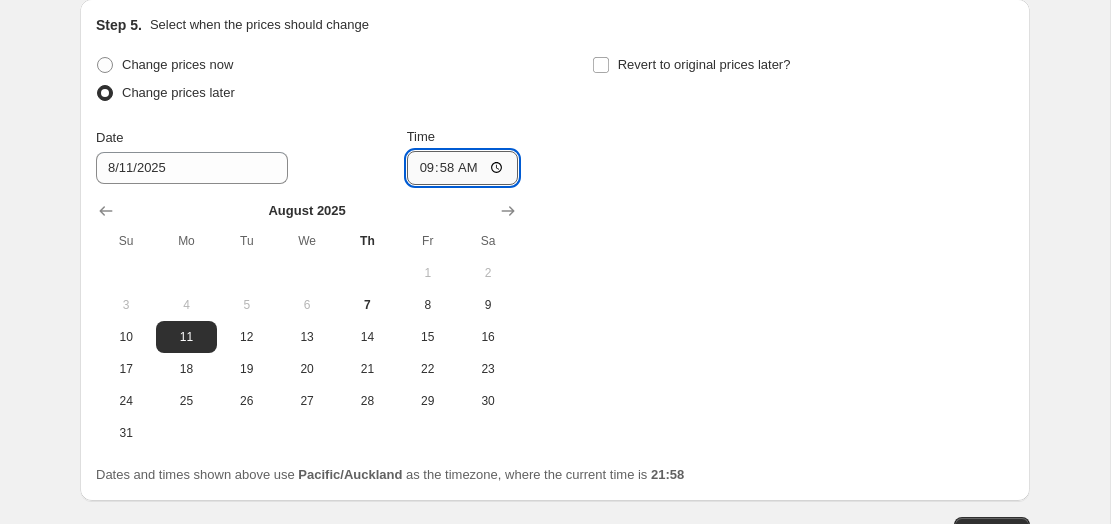 type on "09:00" 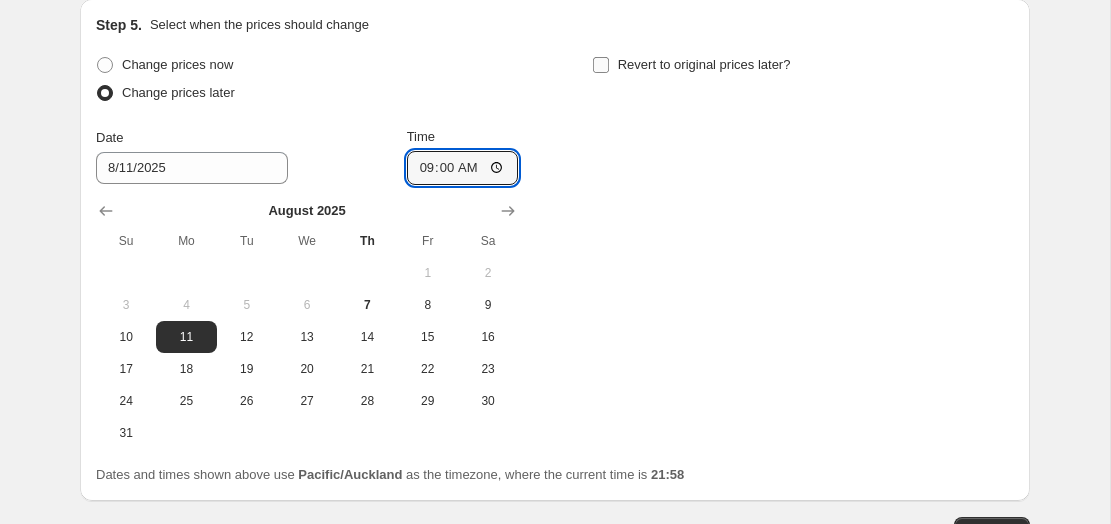 click on "Revert to original prices later?" at bounding box center [601, 65] 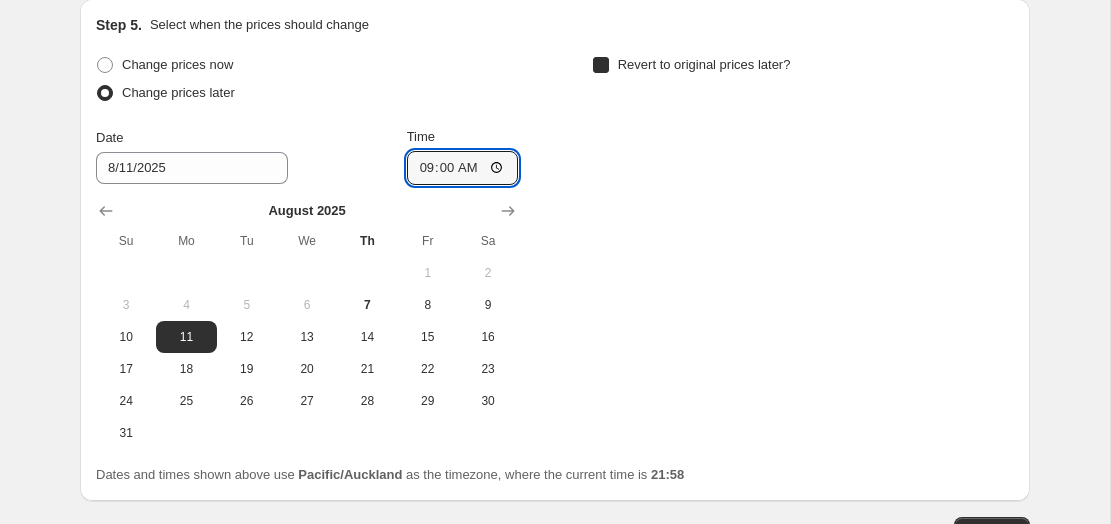 checkbox on "true" 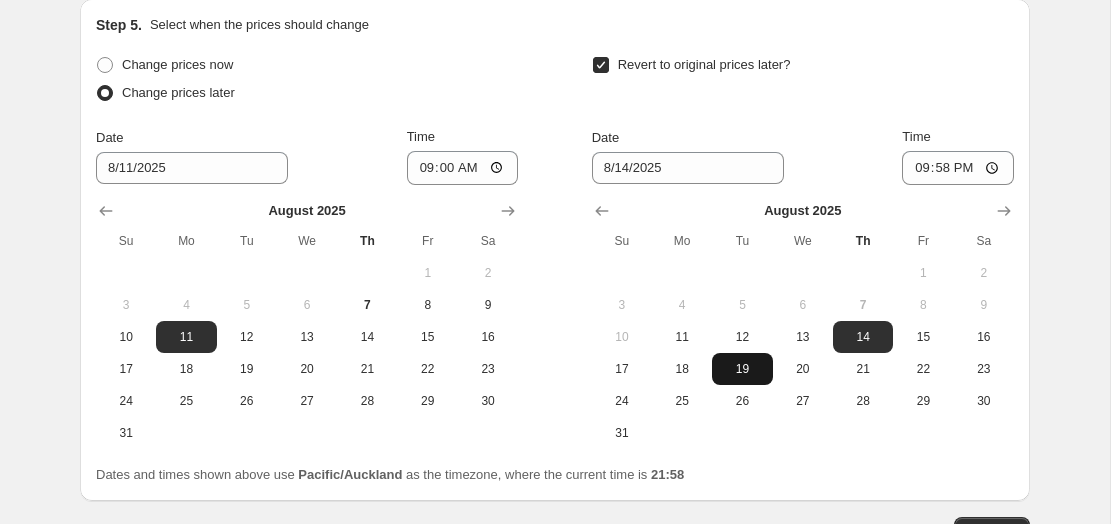 click on "19" at bounding box center [742, 369] 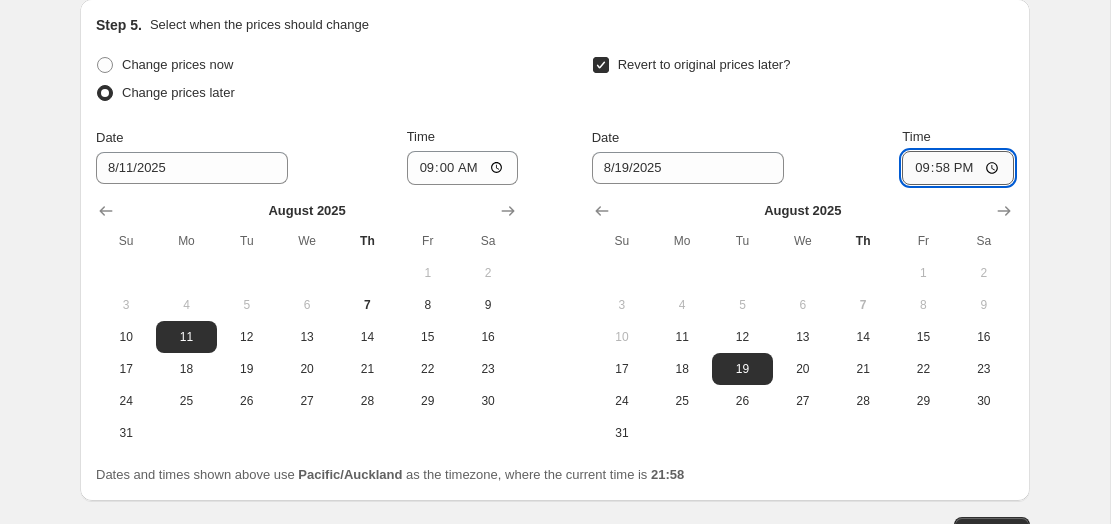 click on "21:58" at bounding box center (958, 168) 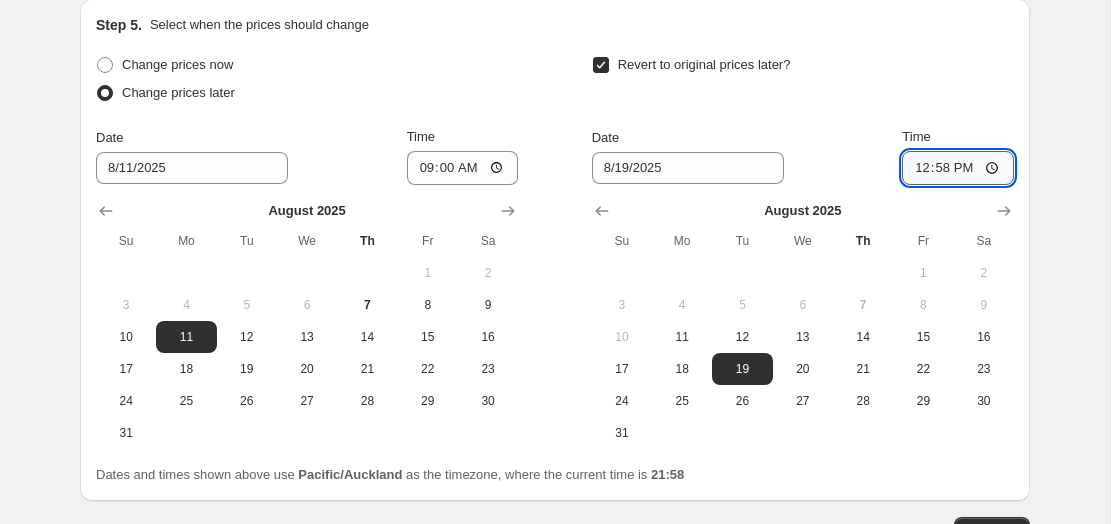 type on "12:00" 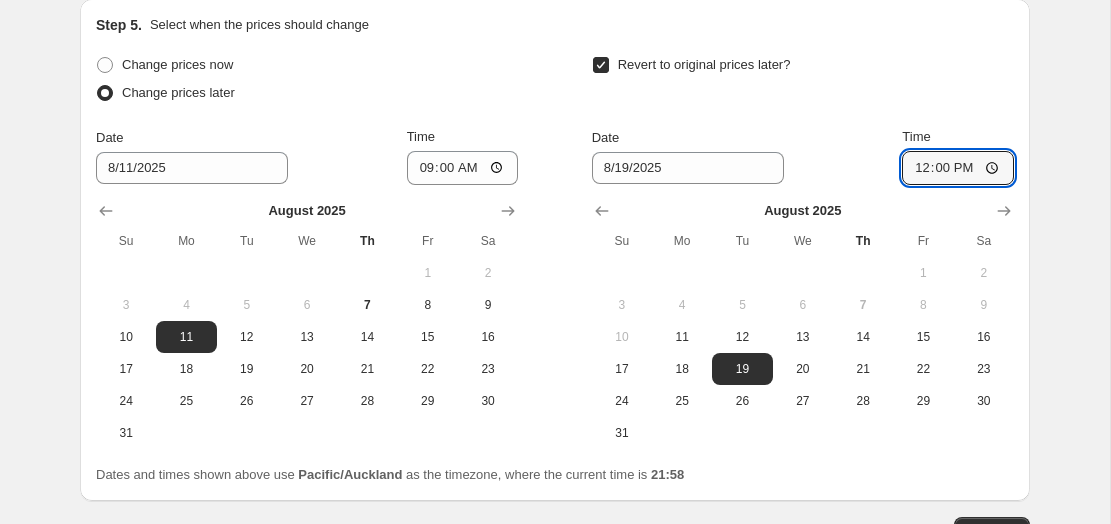 click on "Dates and times shown above use   Pacific/Auckland   as the timezone, where the current time is   21:58" at bounding box center (555, 475) 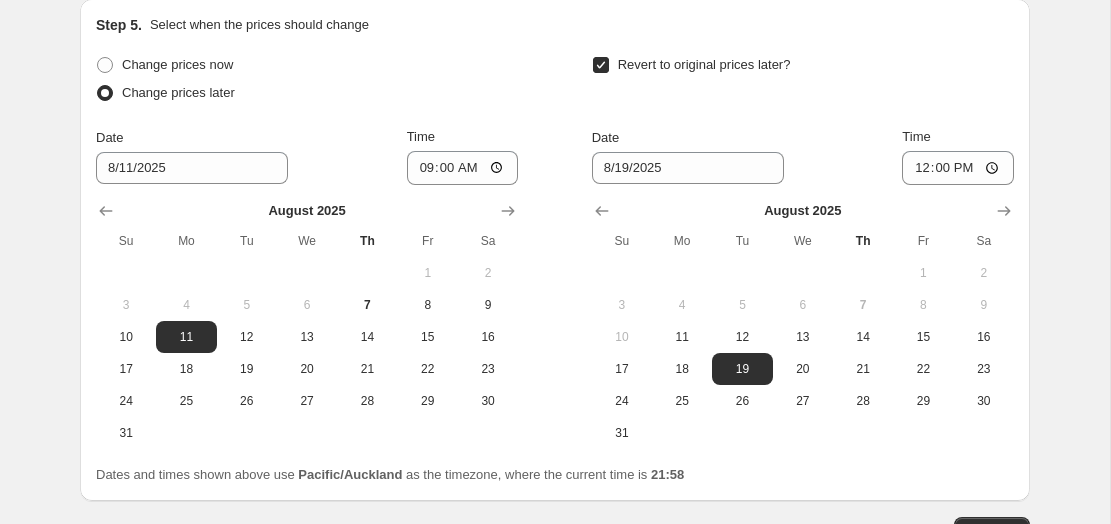 scroll, scrollTop: 2230, scrollLeft: 0, axis: vertical 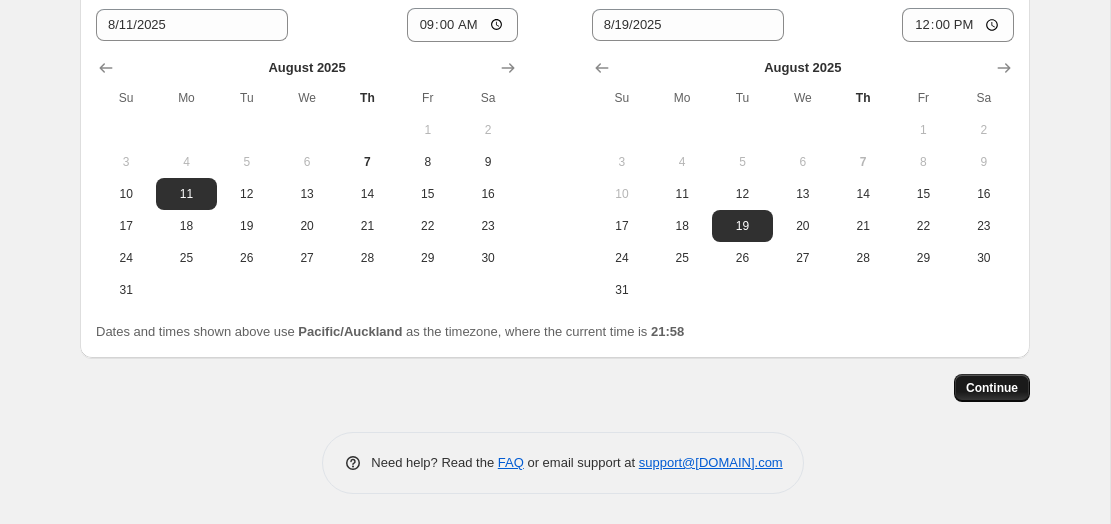 click on "Continue" at bounding box center [992, 388] 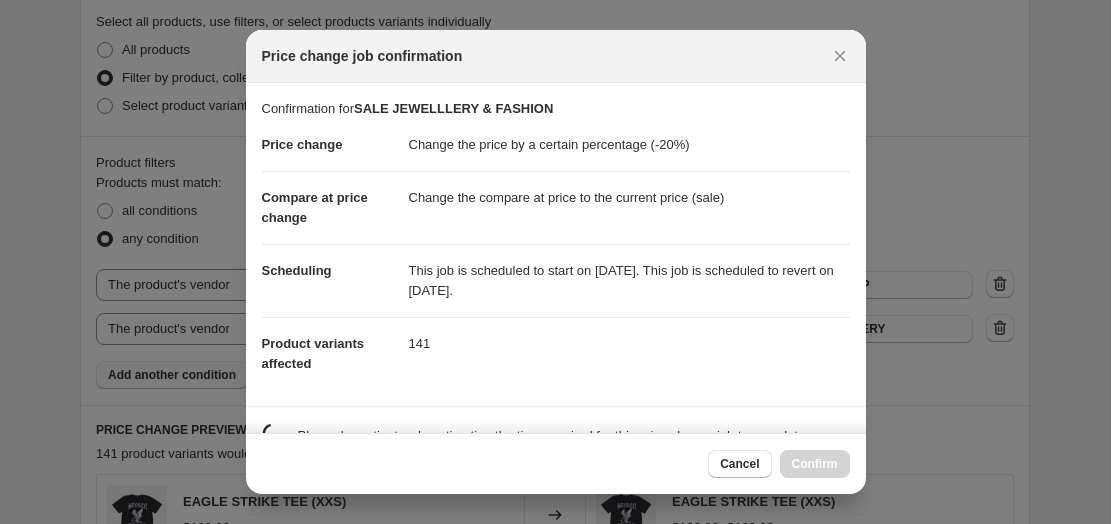 scroll, scrollTop: 0, scrollLeft: 0, axis: both 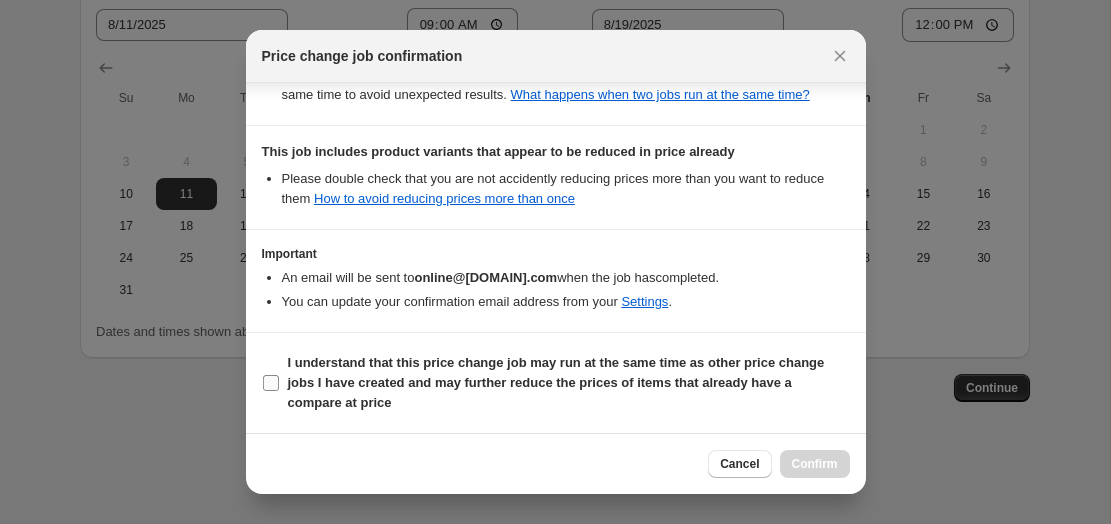 click on "I understand that this price change job may run at the same time as other price change jobs I have created and may further reduce the prices of items that already have a compare at price" at bounding box center (271, 383) 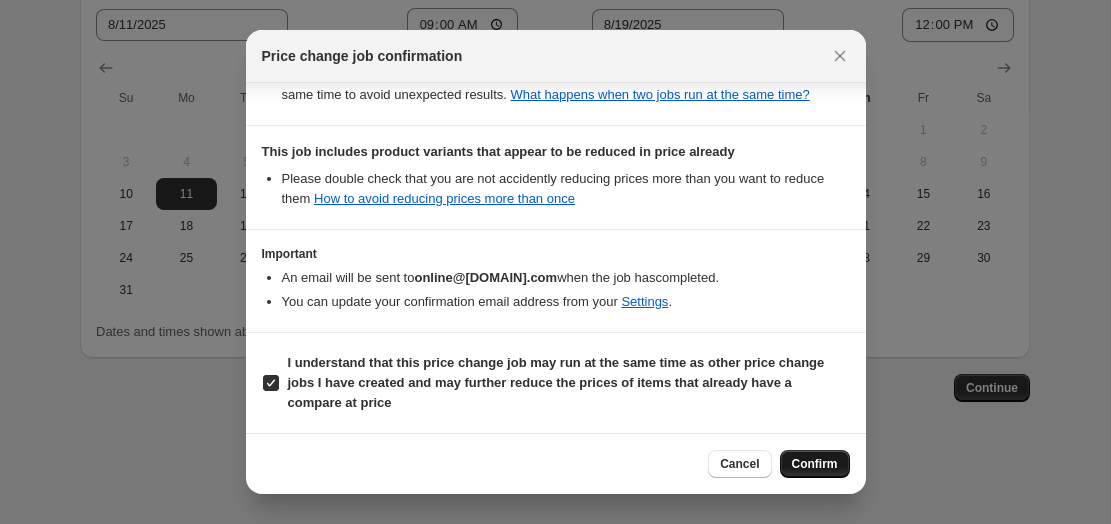 click on "Confirm" at bounding box center (815, 464) 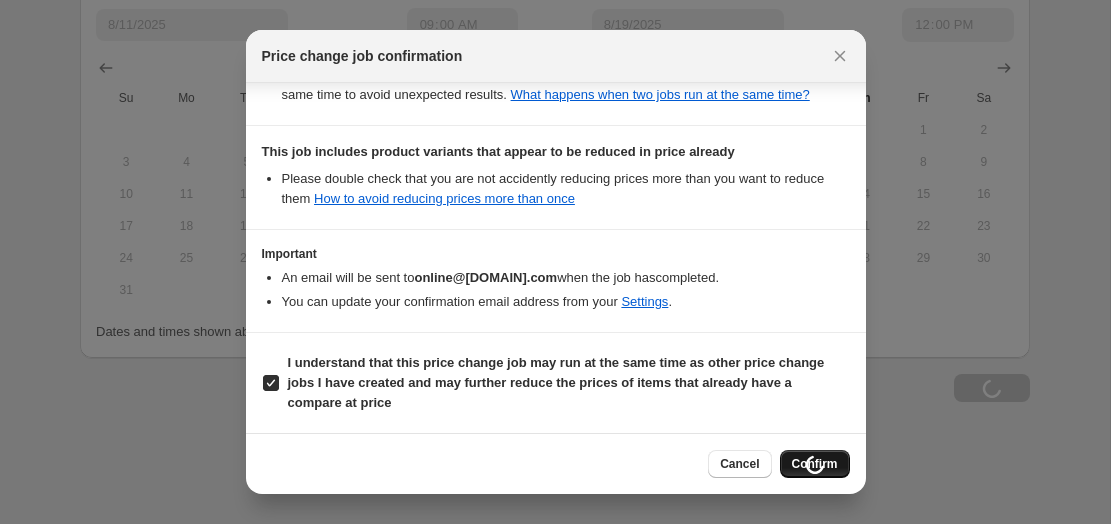 type on "SALE JEWELLLERY & FASHION" 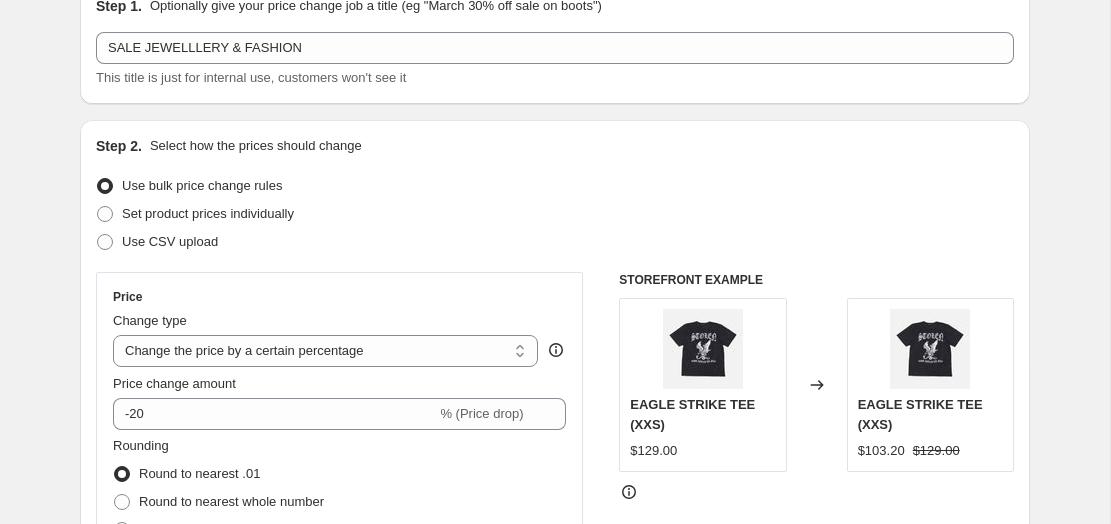 scroll, scrollTop: 0, scrollLeft: 0, axis: both 